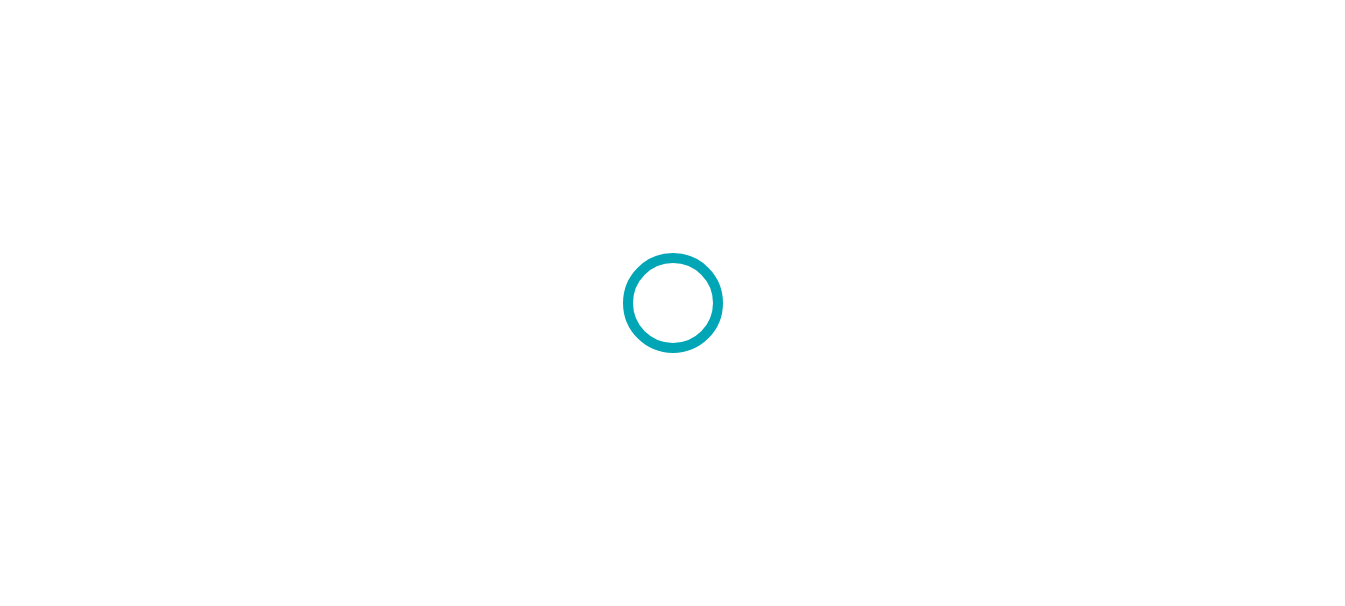 scroll, scrollTop: 0, scrollLeft: 0, axis: both 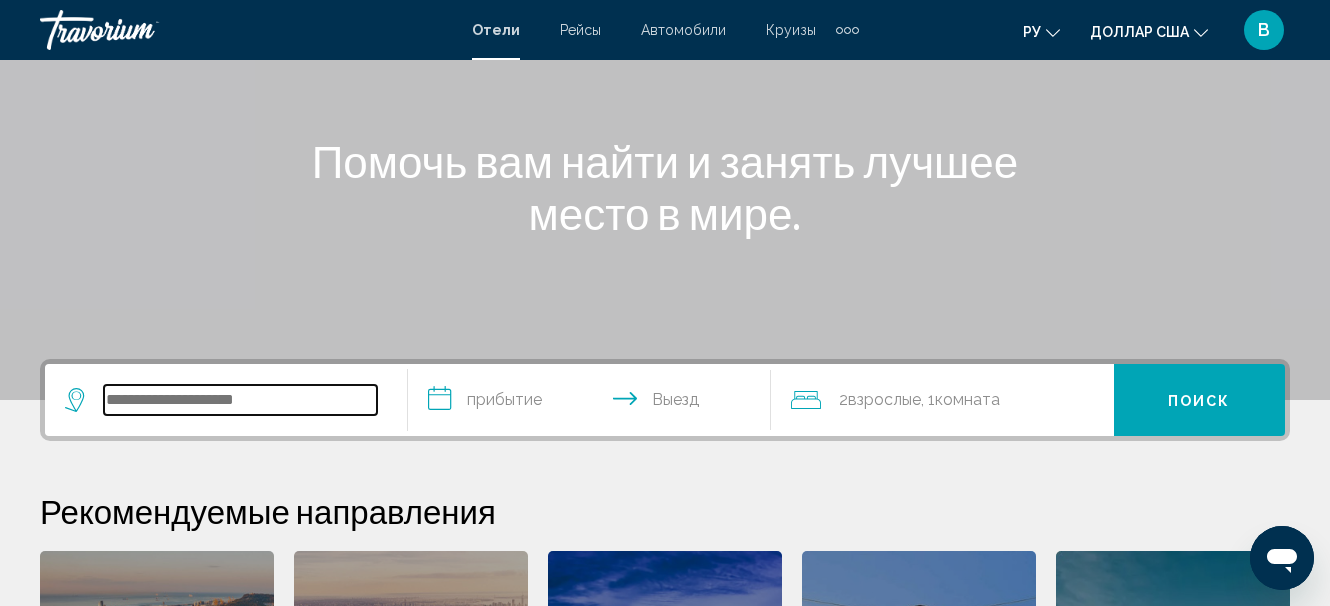 click at bounding box center (240, 400) 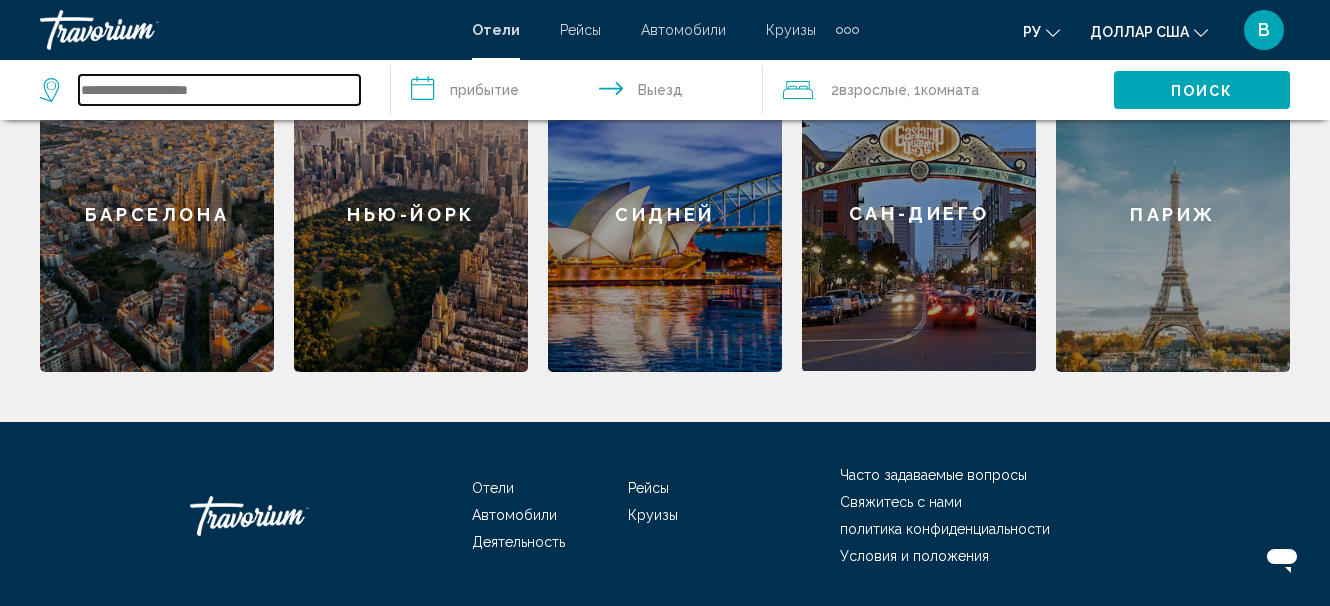 scroll, scrollTop: 394, scrollLeft: 0, axis: vertical 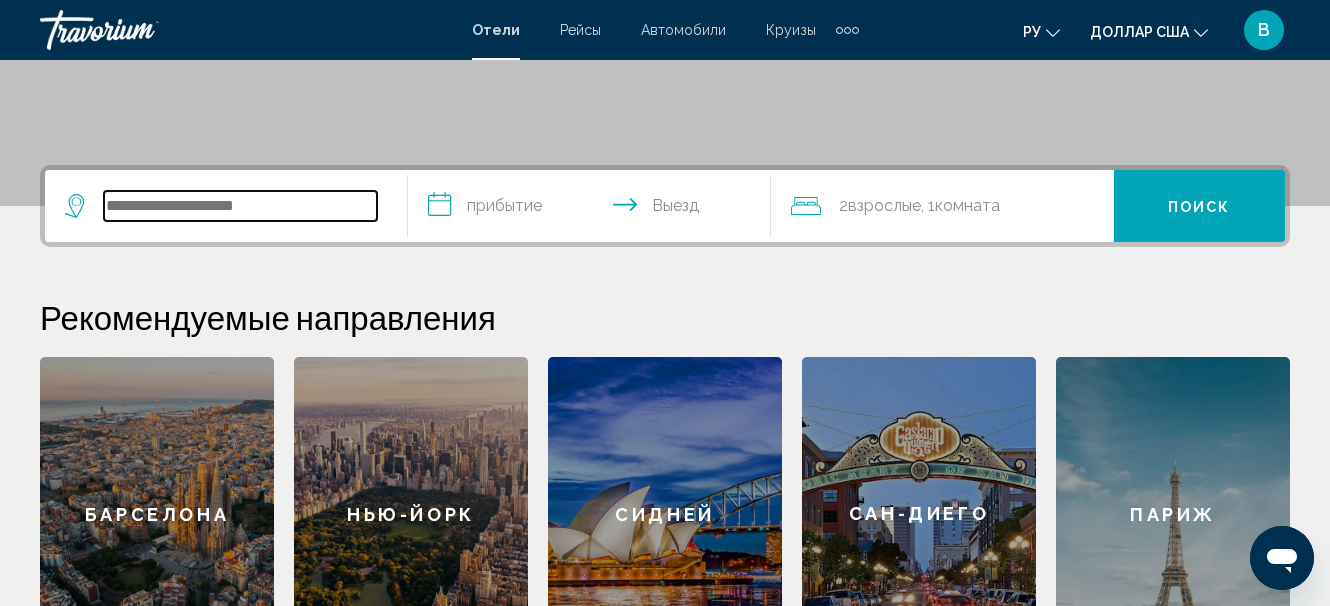 click at bounding box center [240, 206] 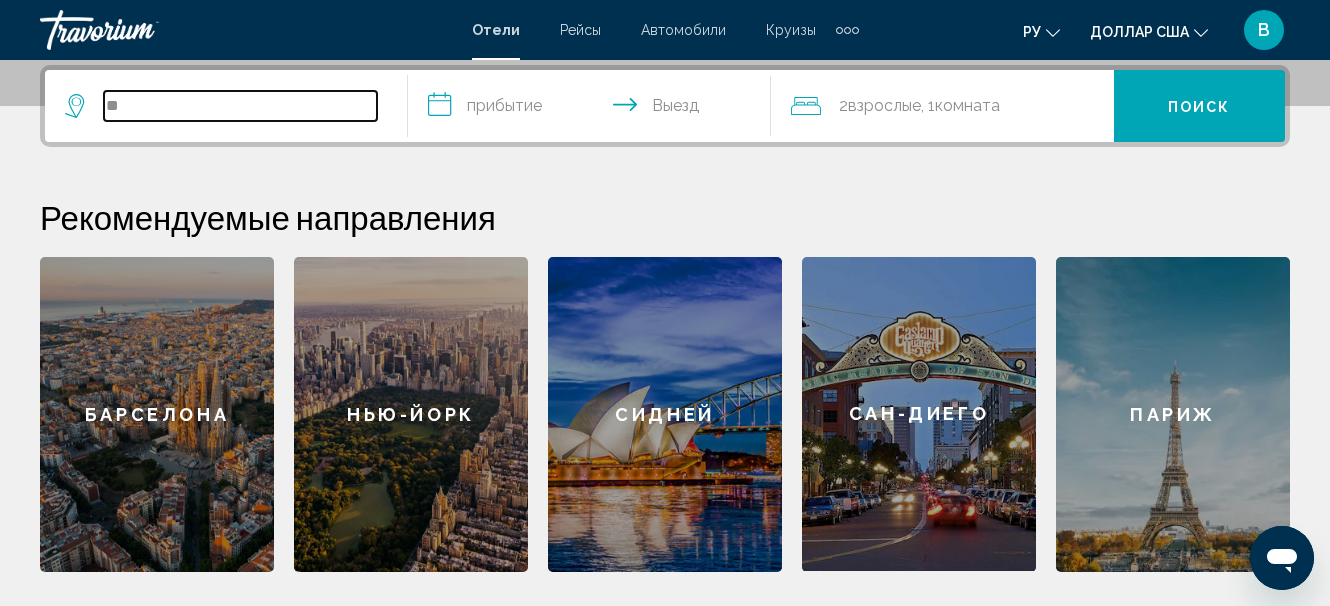 type on "*" 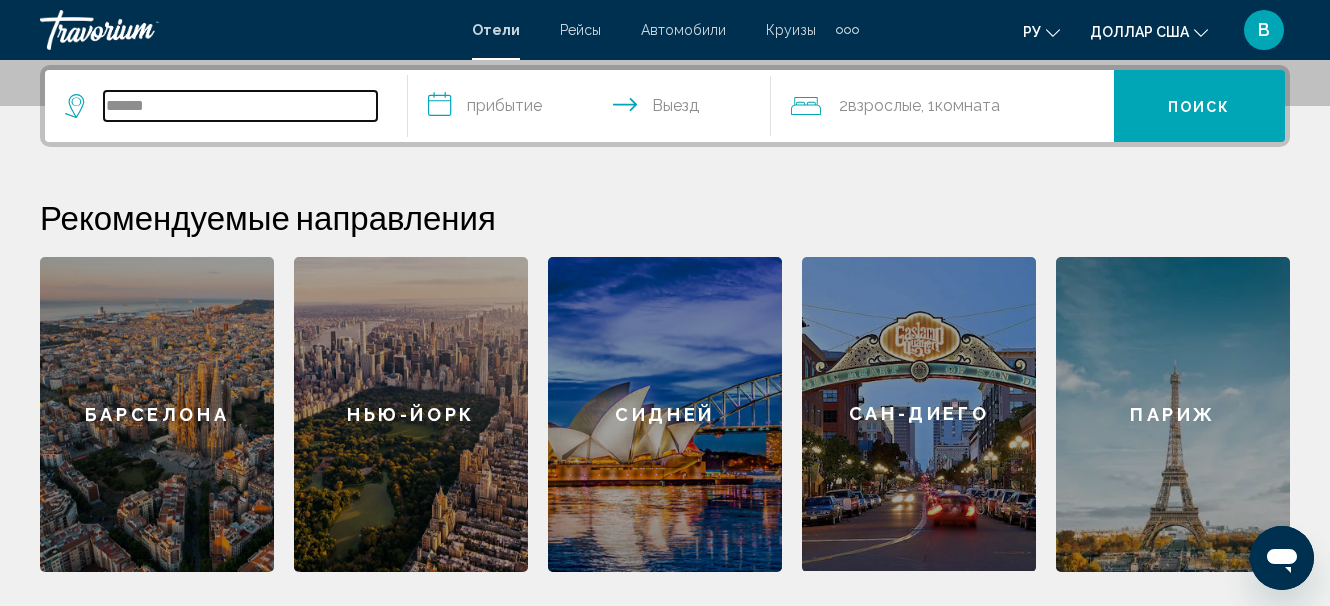 type on "******" 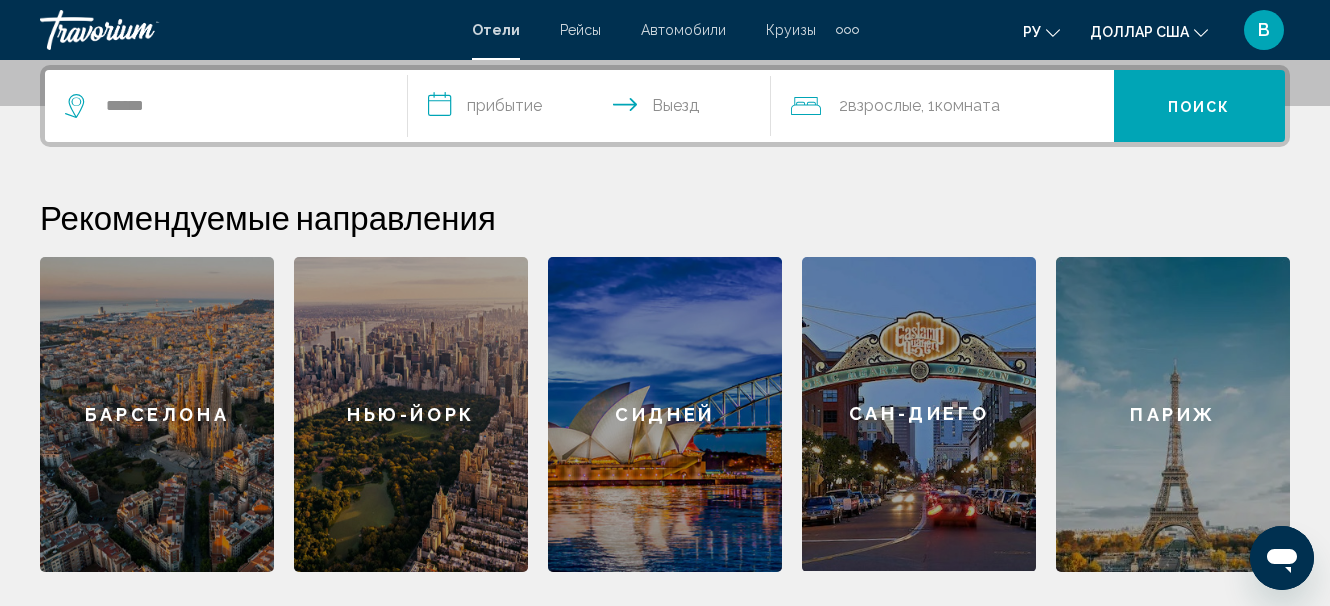 click on "**********" at bounding box center (593, 109) 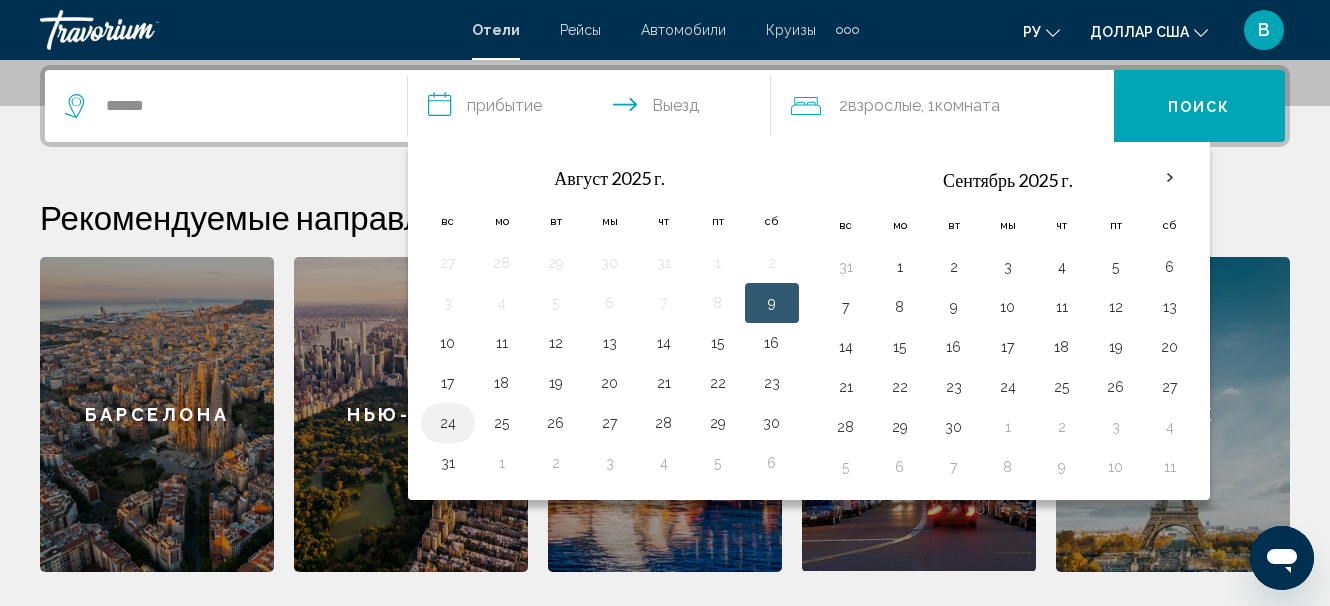 click on "24" at bounding box center (448, 423) 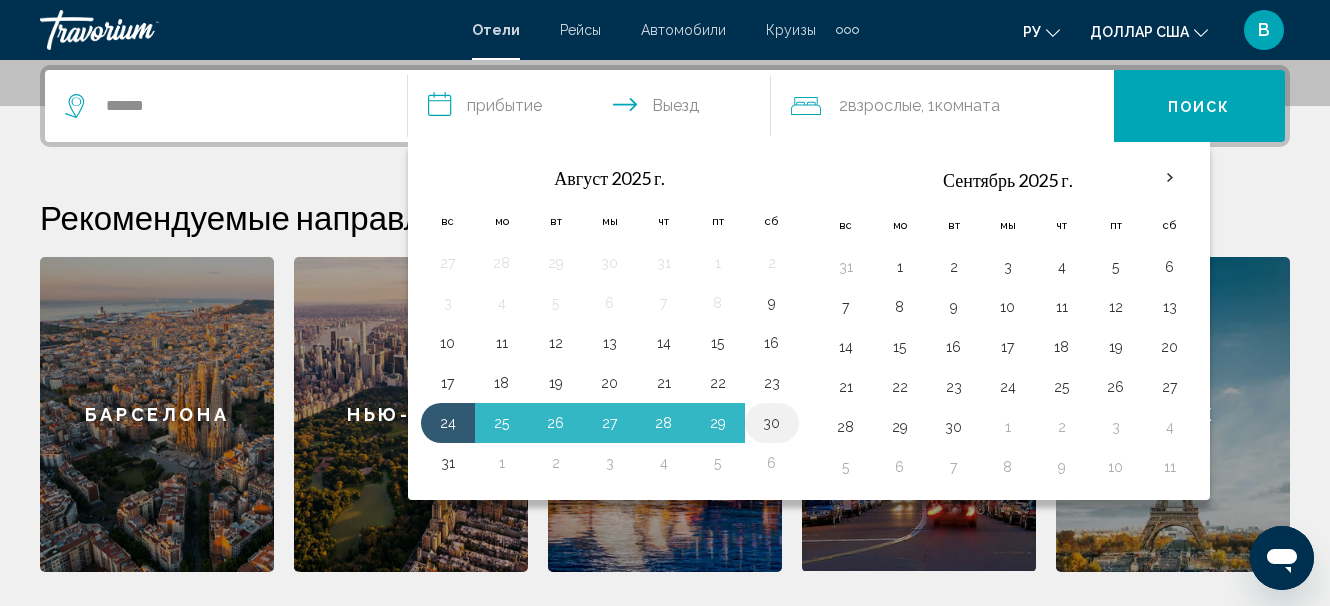 click on "30" at bounding box center (772, 423) 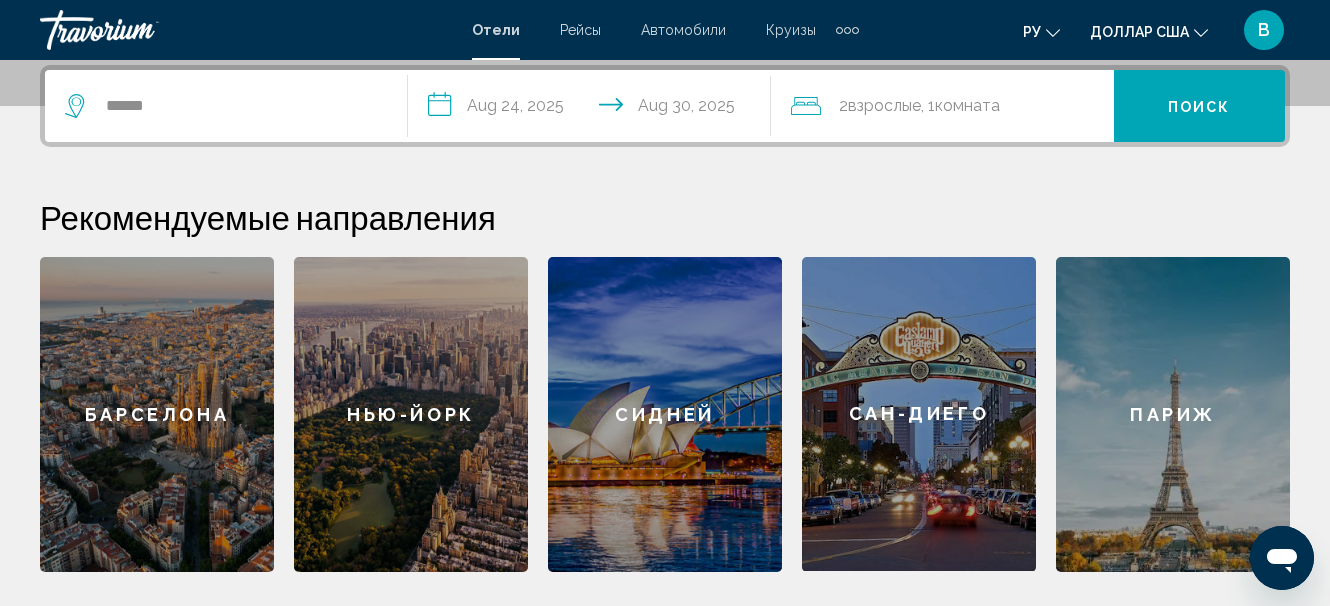click on "Комната" 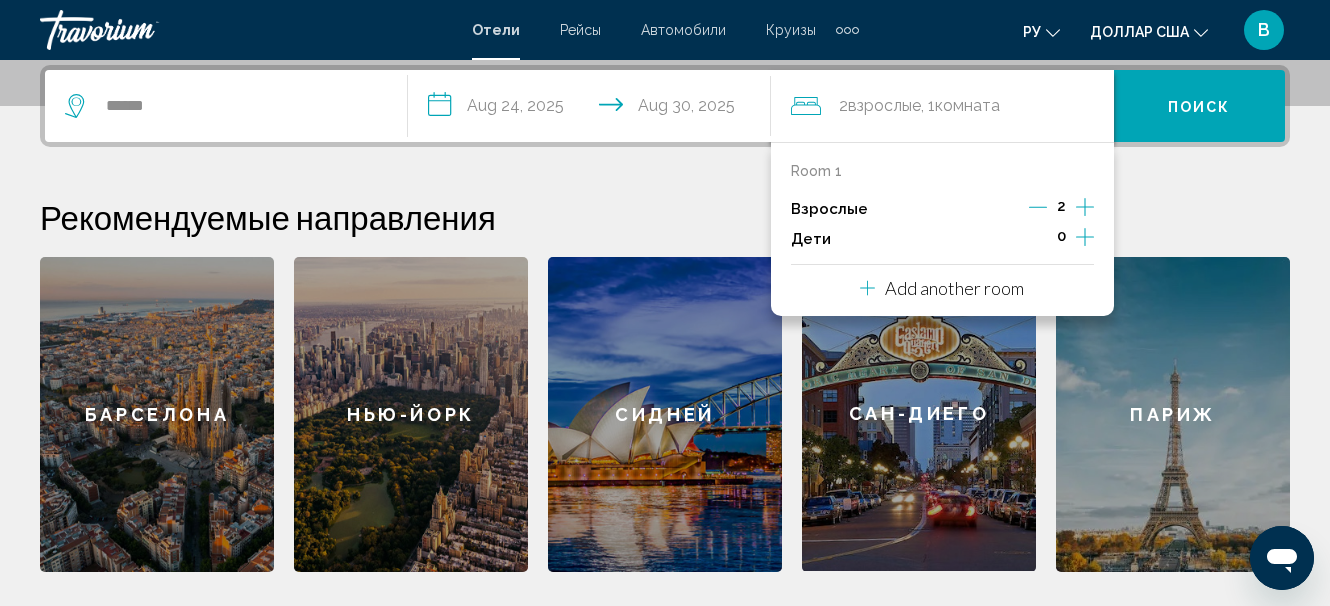 click 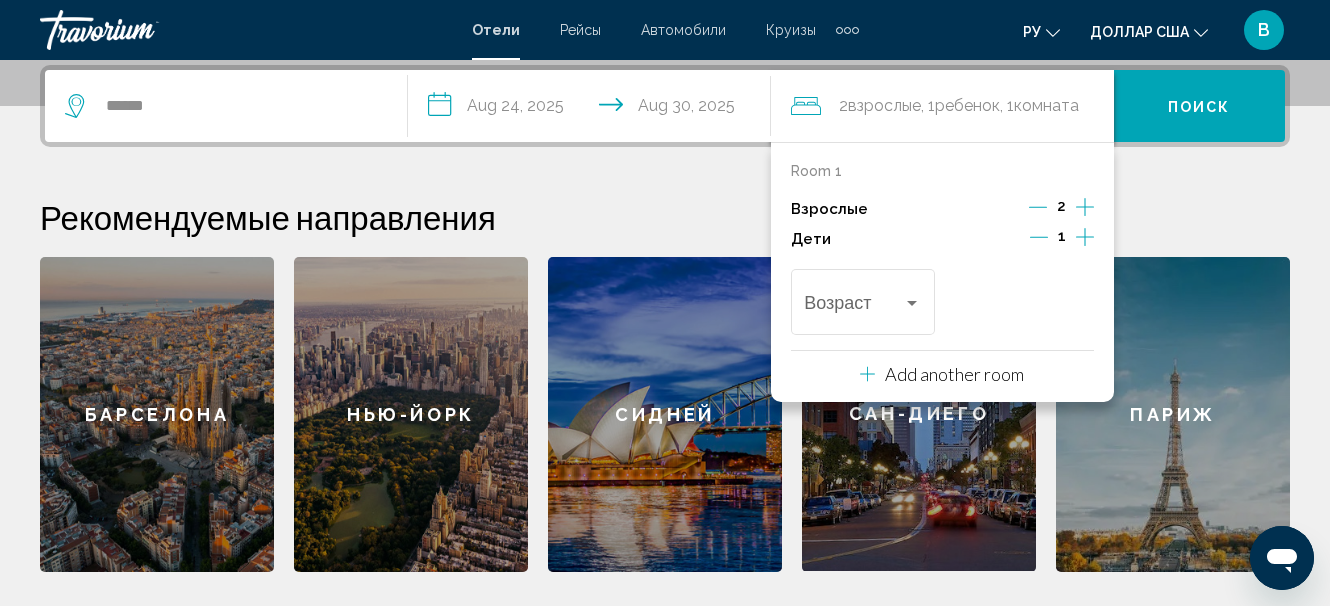 click on "Париж" at bounding box center [1173, 414] 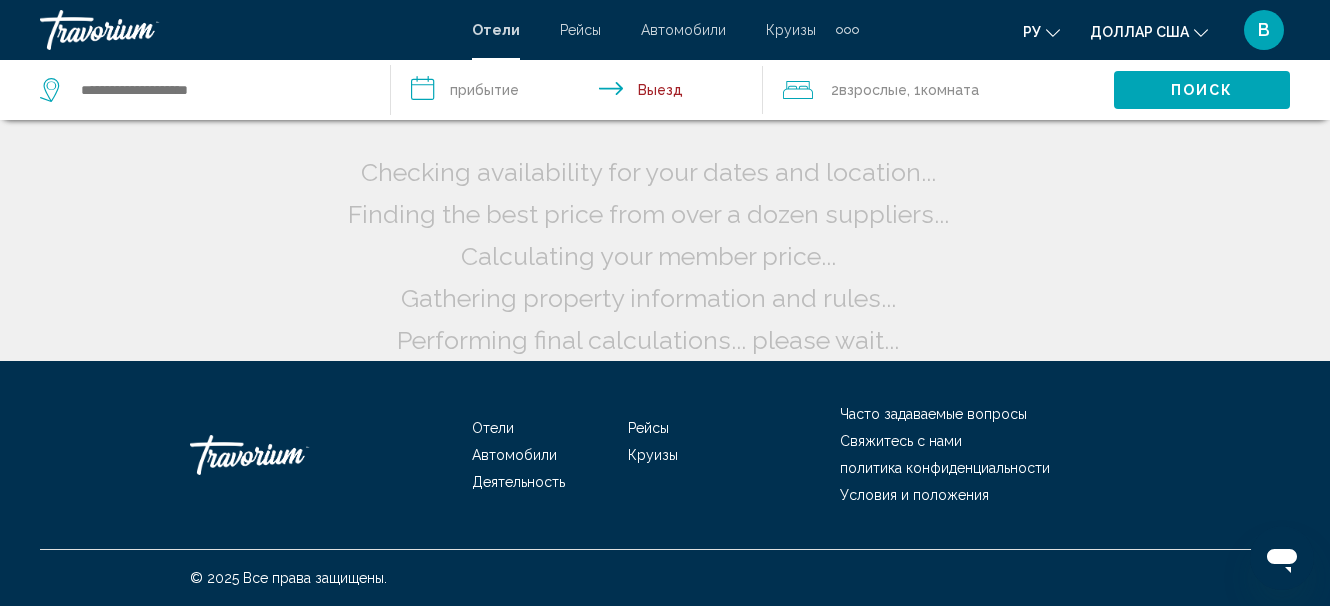 scroll, scrollTop: 0, scrollLeft: 0, axis: both 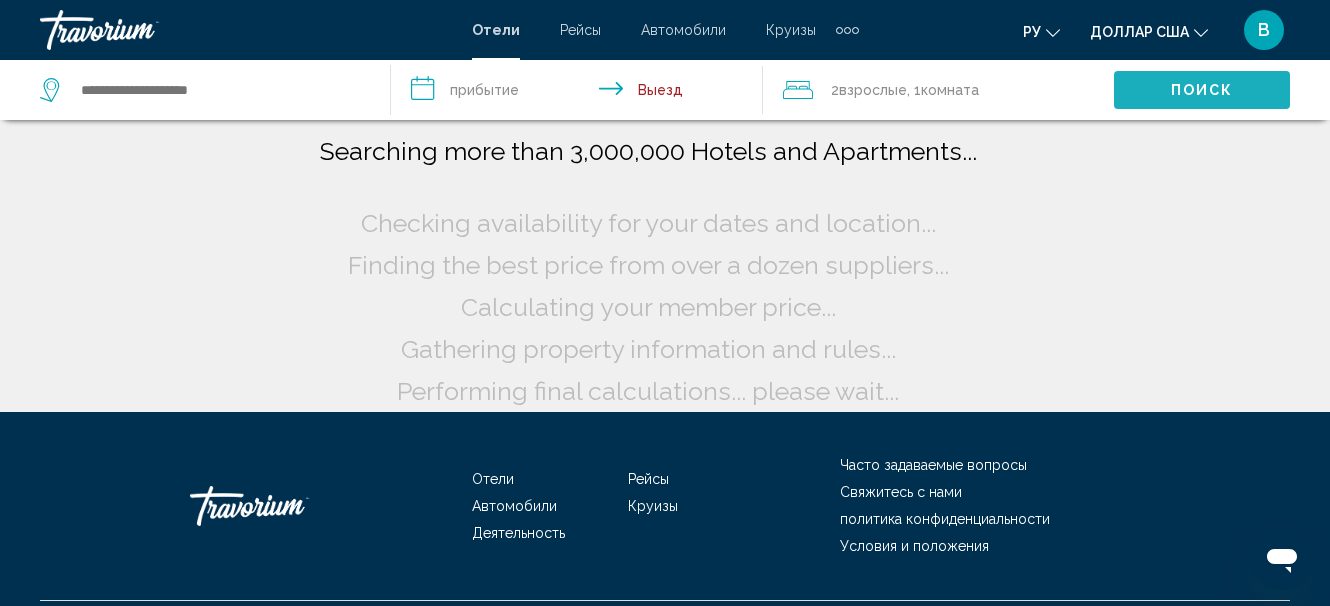 click on "Поиск" 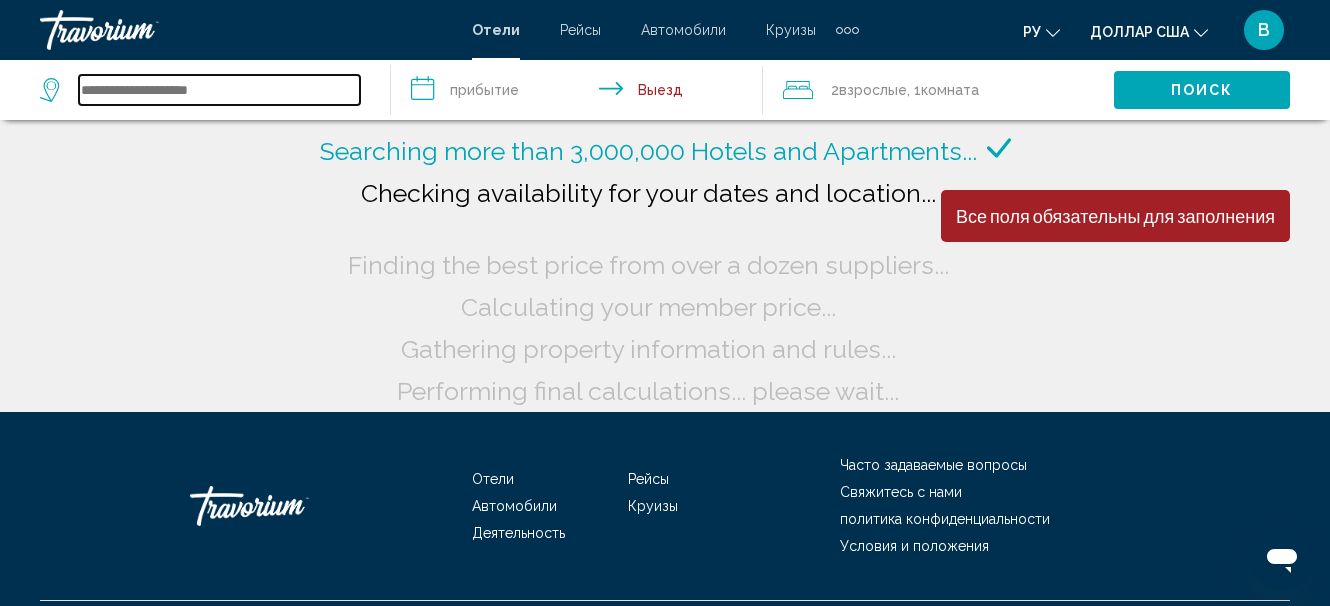 click at bounding box center [219, 90] 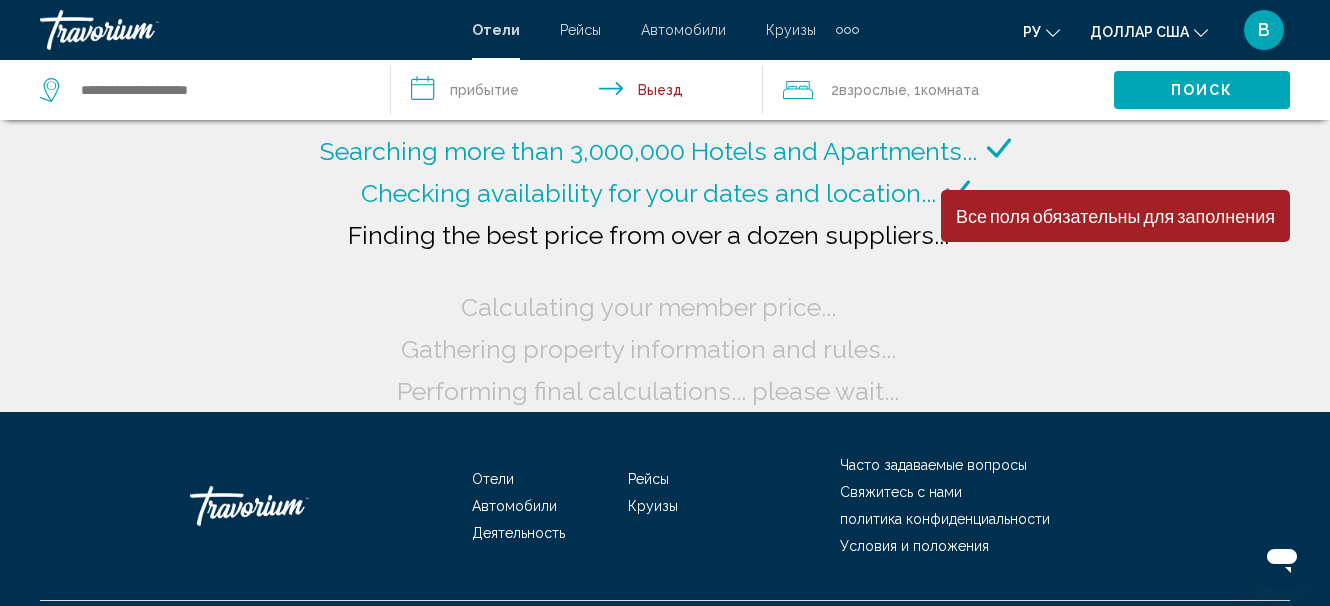 click 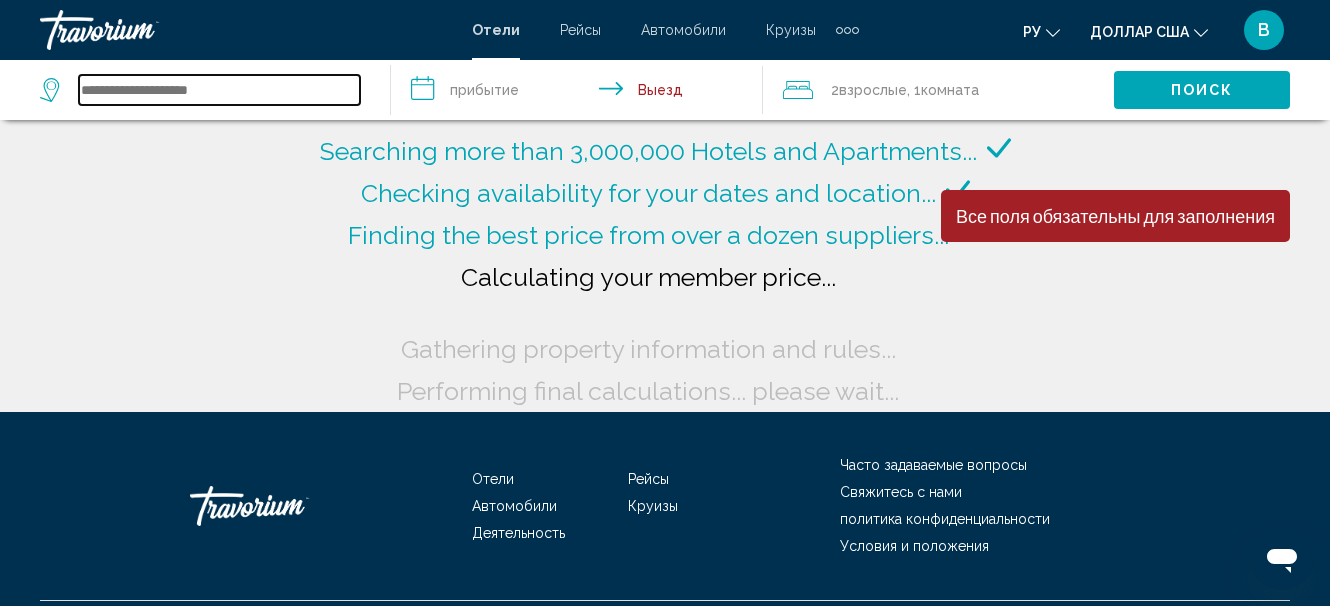 click at bounding box center (219, 90) 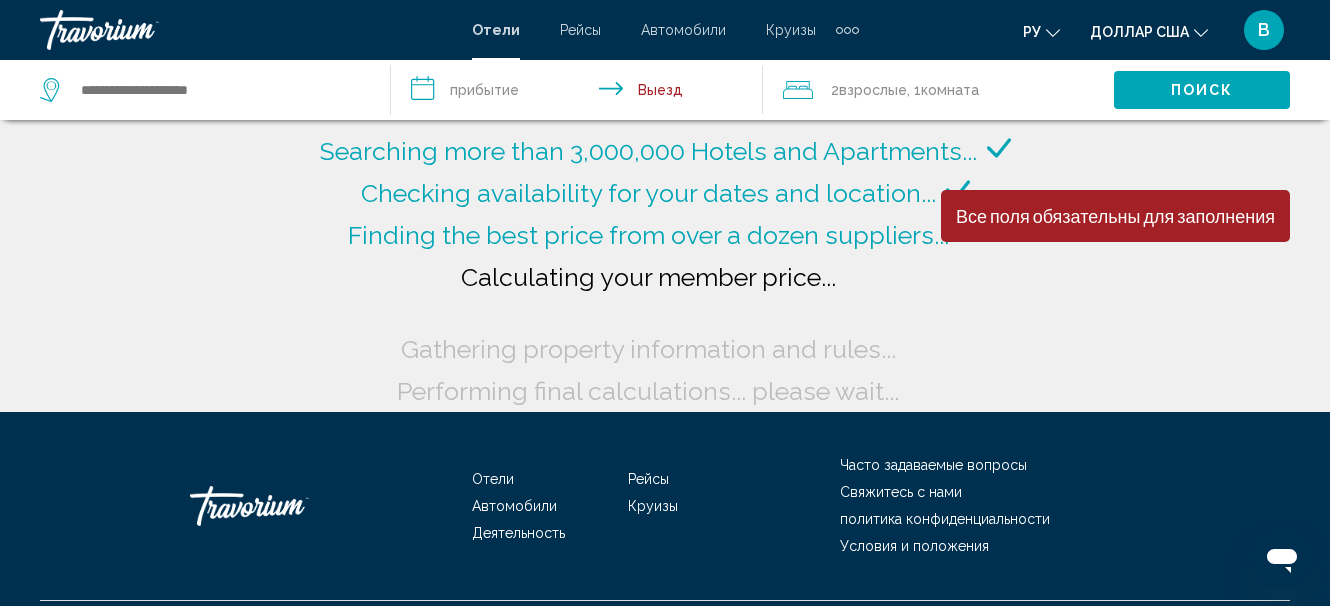 click on "**********" at bounding box center [580, 93] 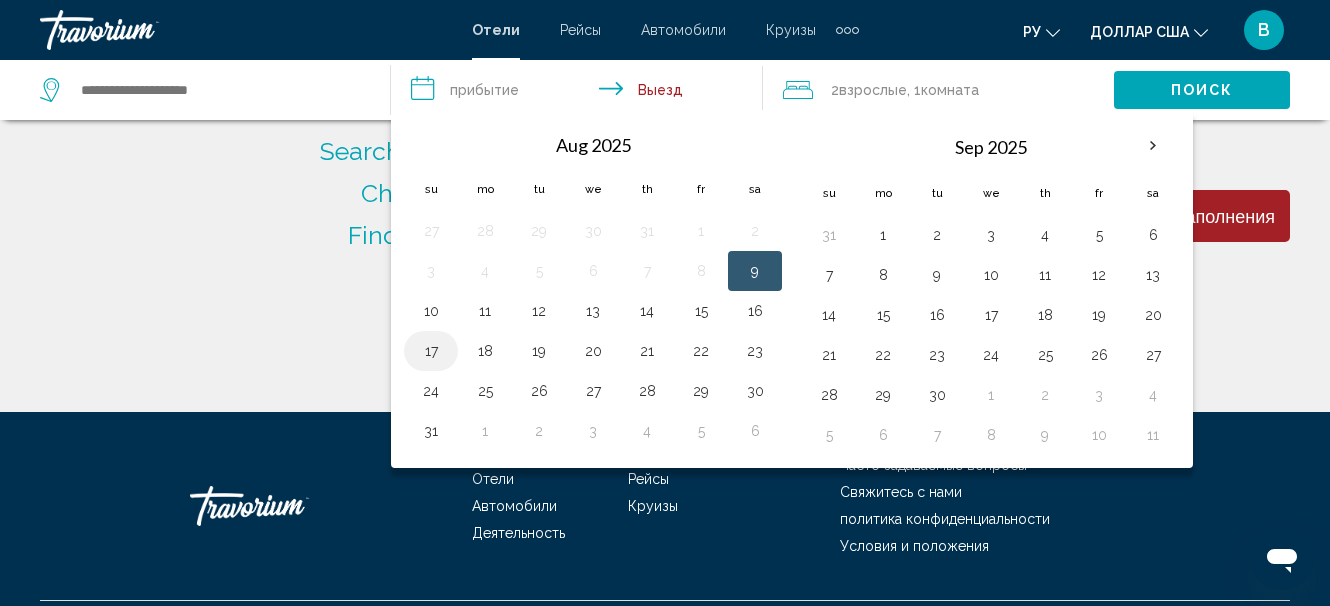 click on "17" at bounding box center [431, 351] 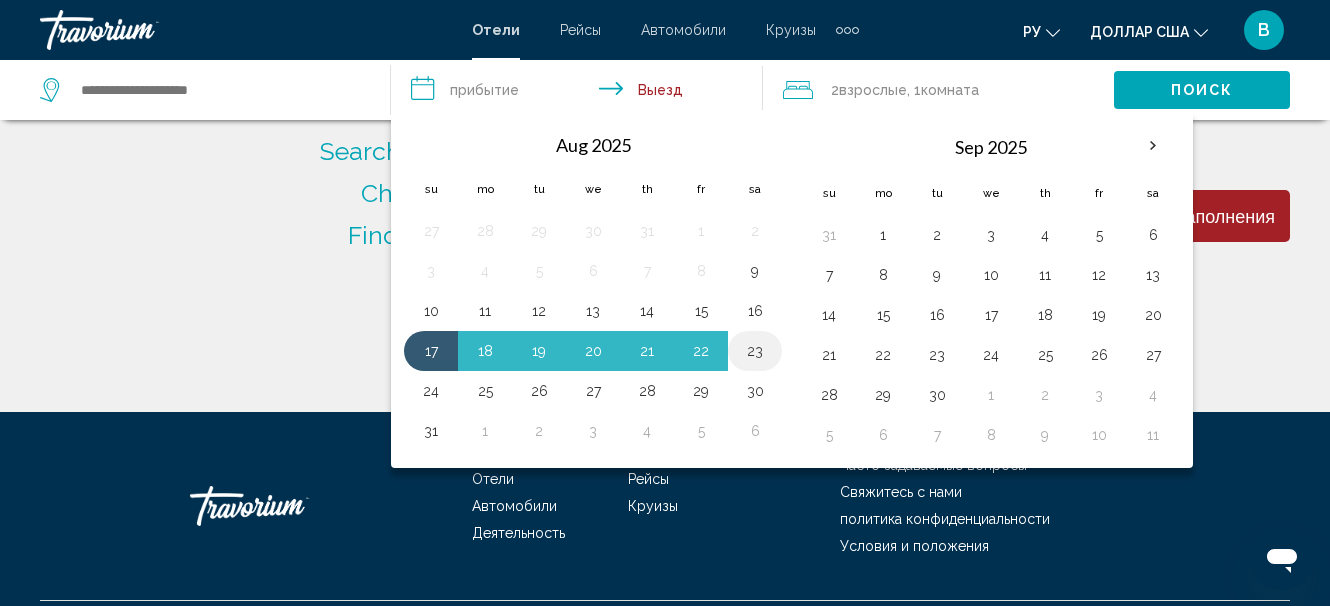 click on "23" at bounding box center (755, 351) 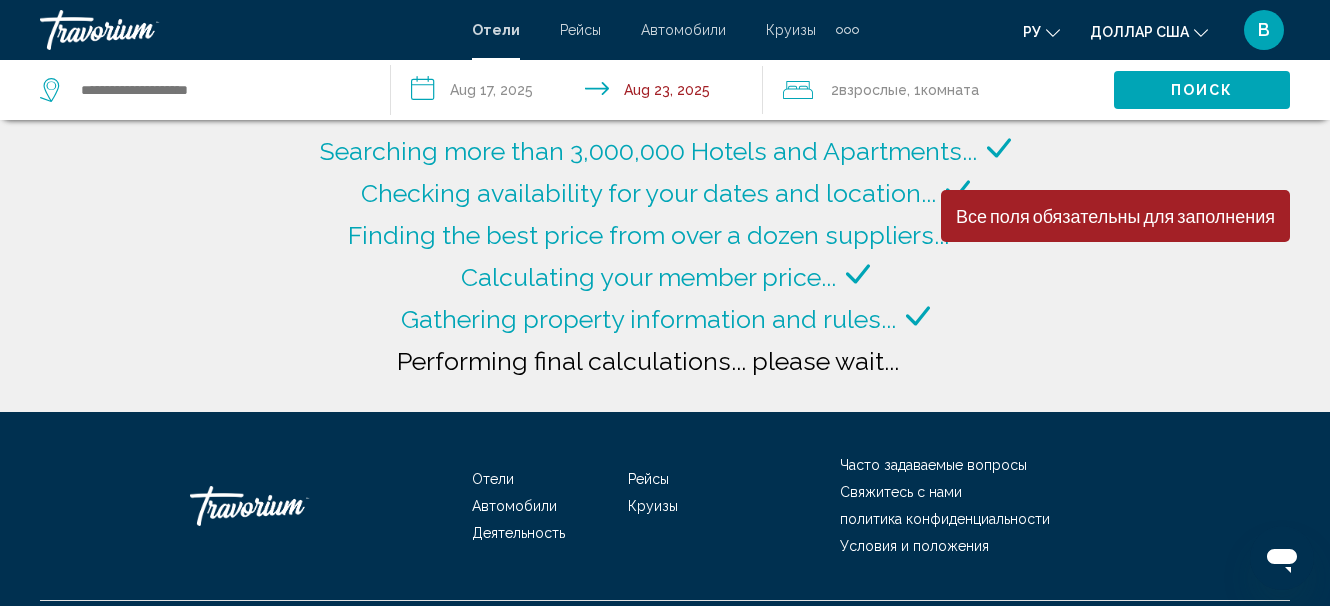 click on "Взрослые" 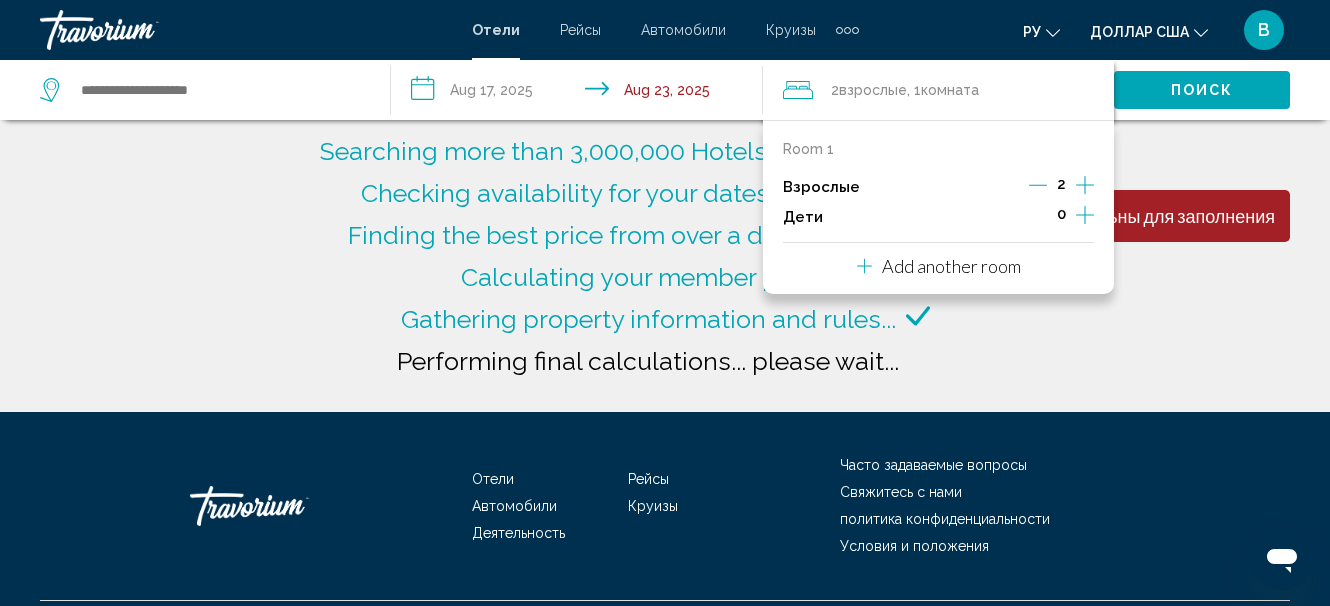 click 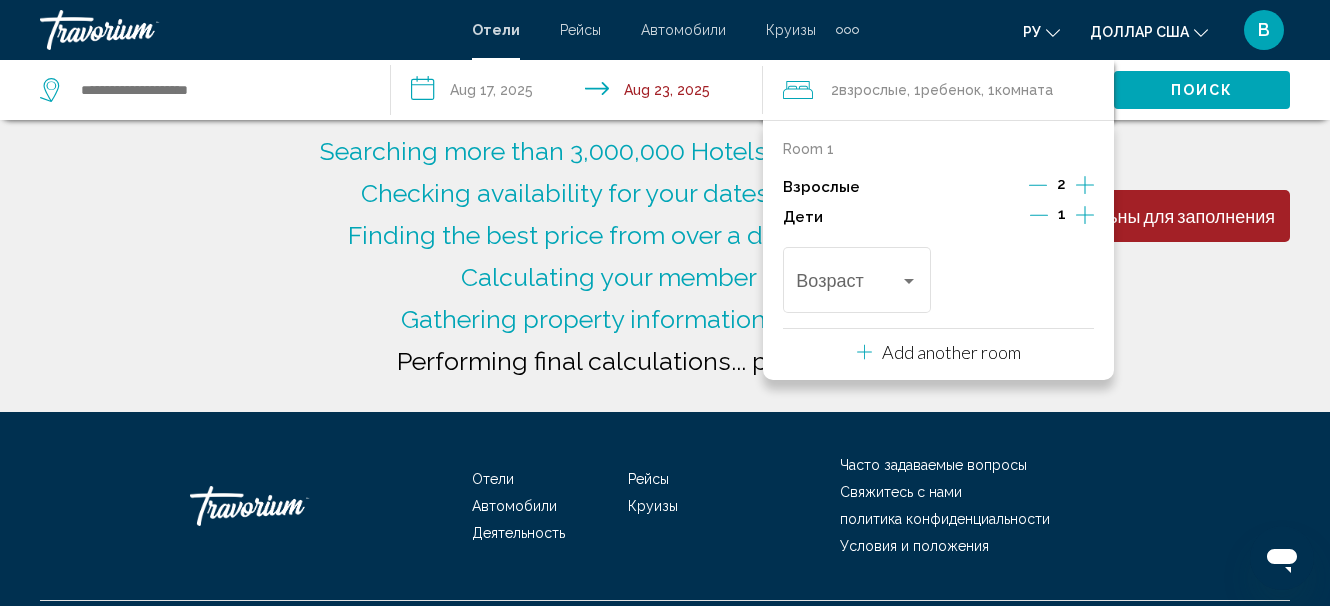 click on "Отели Рейсы Автомобили Круизы Деятельность Часто задаваемые вопросы Свяжитесь с нами политика конфиденциальности Условия и положения" at bounding box center (665, 506) 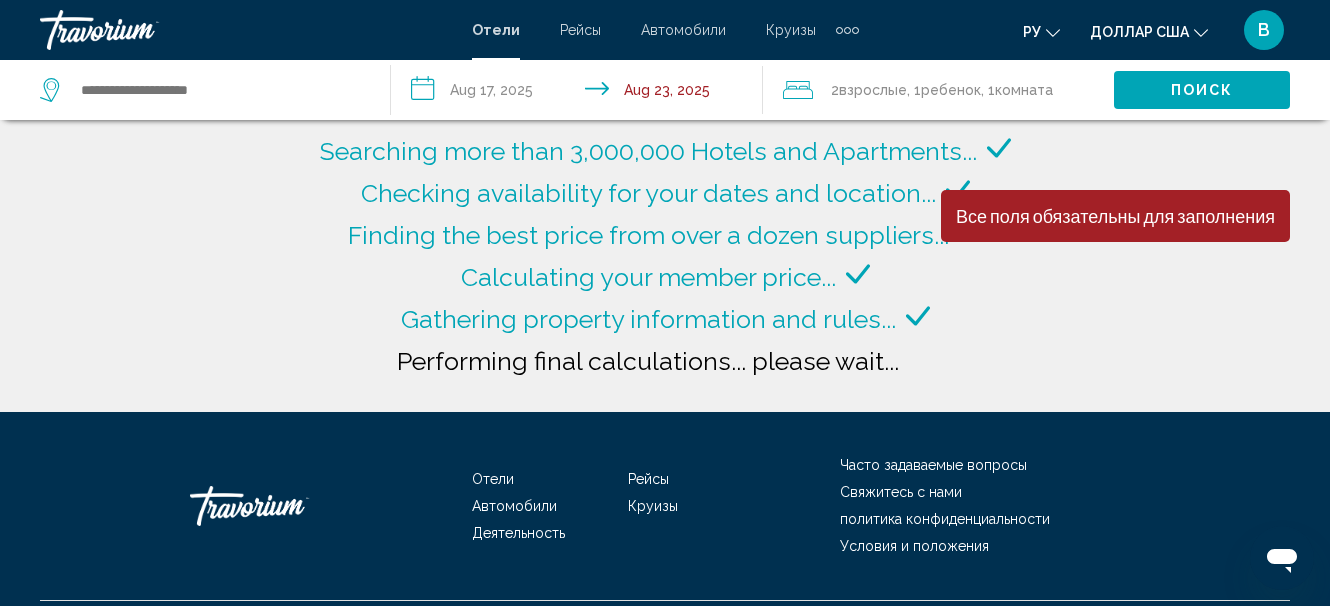 click 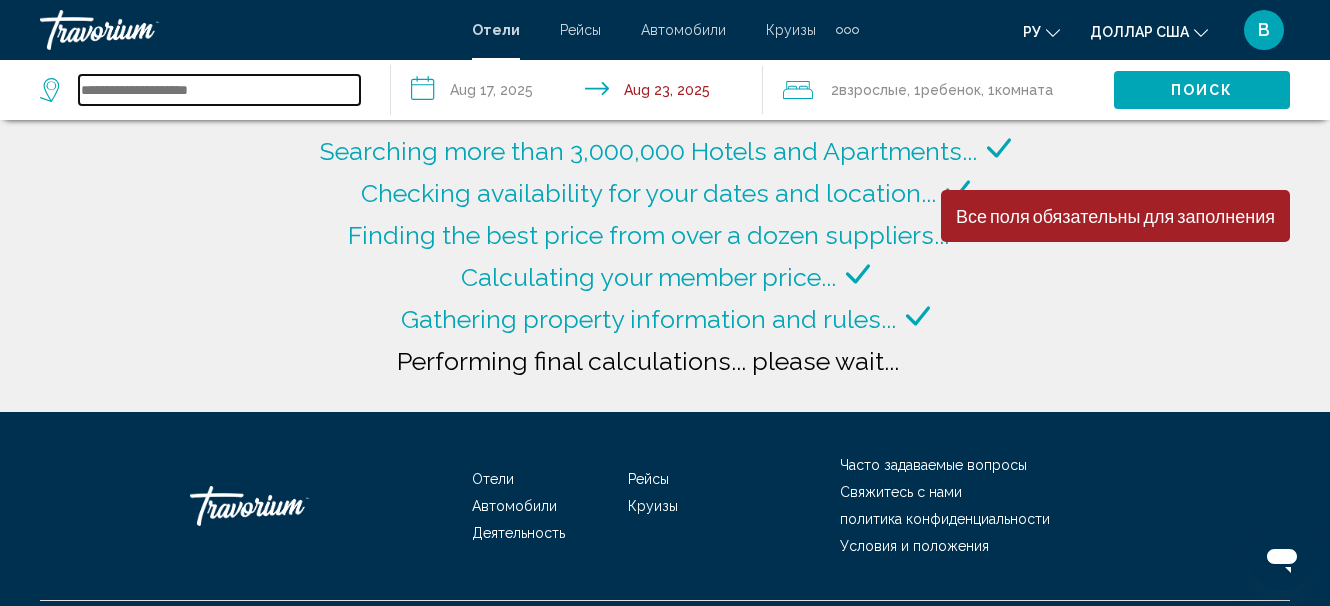 click at bounding box center (219, 90) 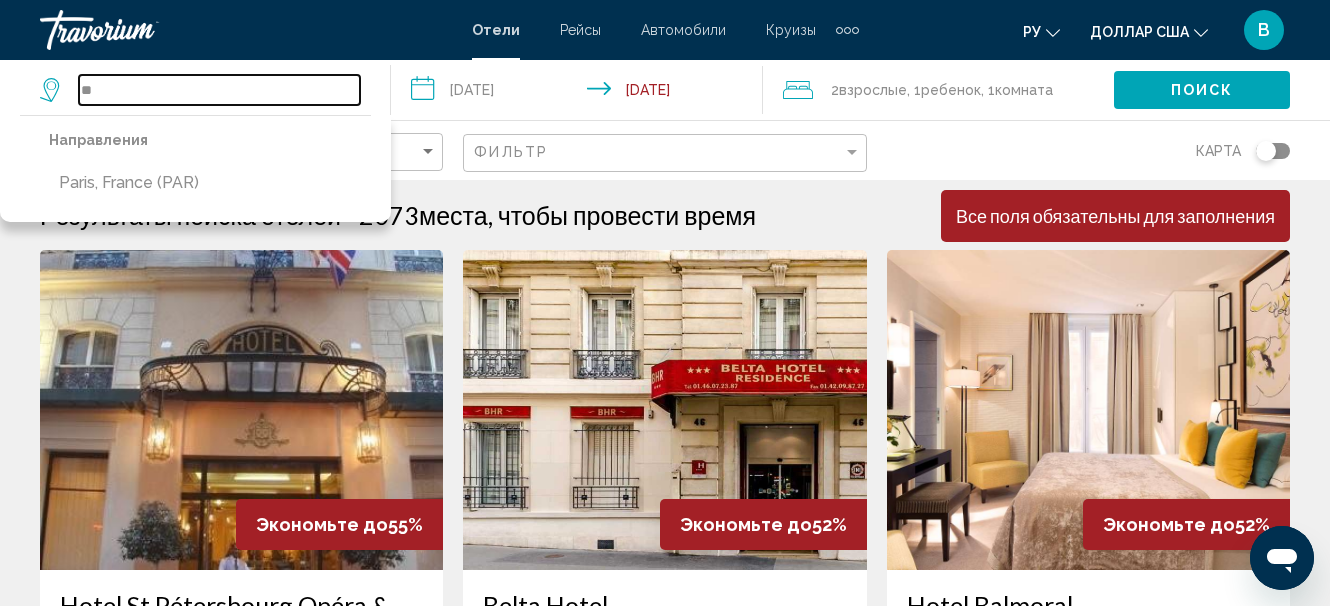 type on "*" 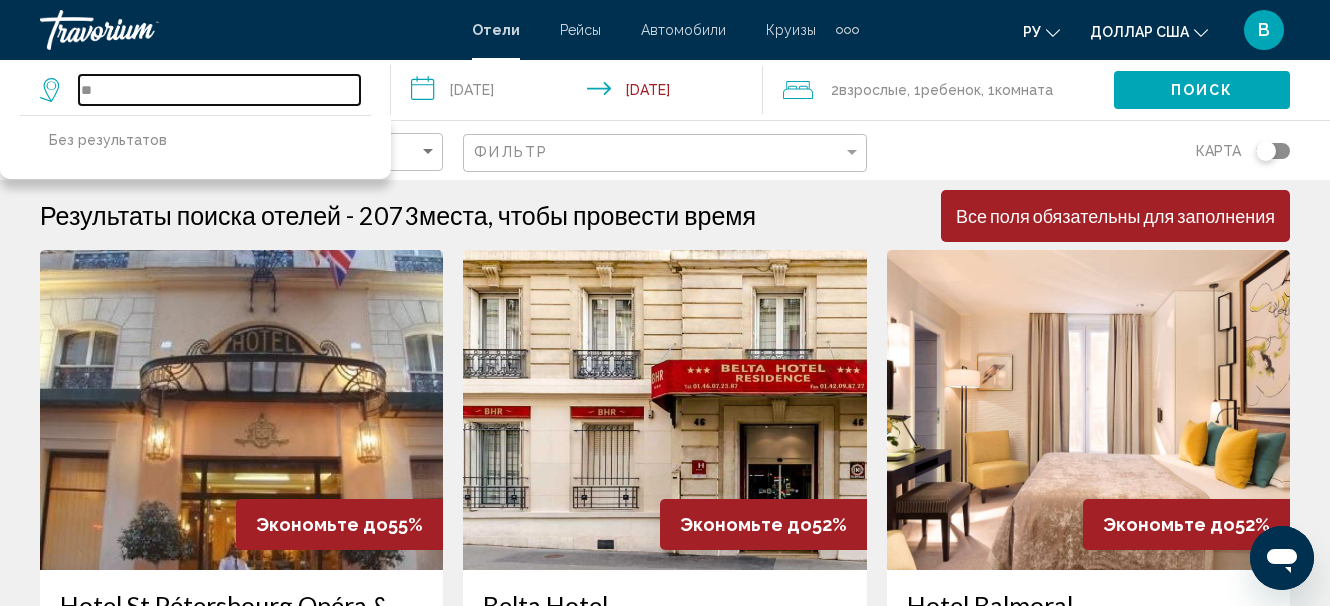 type on "*" 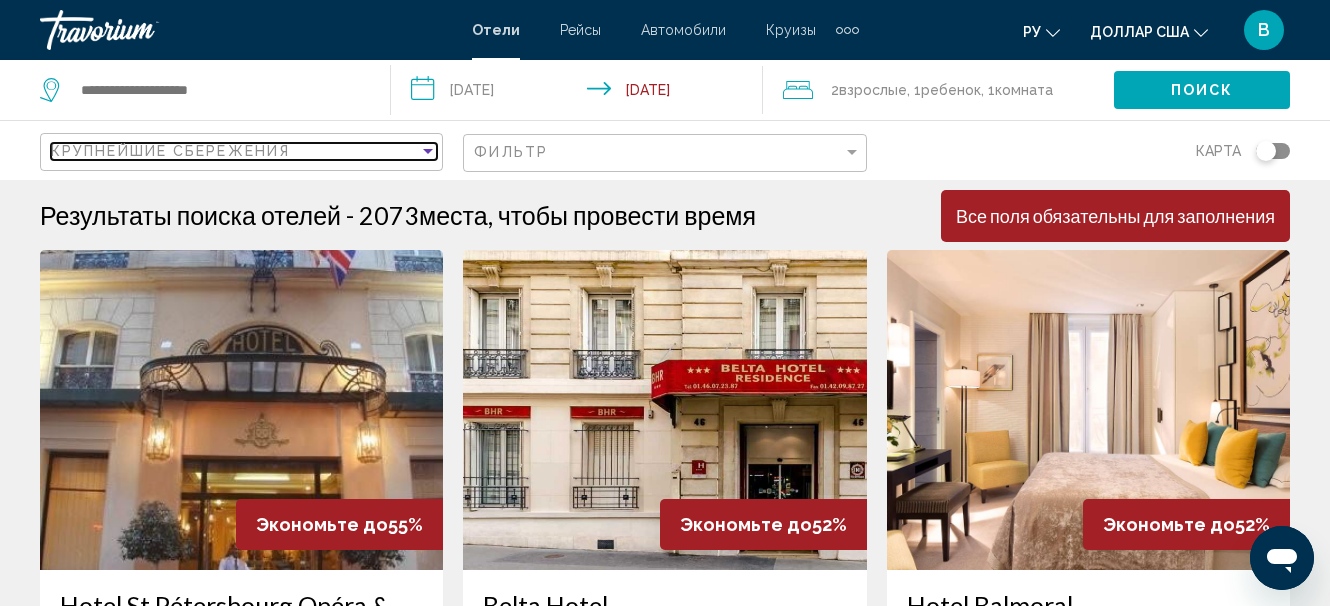 click at bounding box center [428, 151] 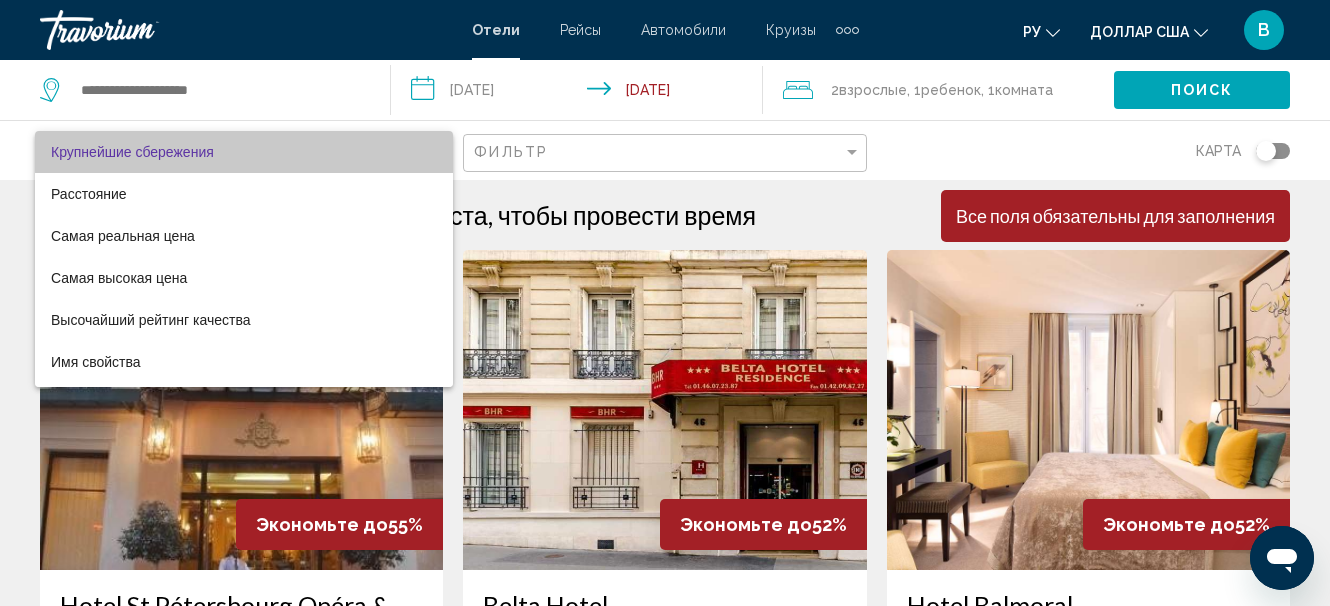 click on "Крупнейшие сбережения" at bounding box center [244, 152] 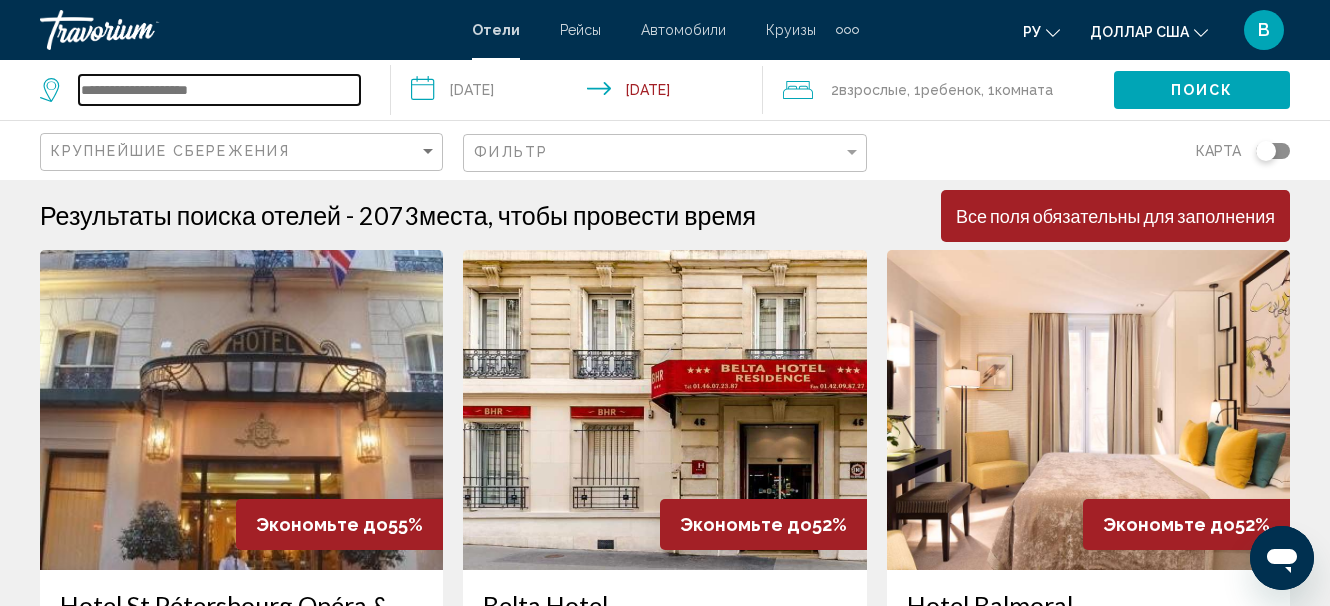 click at bounding box center (219, 90) 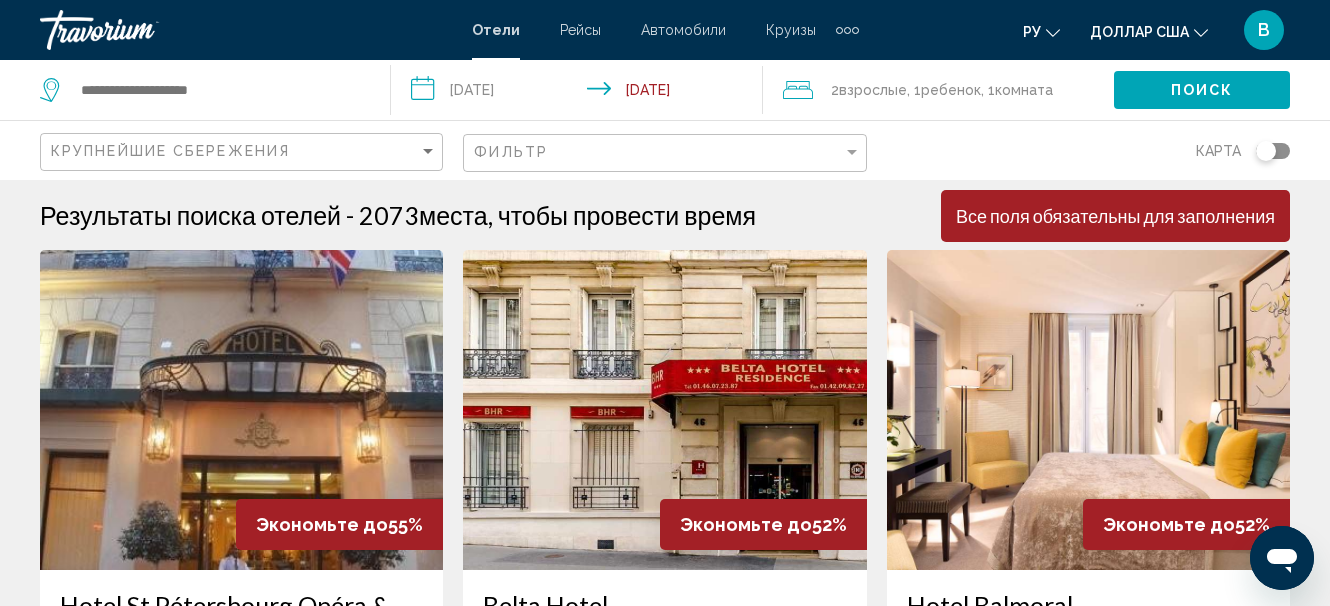 click on "**********" at bounding box center (580, 93) 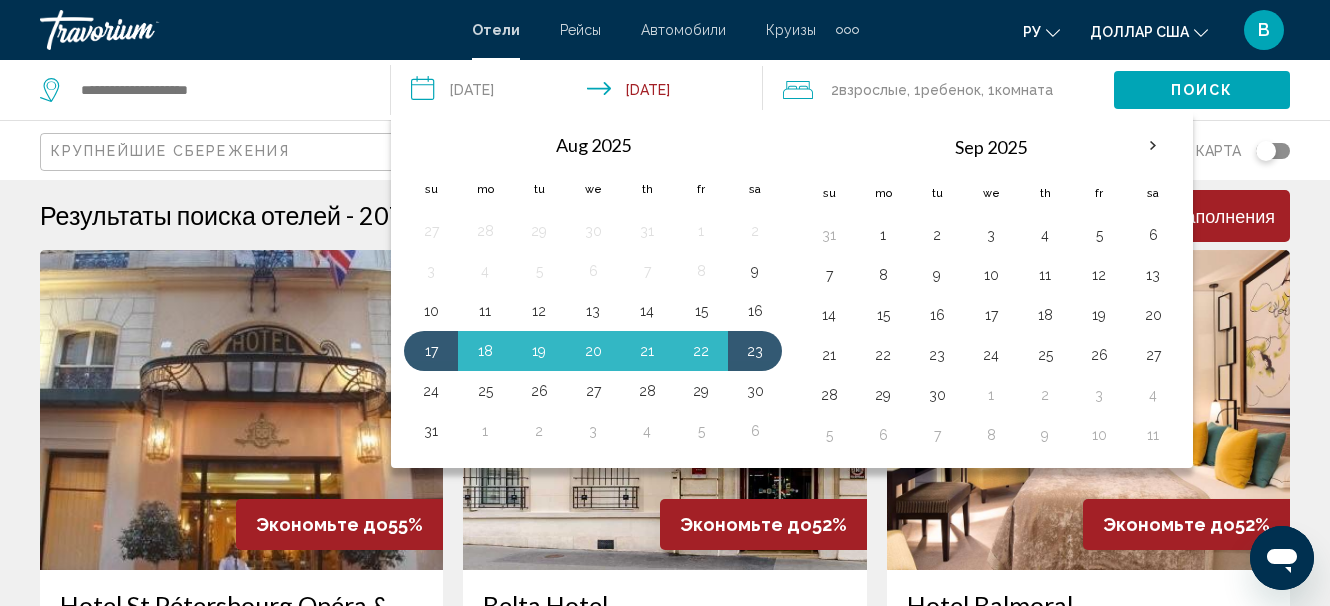 click on "**********" at bounding box center (580, 93) 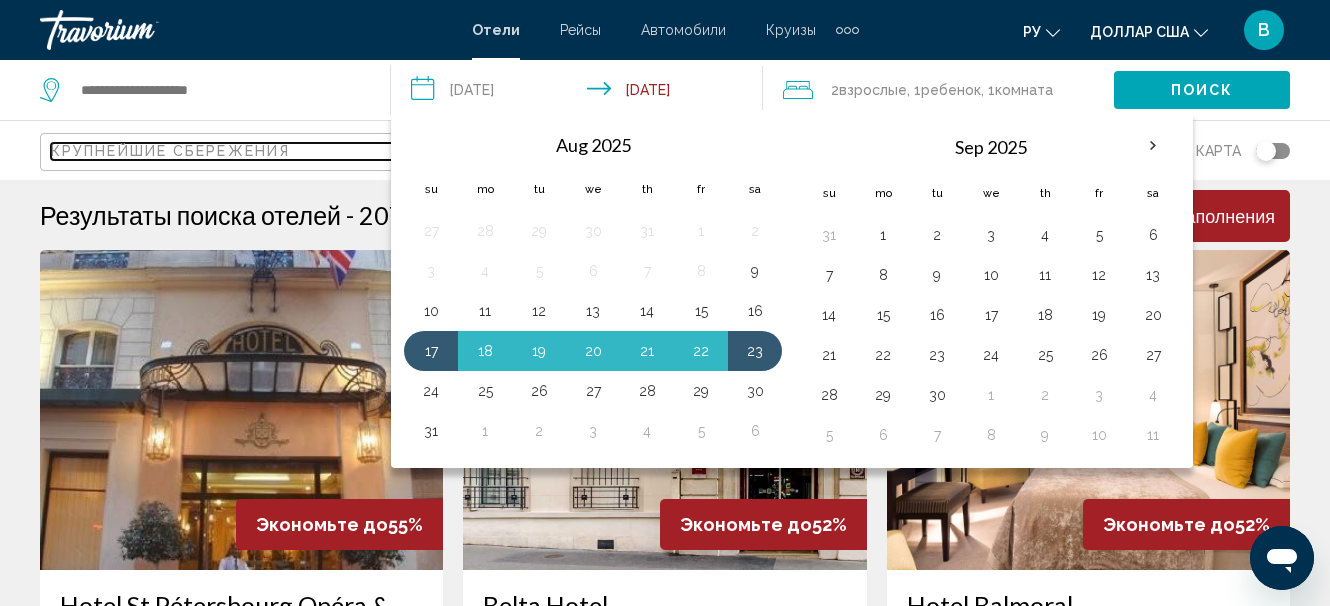 click on "Крупнейшие сбережения" at bounding box center (244, 152) 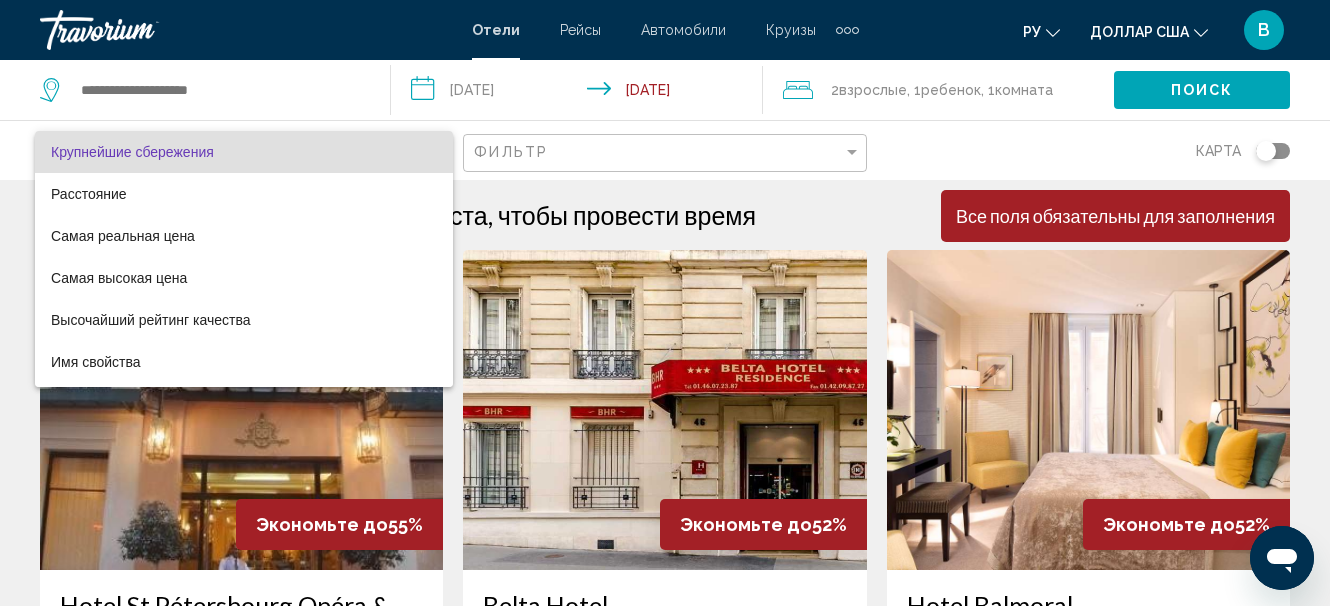 click at bounding box center (665, 303) 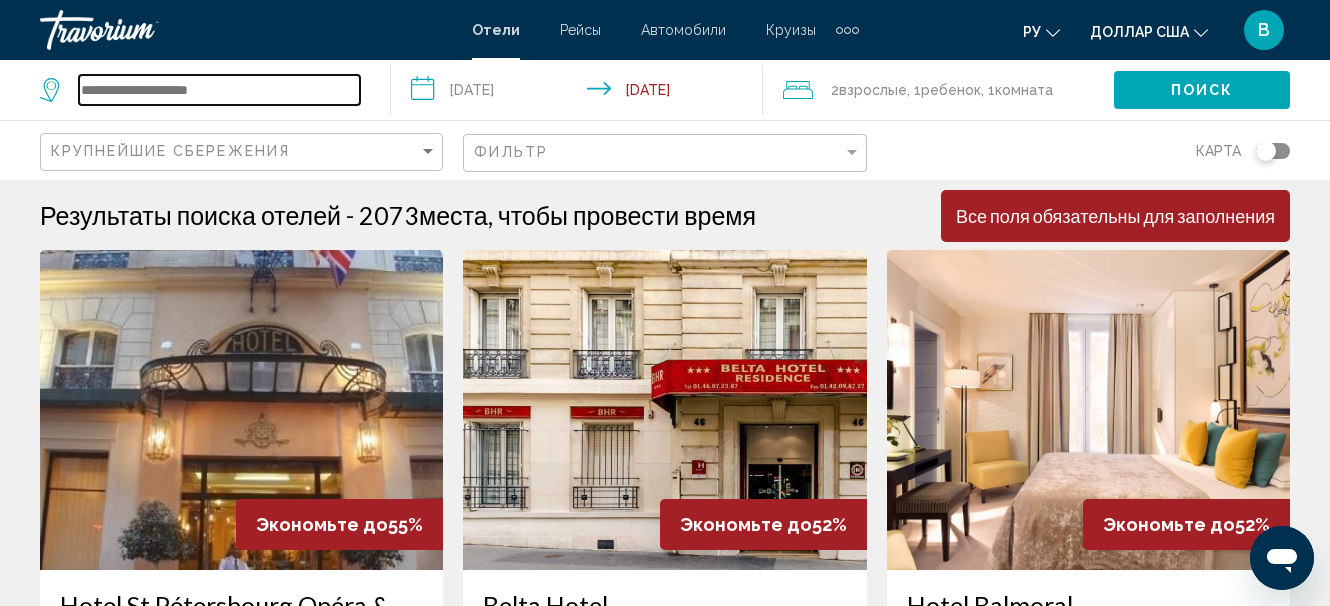 click at bounding box center (219, 90) 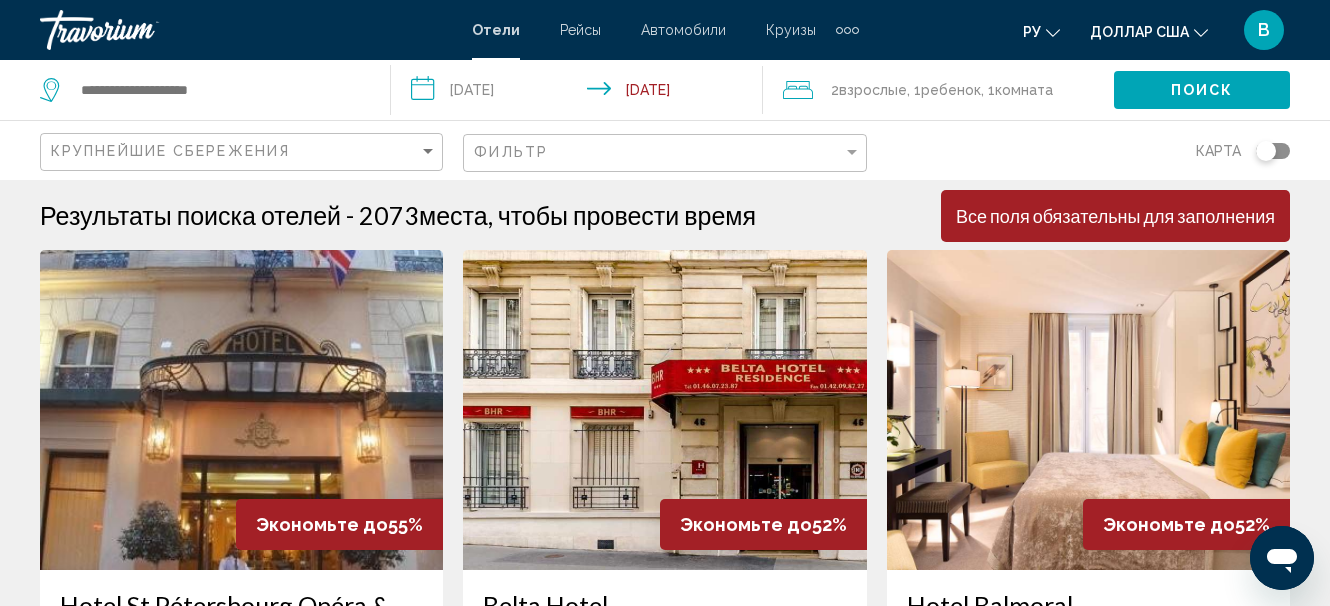 click 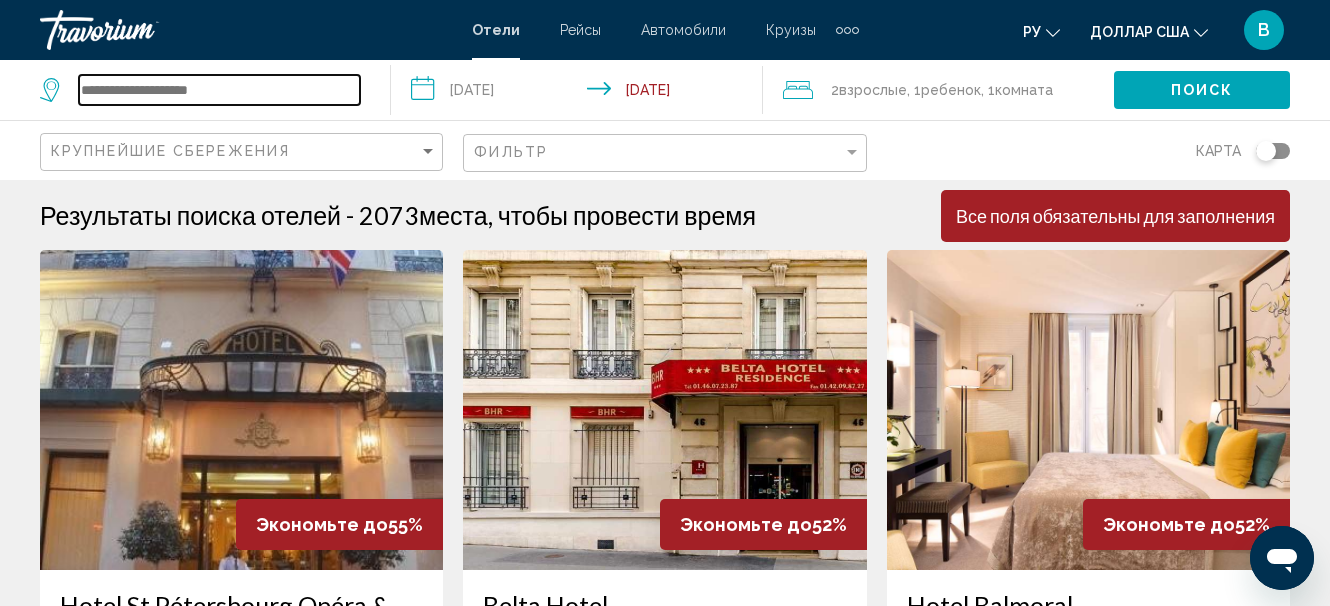click at bounding box center [219, 90] 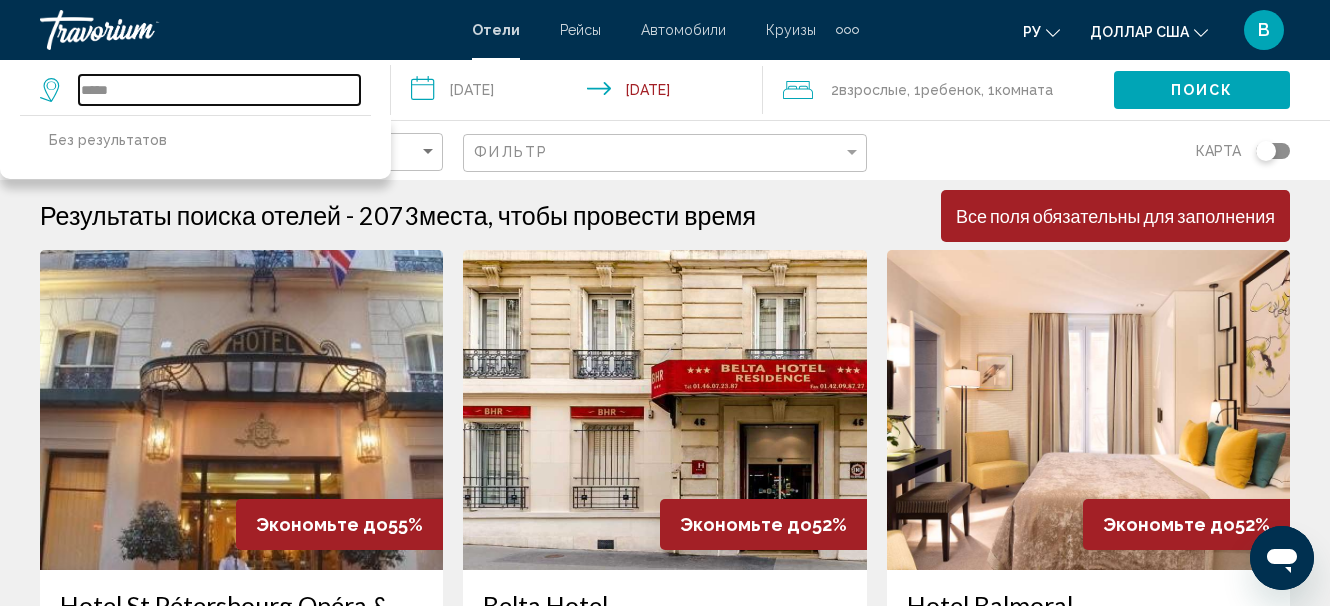 type on "******" 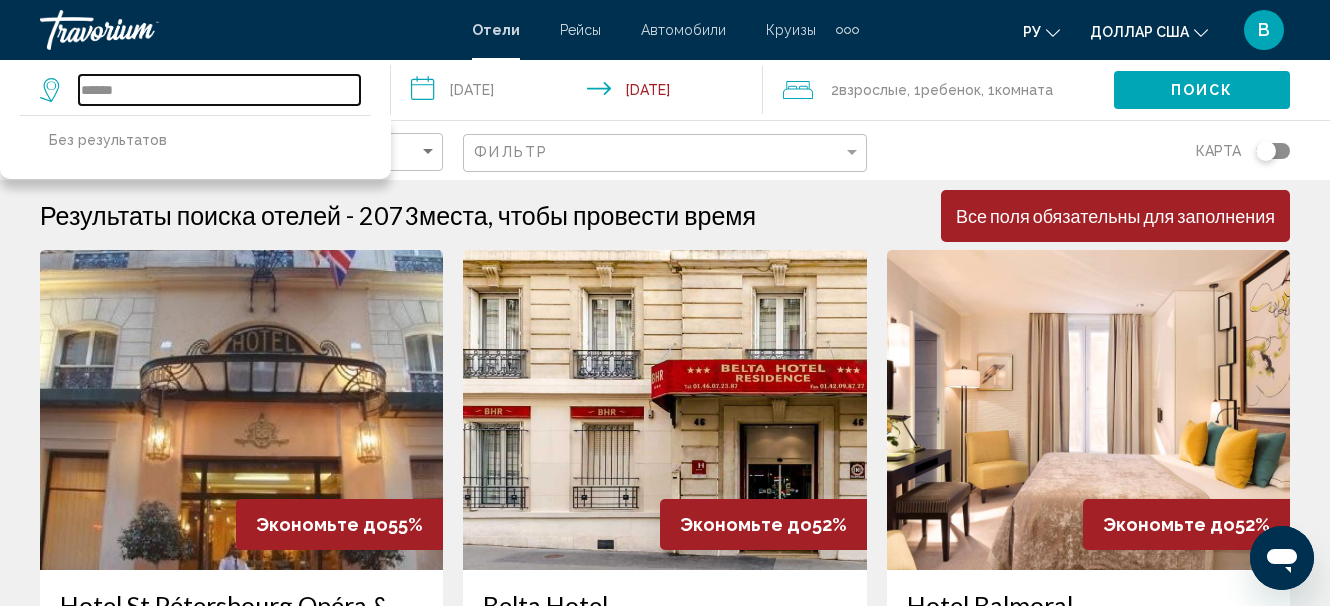 click on "******" at bounding box center (219, 90) 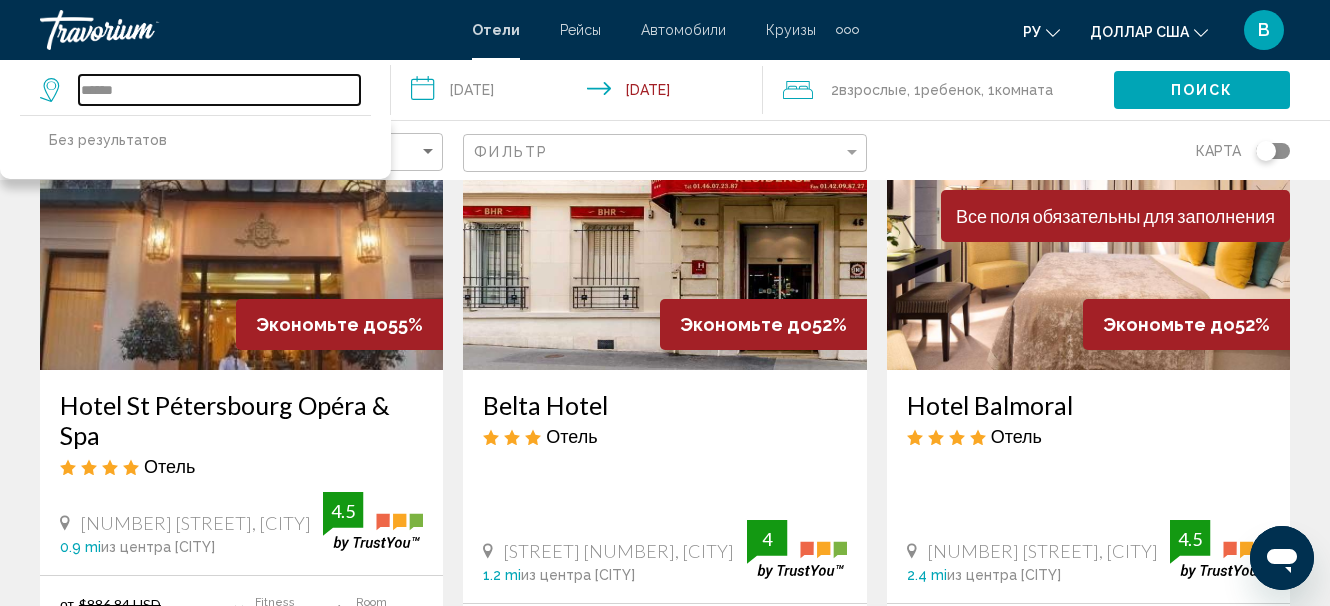 scroll, scrollTop: 0, scrollLeft: 0, axis: both 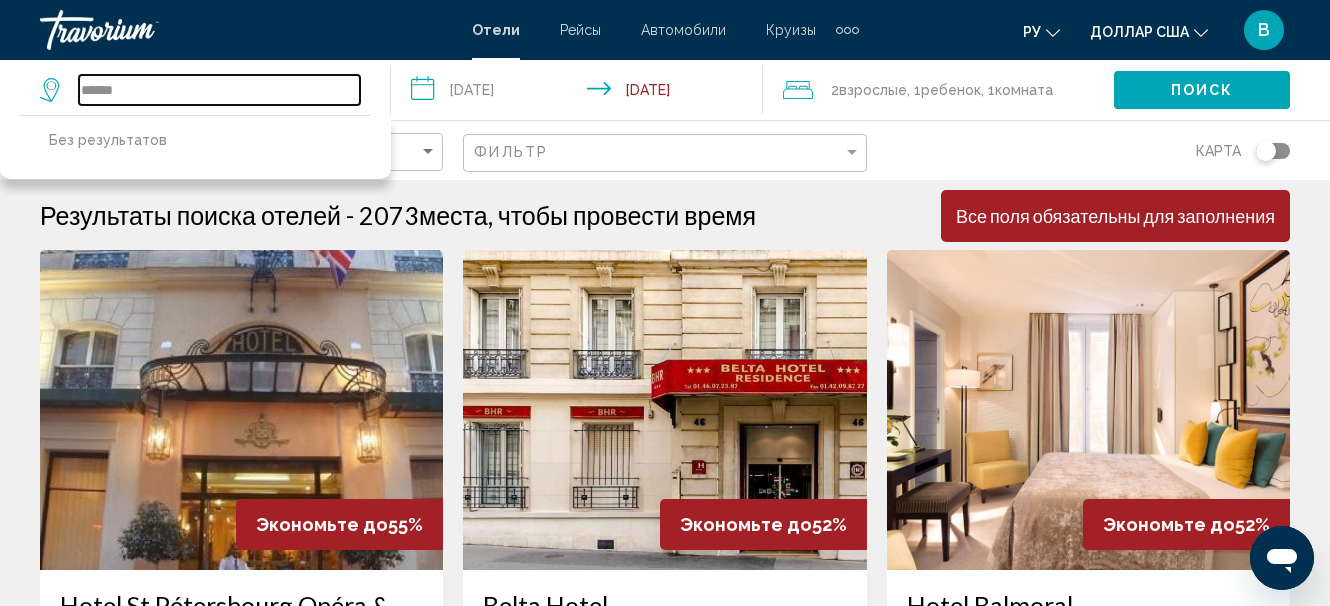 drag, startPoint x: 168, startPoint y: 92, endPoint x: -31, endPoint y: 91, distance: 199.00252 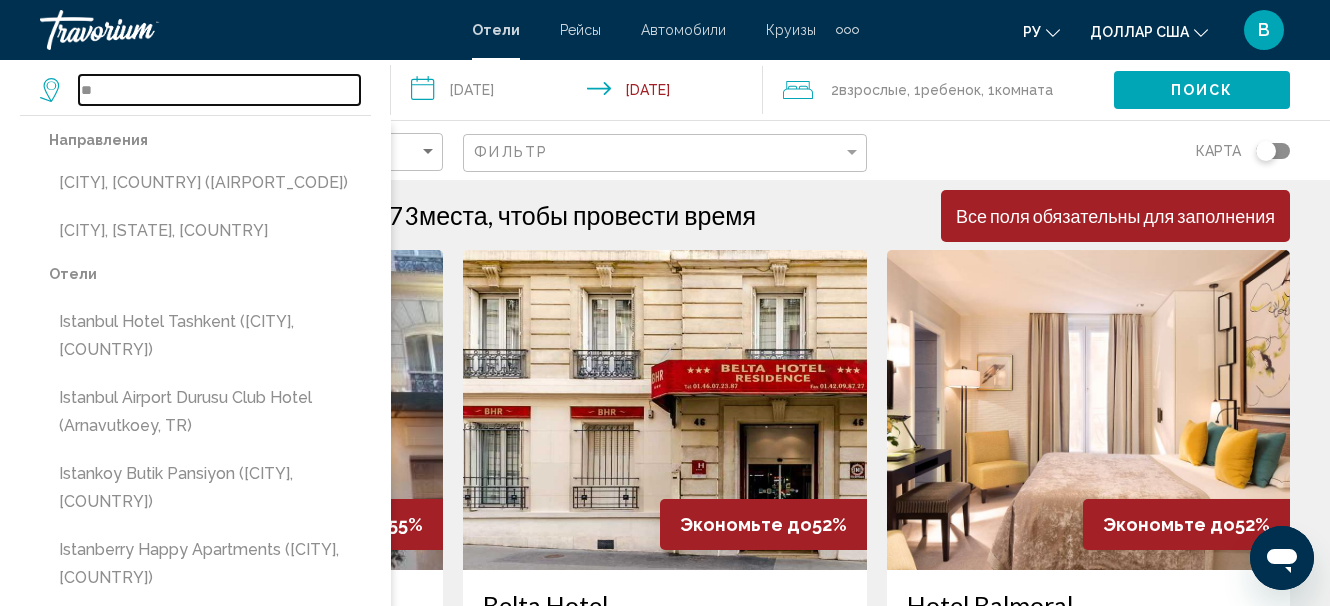 type on "*" 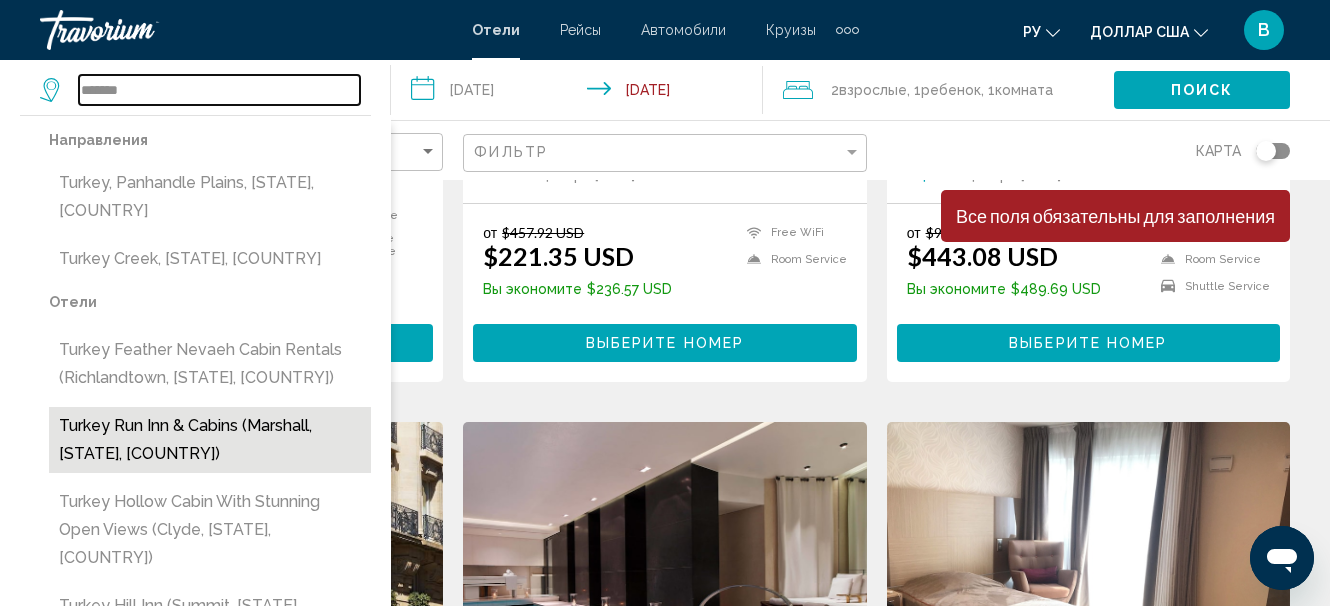 scroll, scrollTop: 800, scrollLeft: 0, axis: vertical 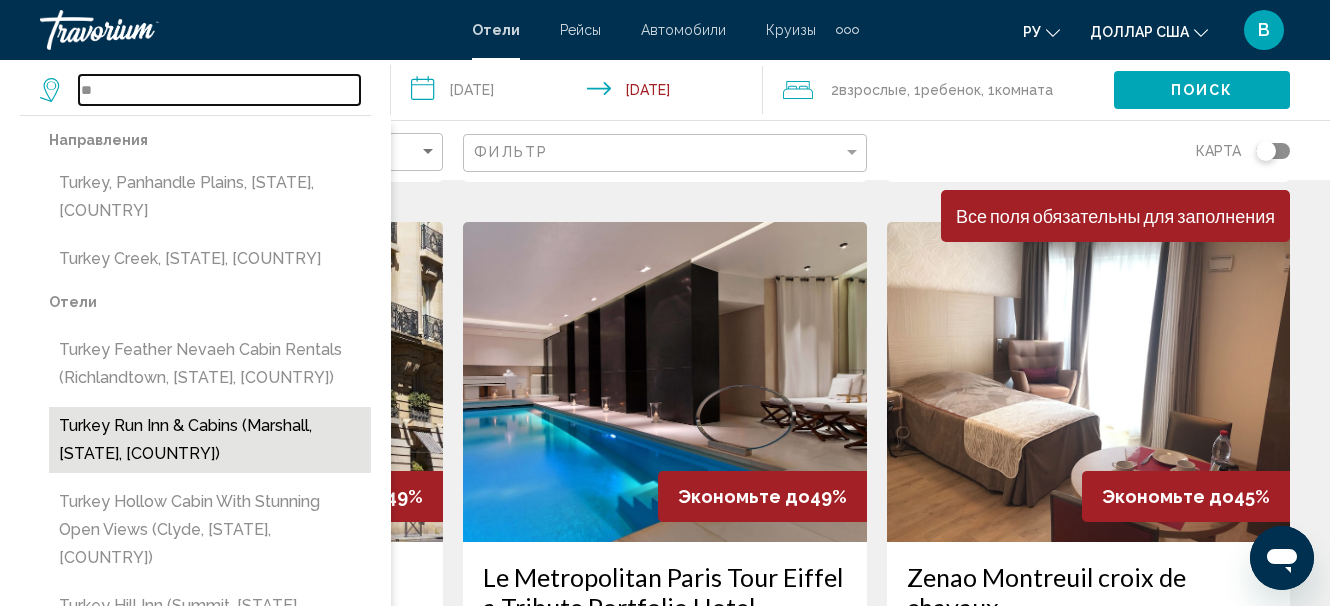 type on "*" 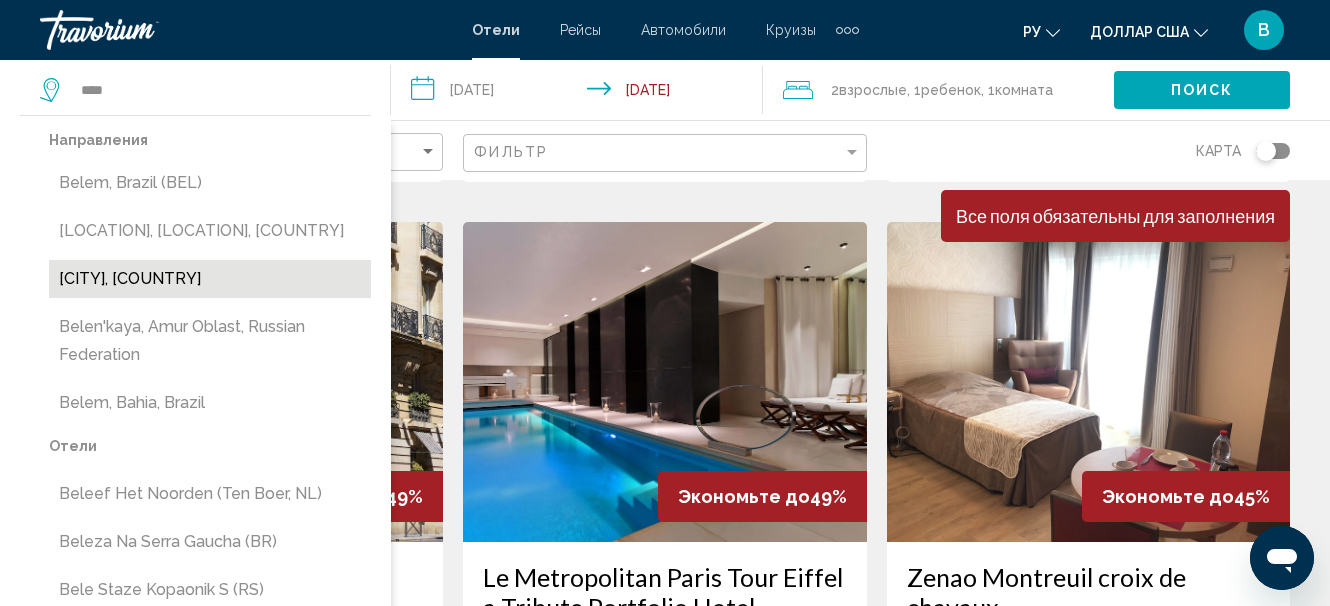 click on "[CITY], [COUNTRY]" at bounding box center [210, 279] 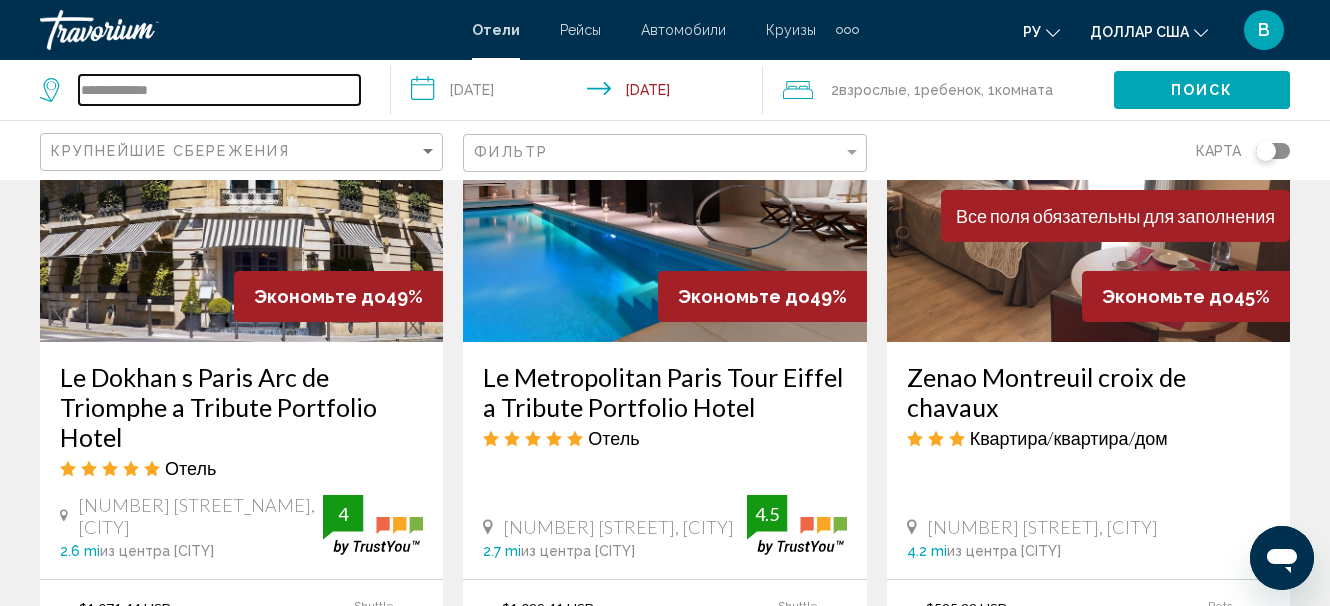 scroll, scrollTop: 1100, scrollLeft: 0, axis: vertical 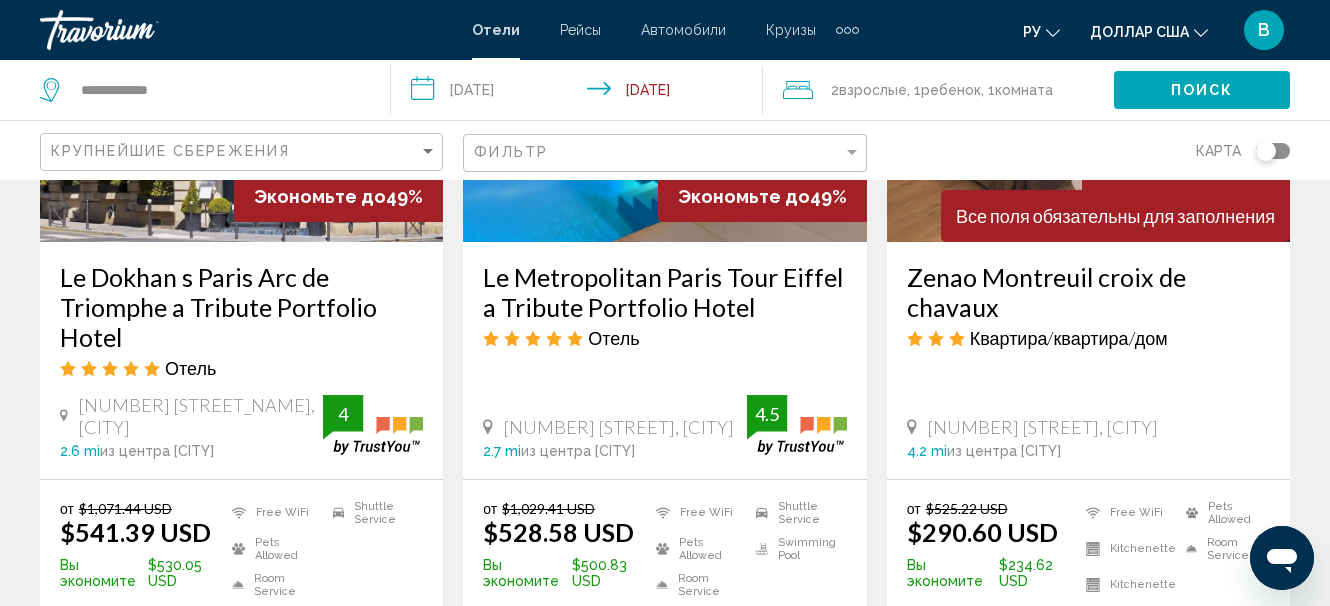 click on "**********" at bounding box center [580, 93] 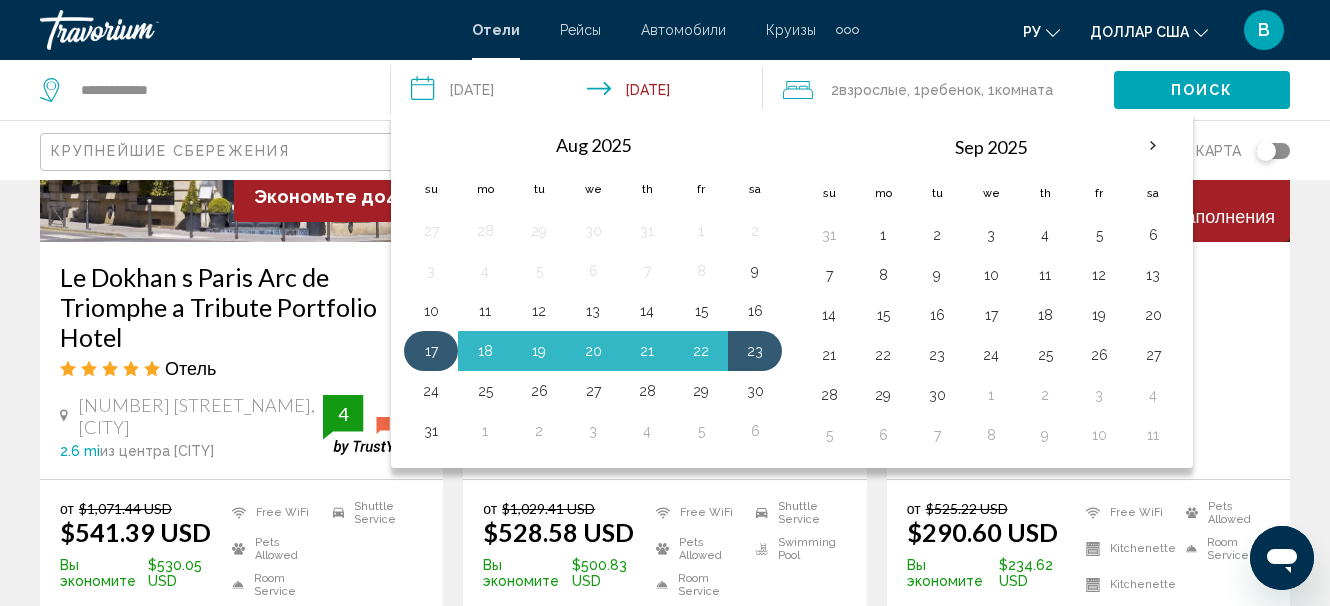 click on "17" at bounding box center (431, 351) 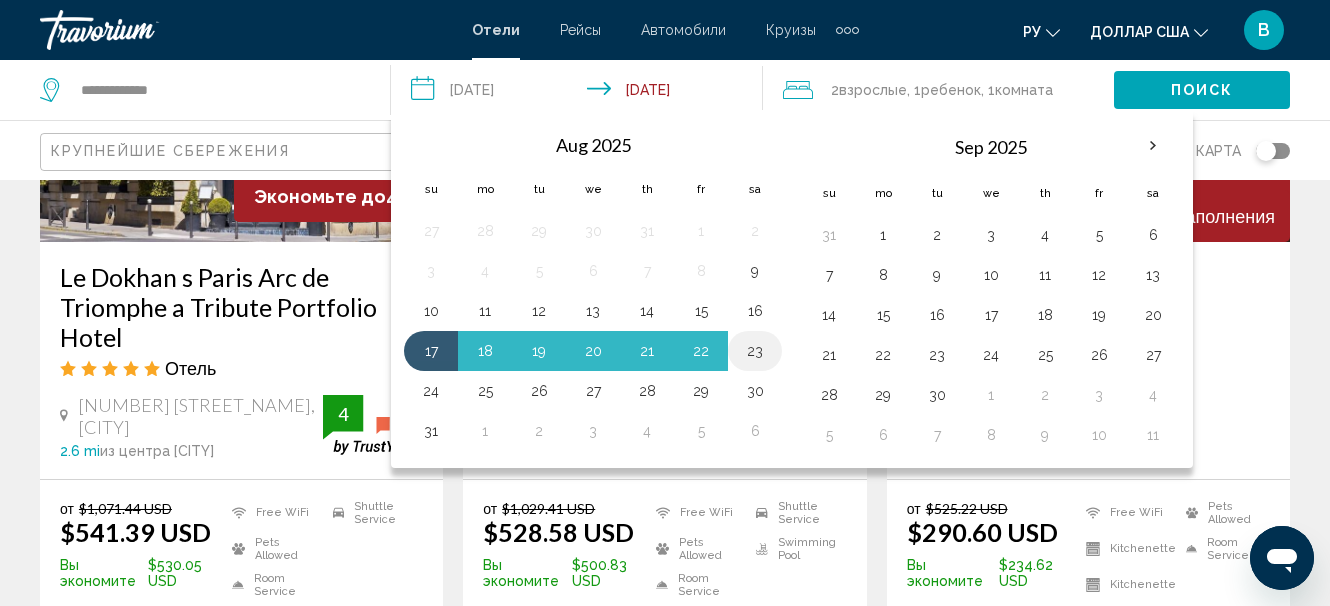 click on "23" at bounding box center [755, 351] 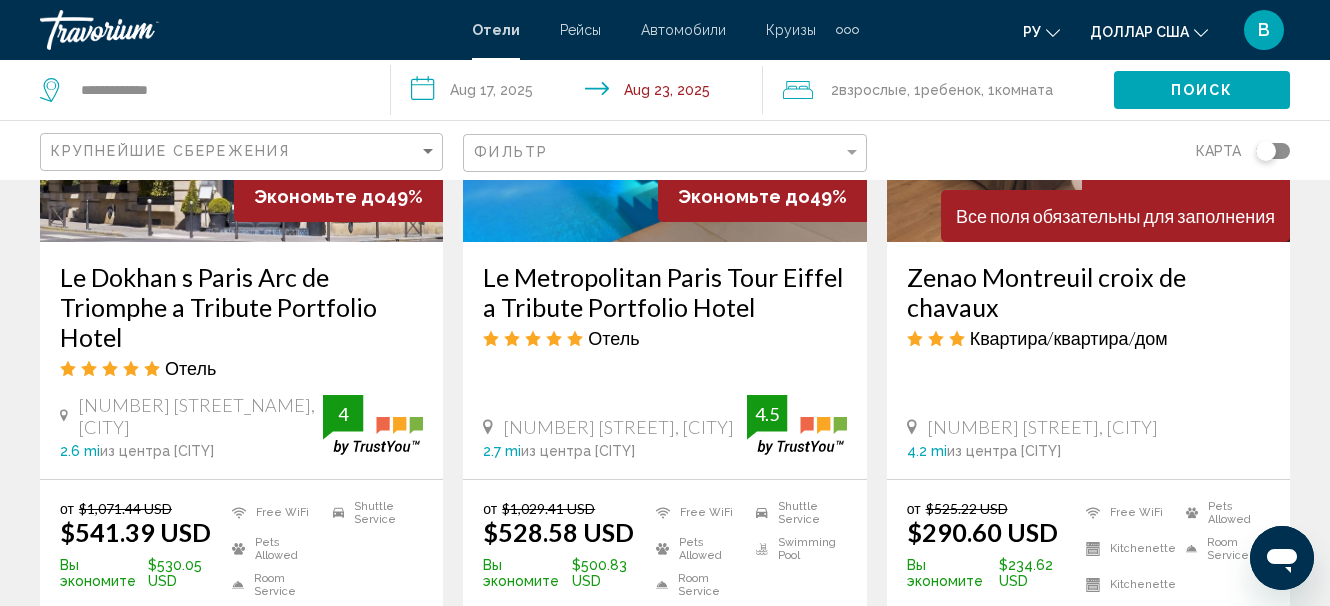 click on "**********" at bounding box center [580, 93] 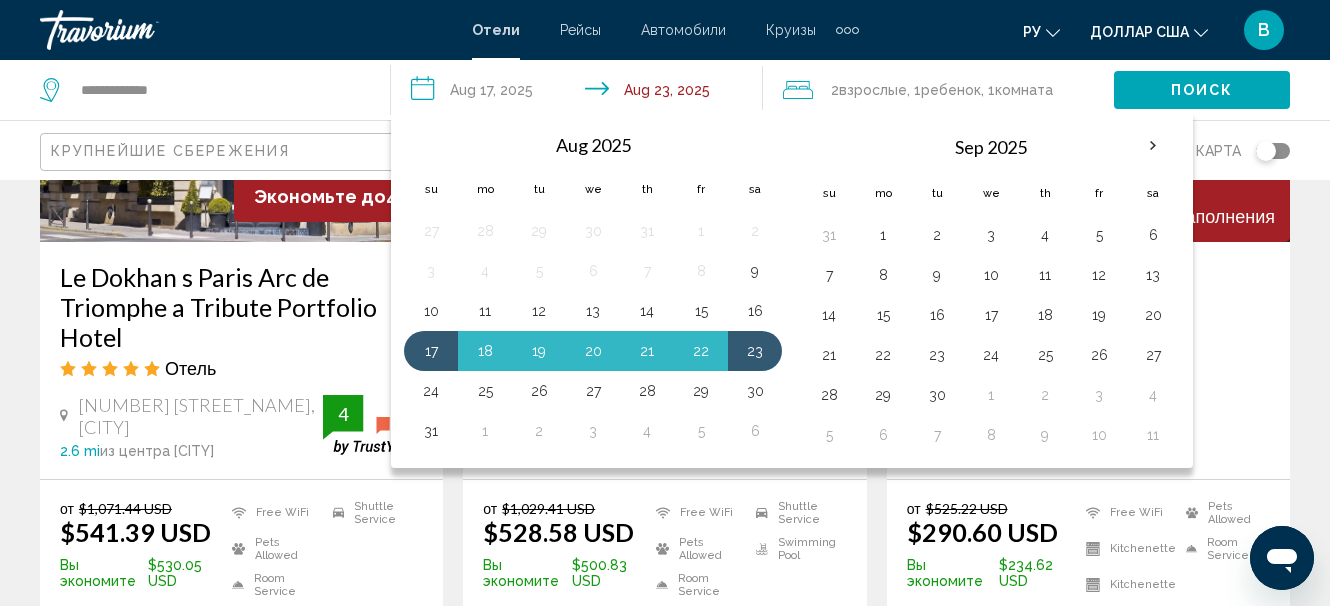 click on "**********" at bounding box center [580, 93] 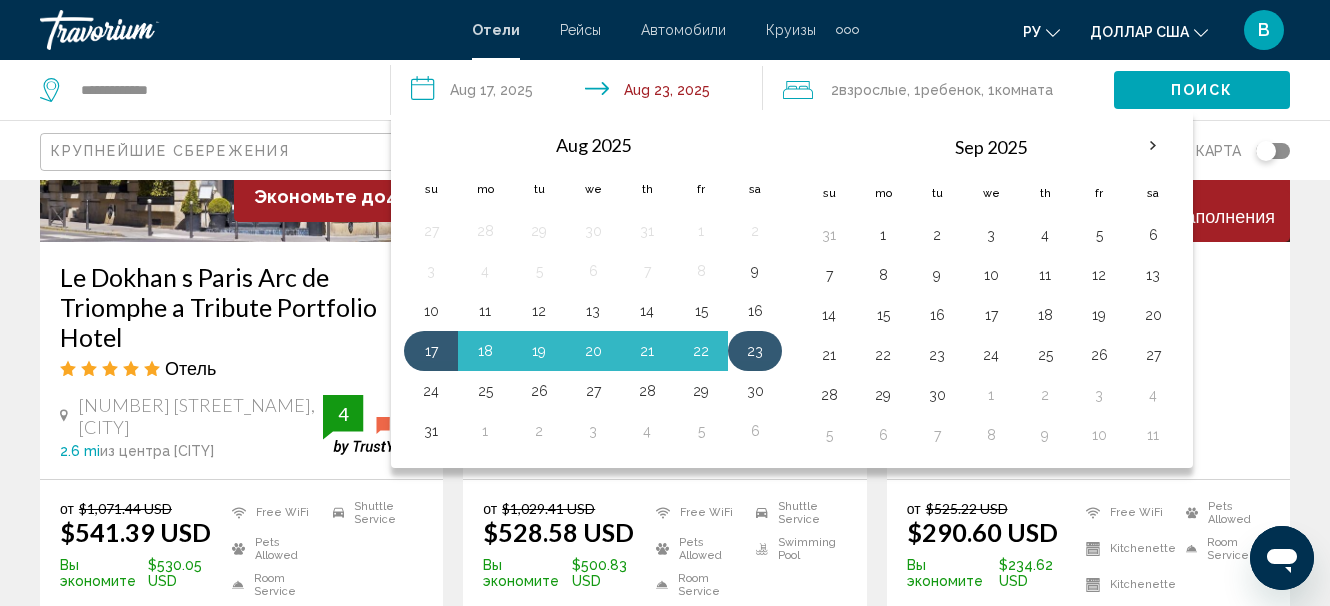 click on "23" at bounding box center (755, 351) 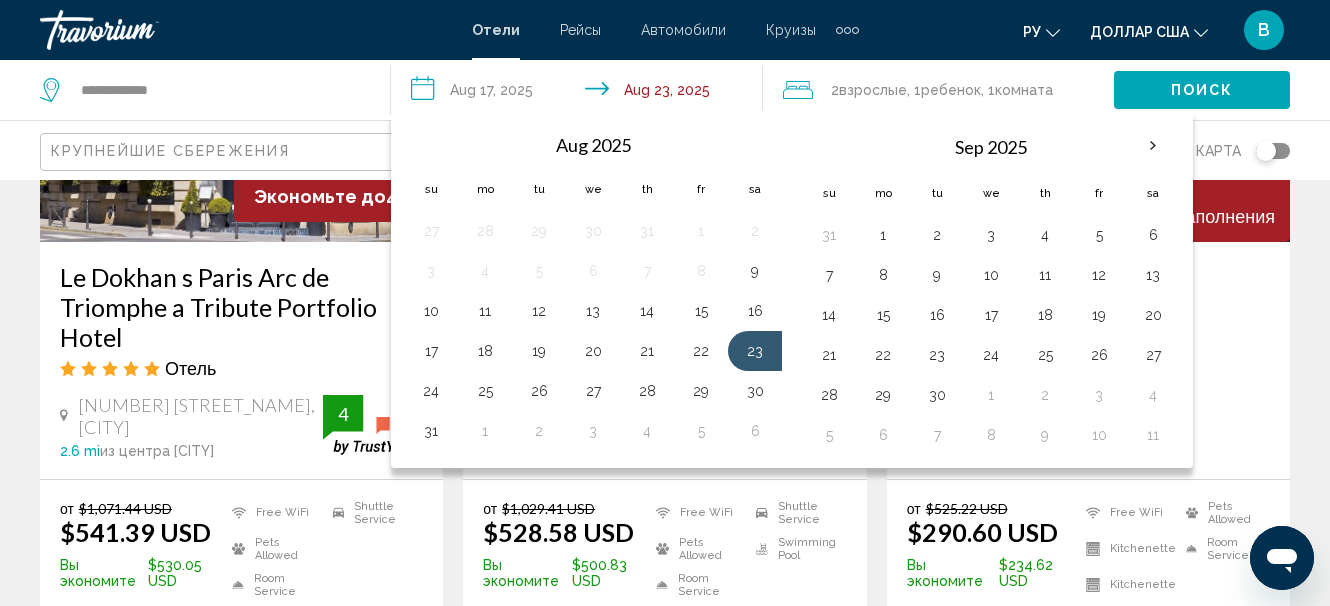 click on "Le Dokhan s Paris Arc de Triomphe a Tribute Portfolio Hotel
Отель
[NUMBER] [STREET], [CITY] [DISTANCE]  из центра  [CITY] от отеля 4" at bounding box center [241, 360] 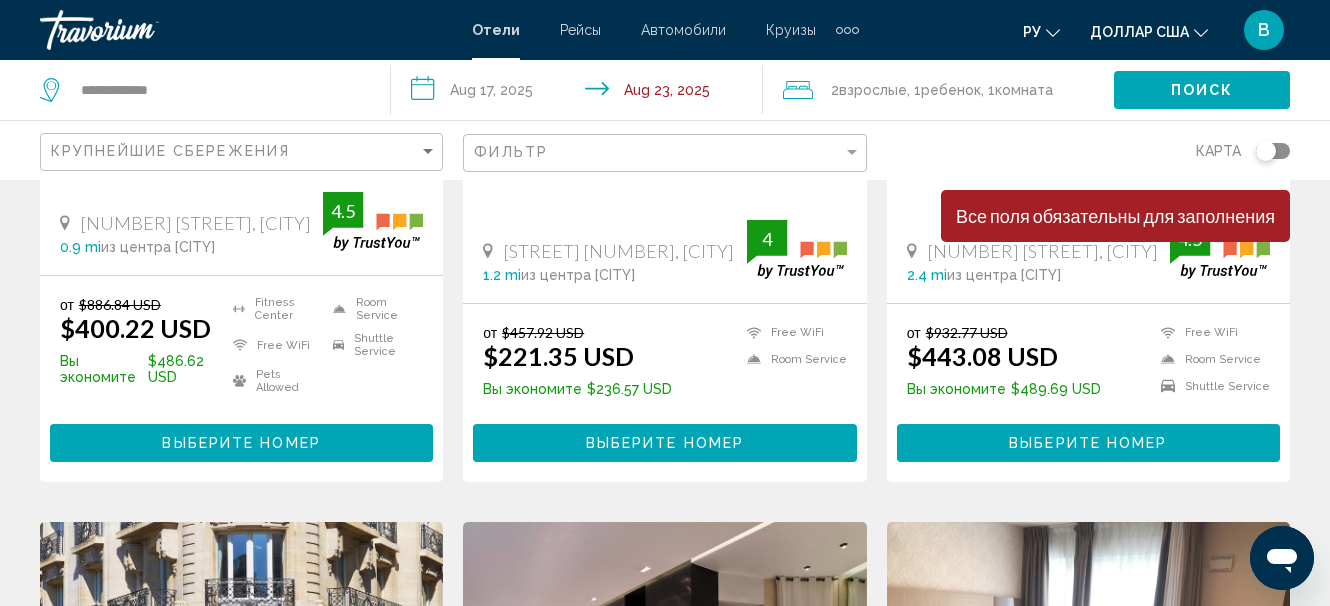 scroll, scrollTop: 0, scrollLeft: 0, axis: both 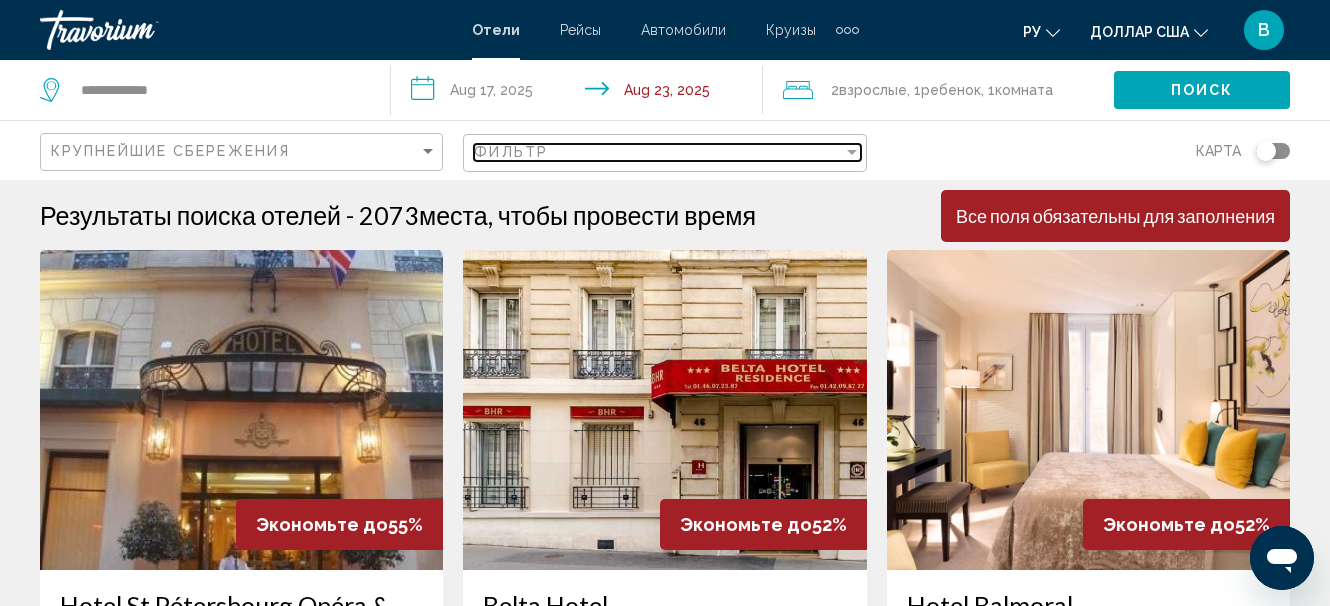 click on "Фильтр" at bounding box center (658, 152) 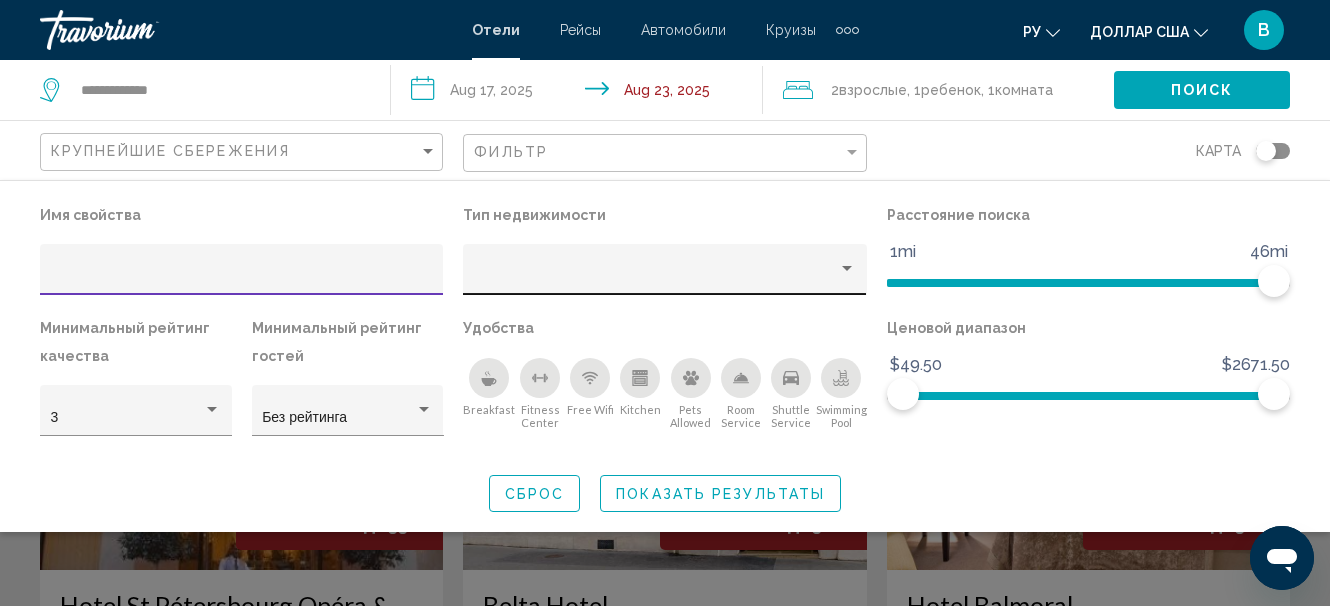 click 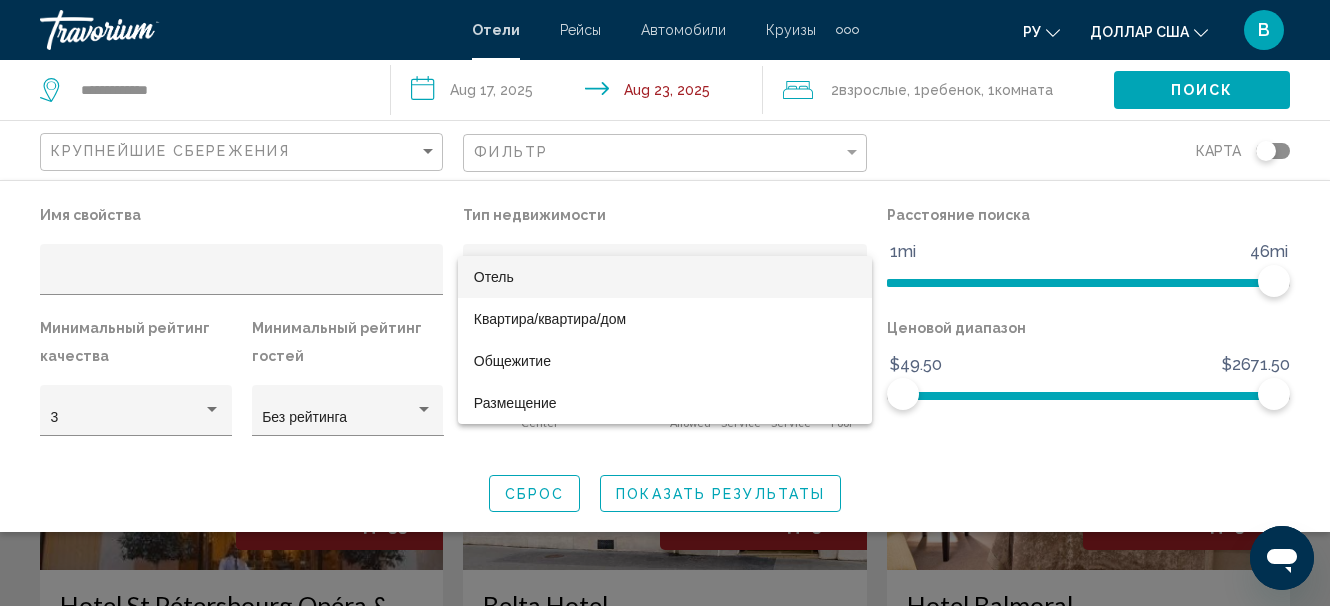 click on "Отель" at bounding box center (665, 277) 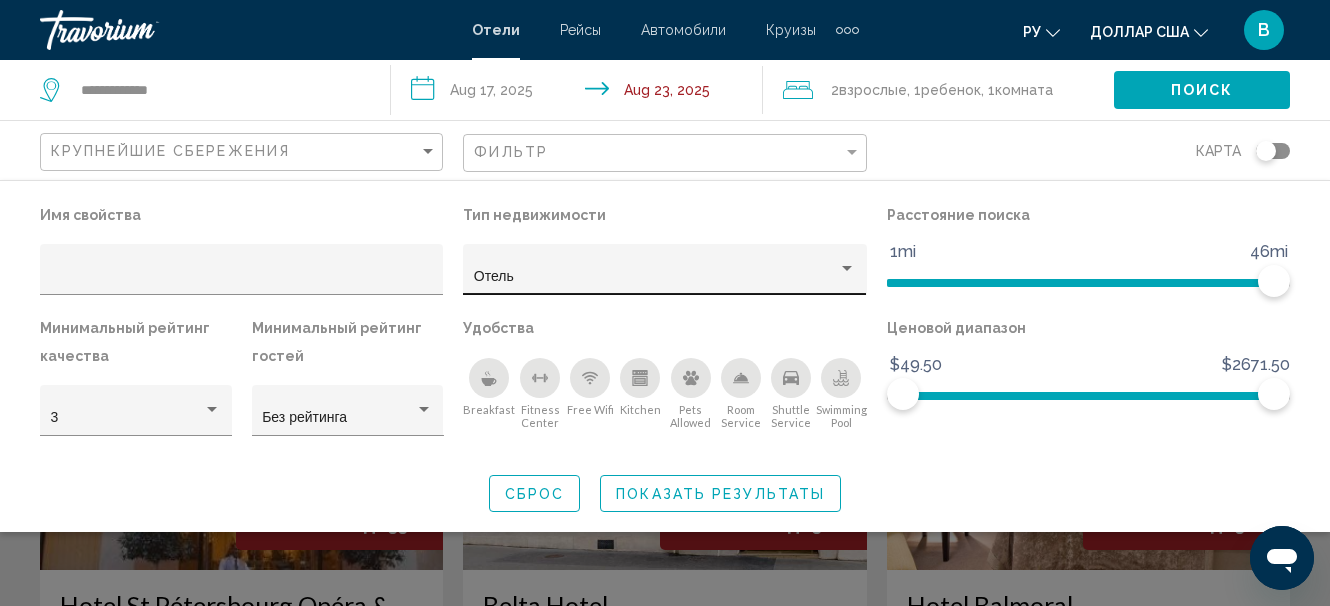 click on "Отель" 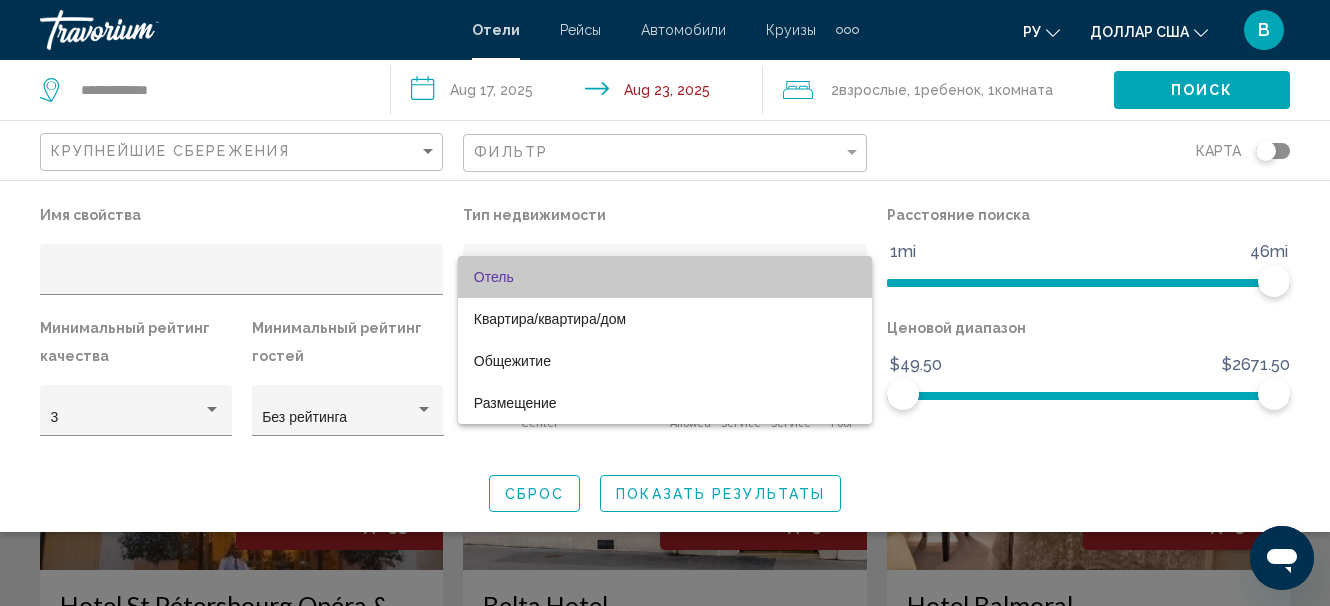 click on "Отель" at bounding box center (665, 277) 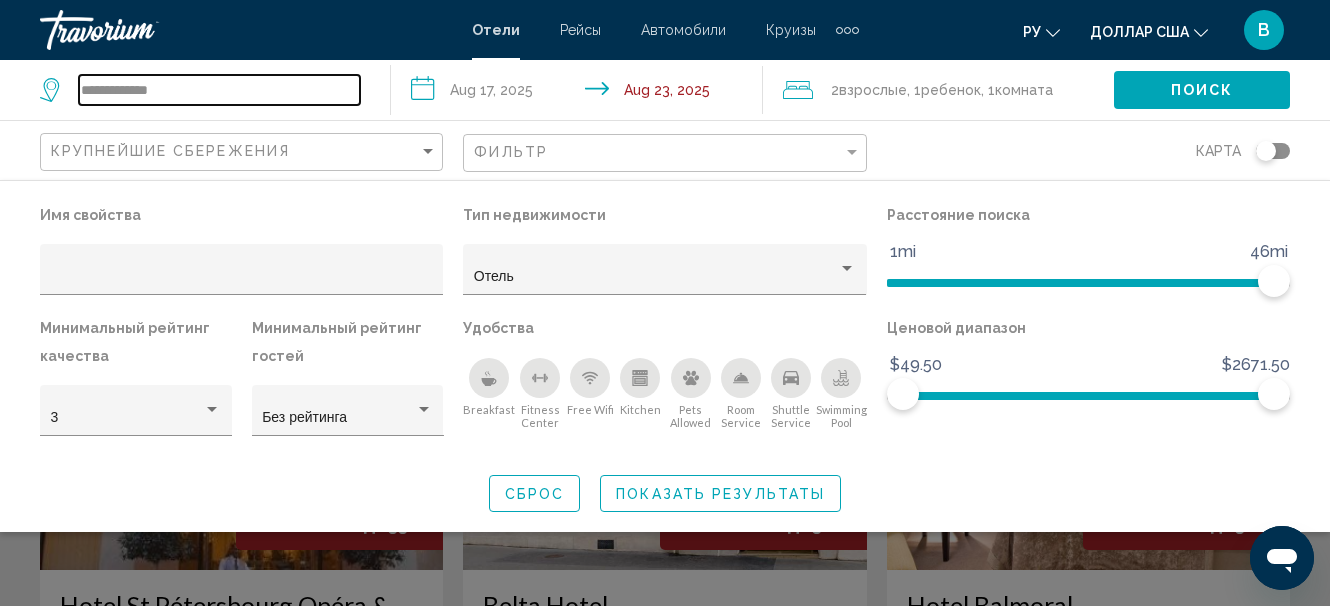 click on "**********" at bounding box center (219, 90) 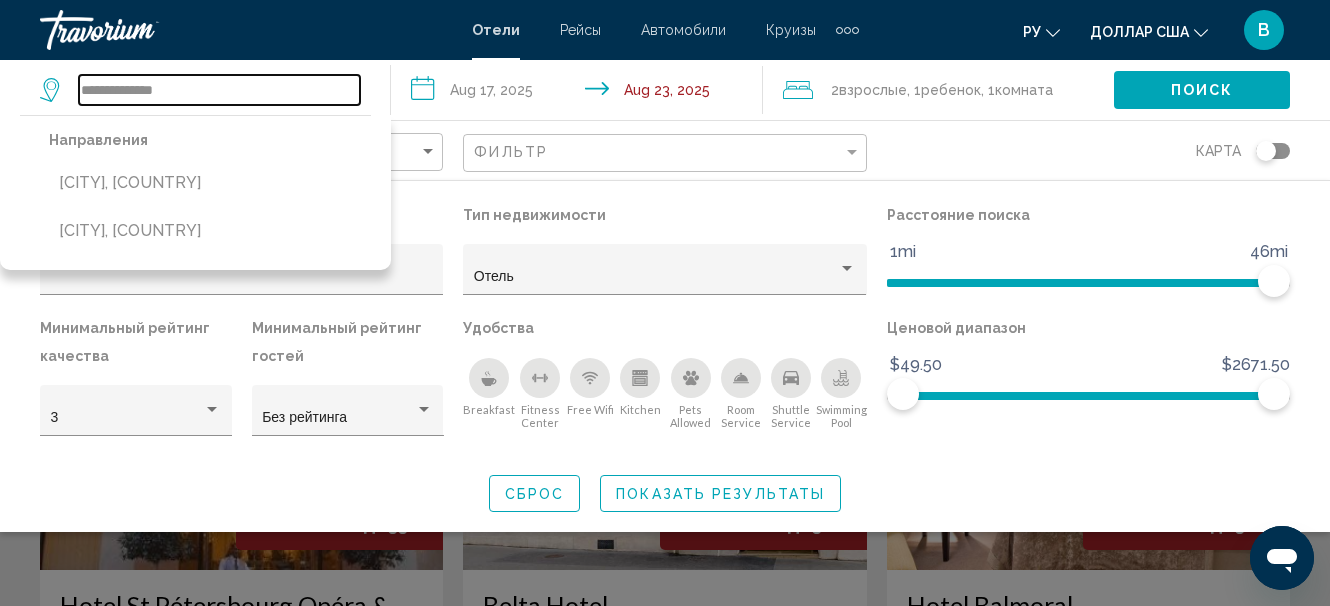 type on "**********" 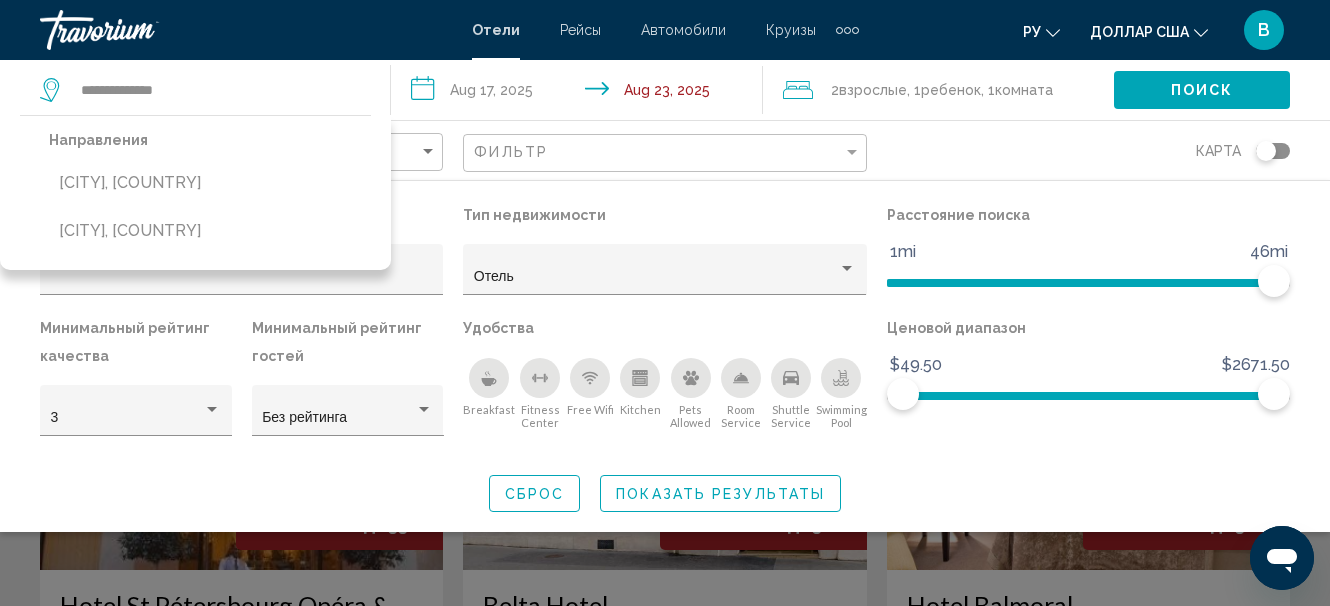 click on "карта" 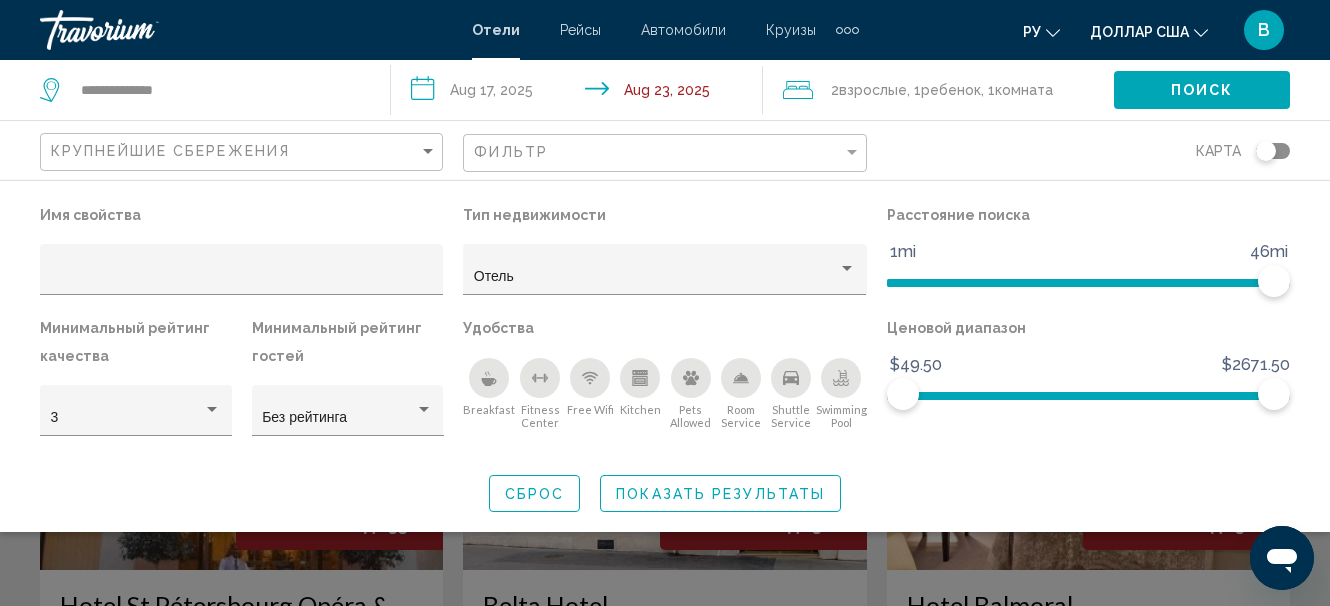 scroll, scrollTop: 100, scrollLeft: 0, axis: vertical 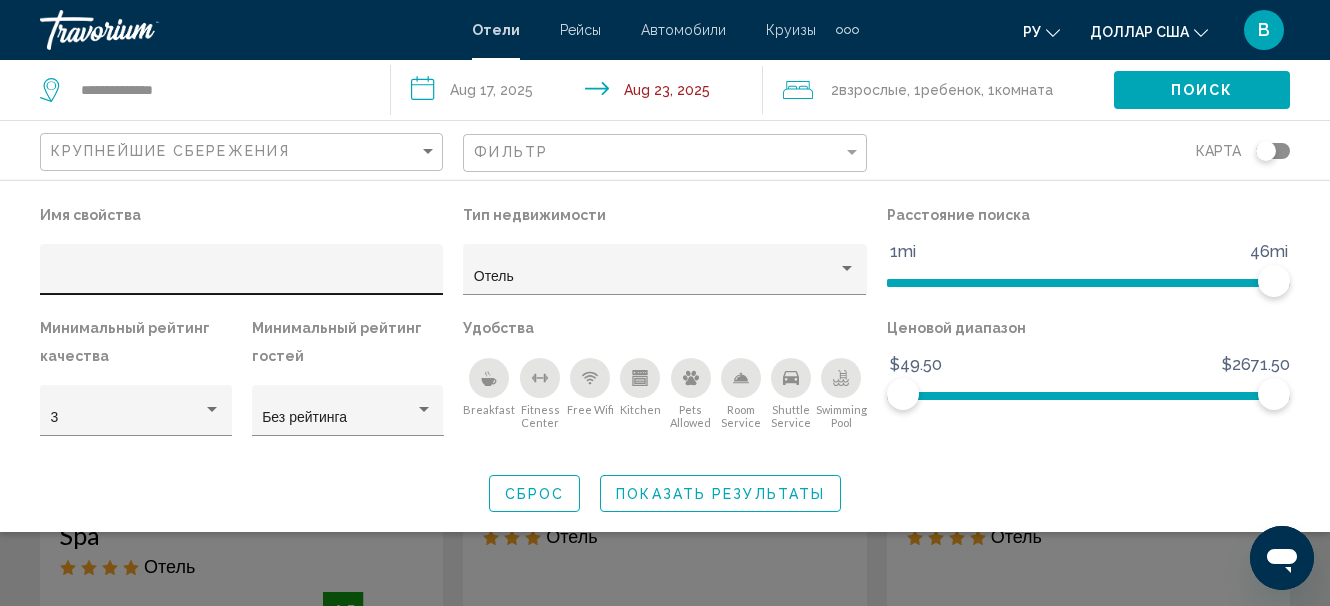 click at bounding box center (242, 277) 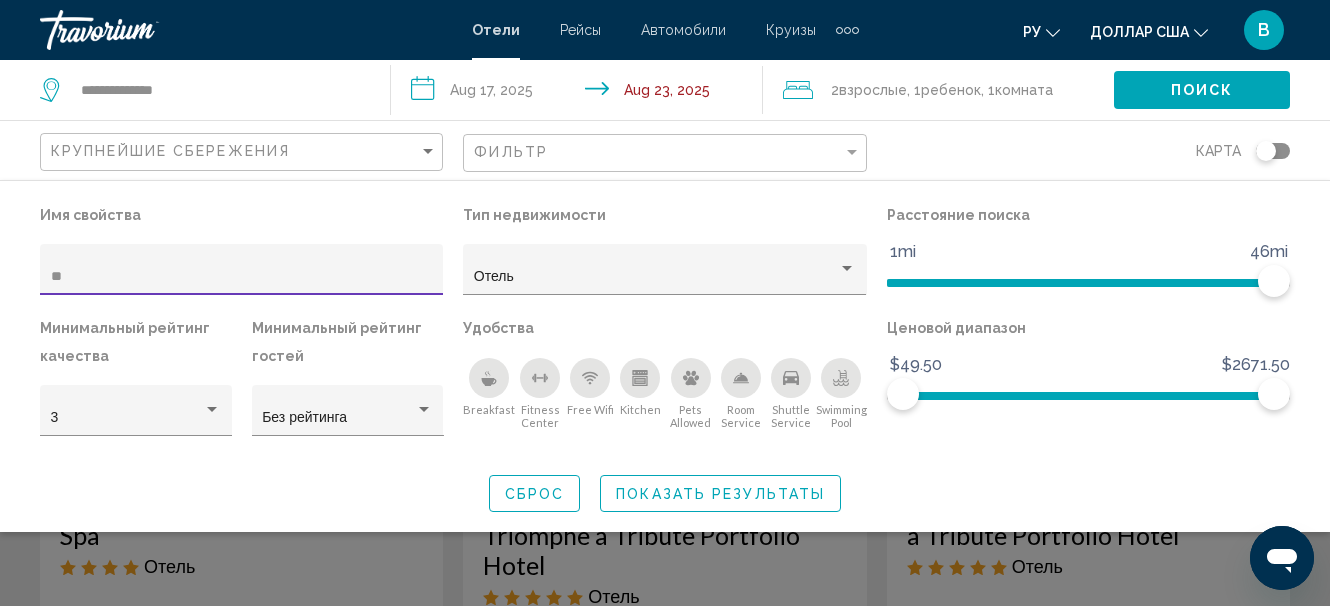 type on "*" 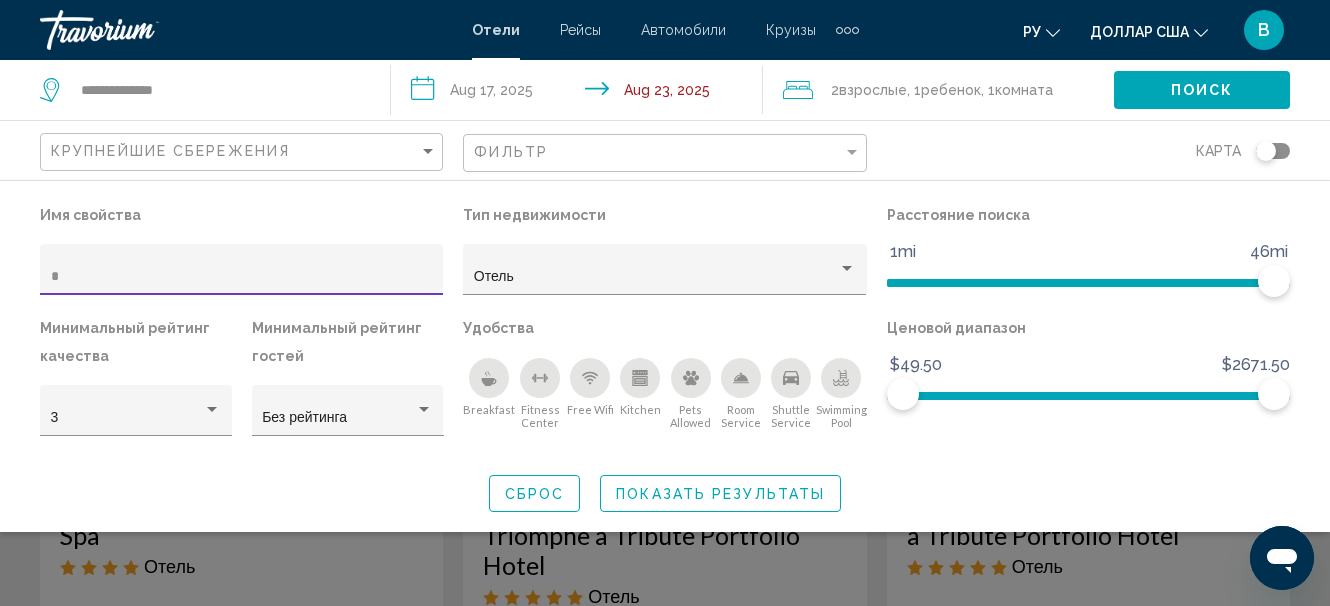 type 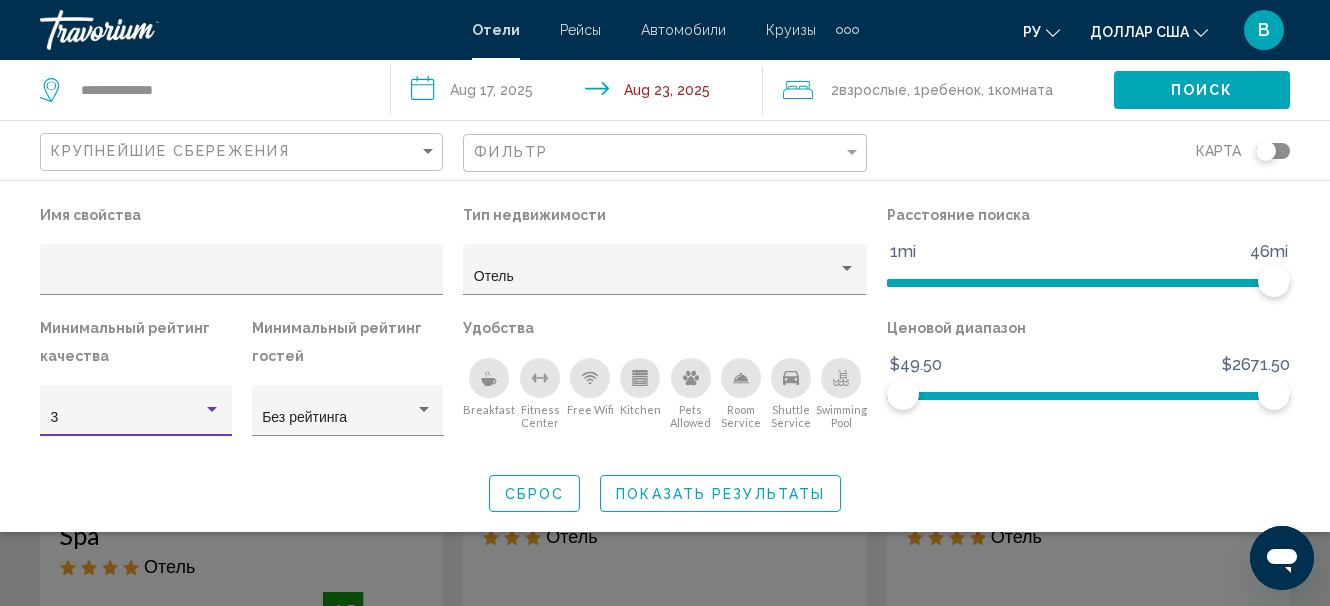 click at bounding box center [212, 410] 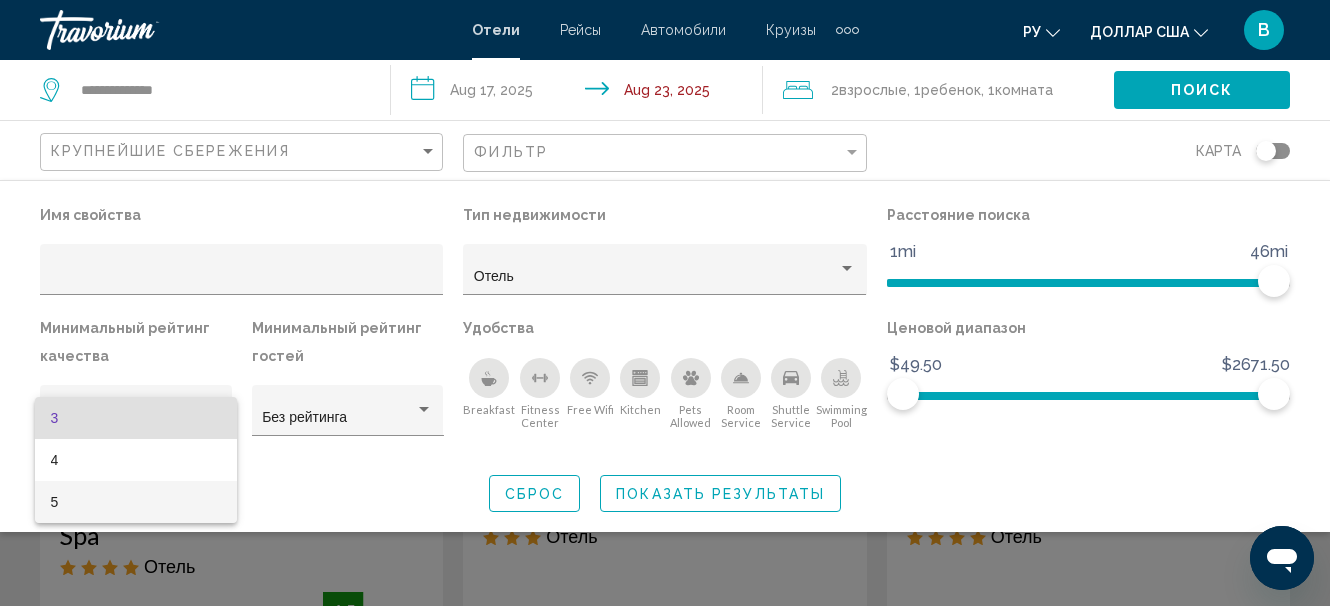 click on "5" at bounding box center [136, 502] 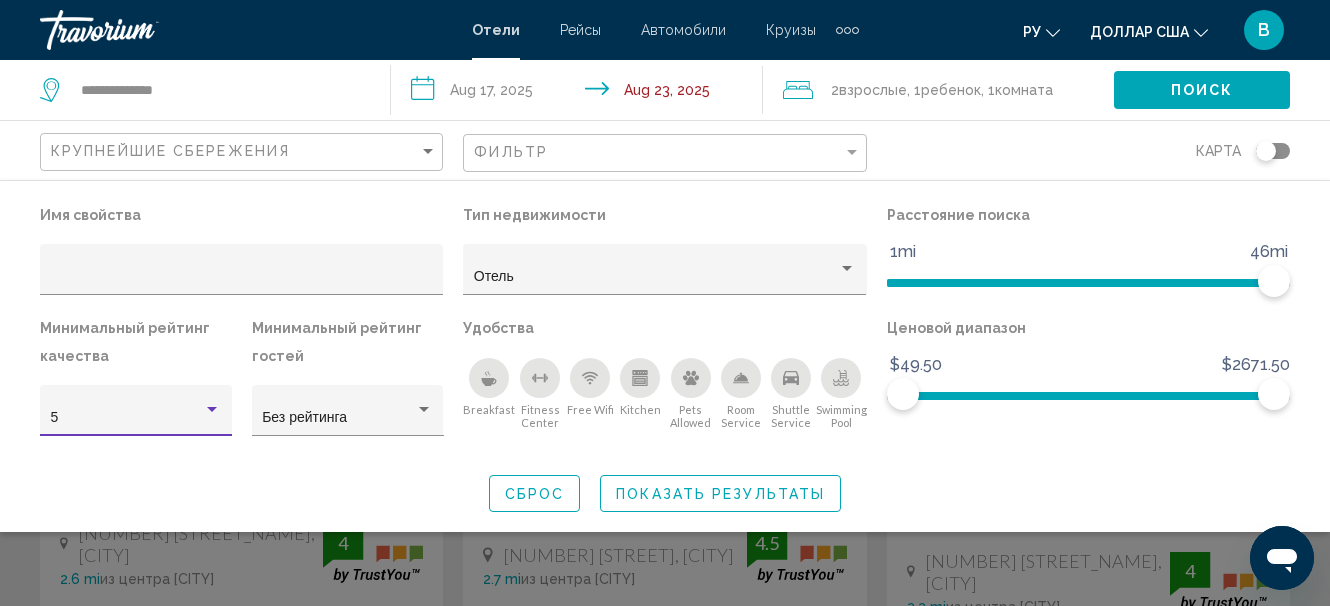 scroll, scrollTop: 300, scrollLeft: 0, axis: vertical 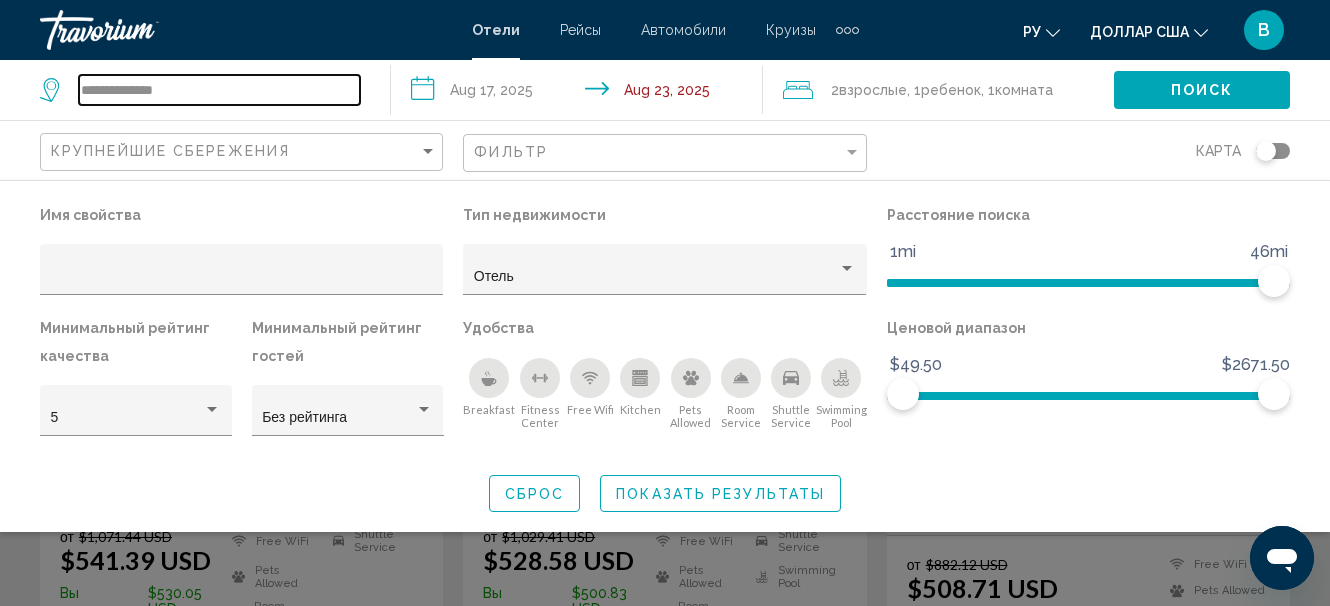click on "**********" at bounding box center (219, 90) 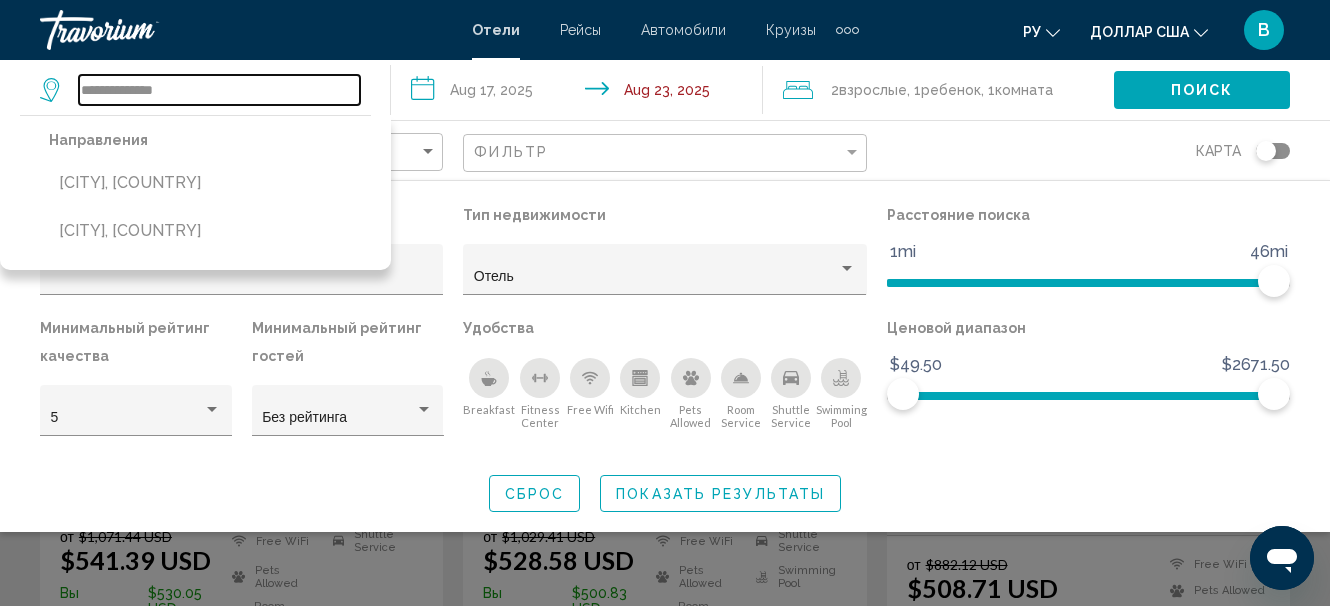 click on "**********" at bounding box center (219, 90) 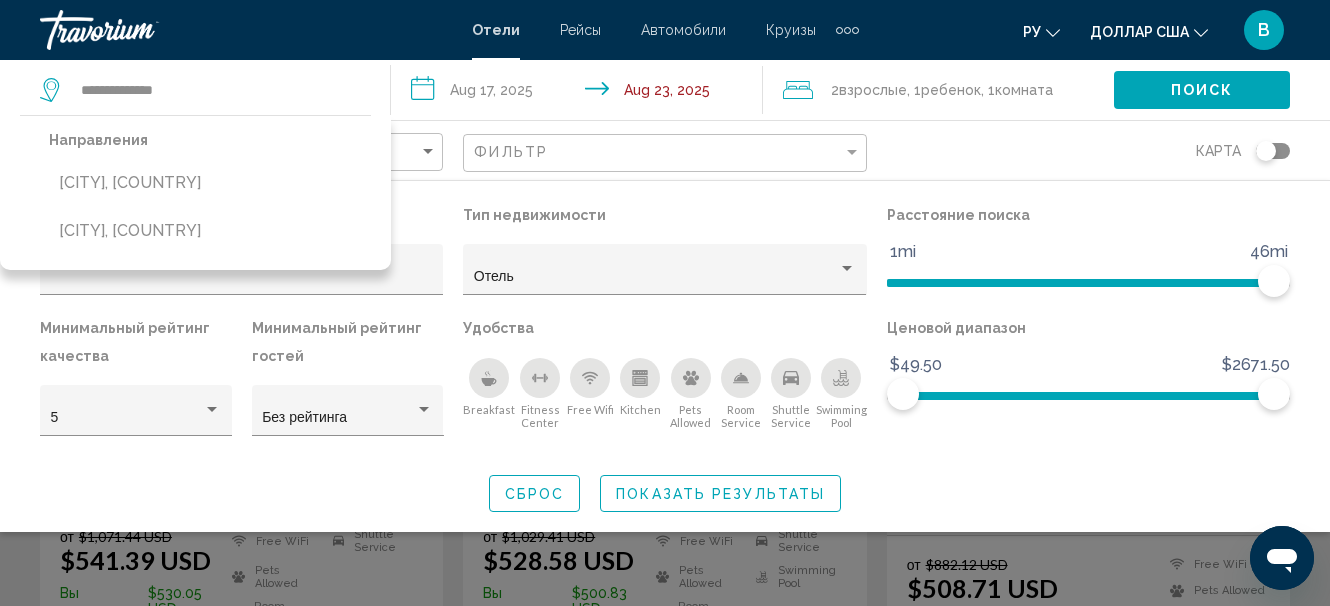 click on "Поиск" 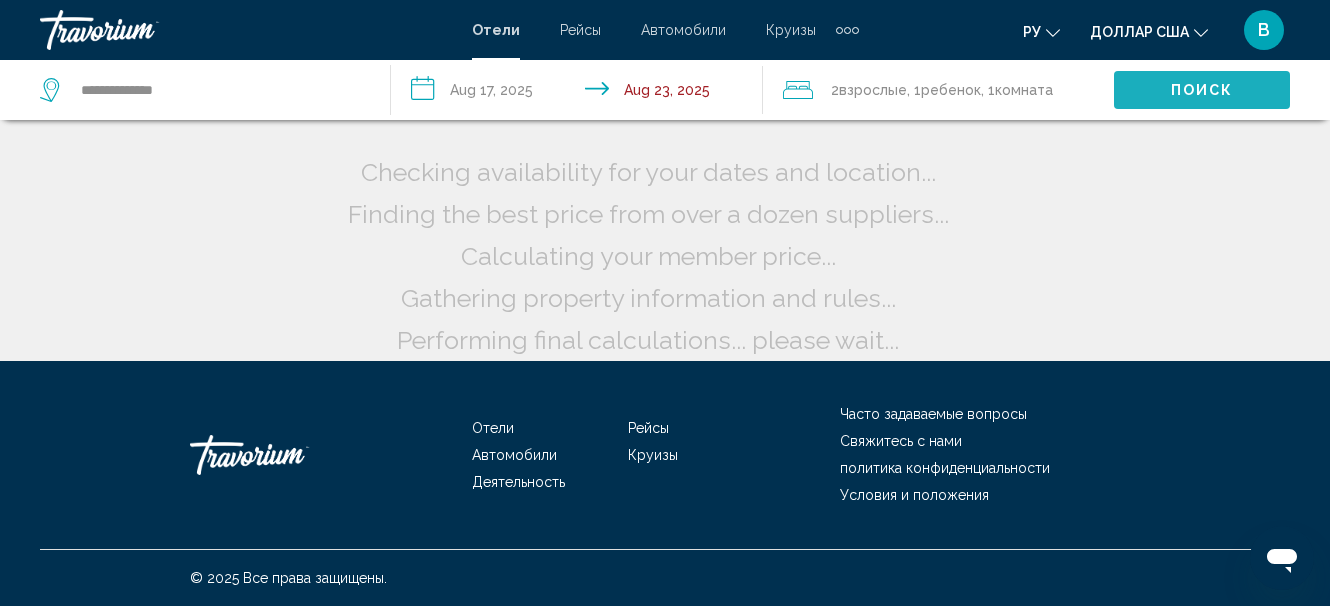 scroll, scrollTop: 51, scrollLeft: 0, axis: vertical 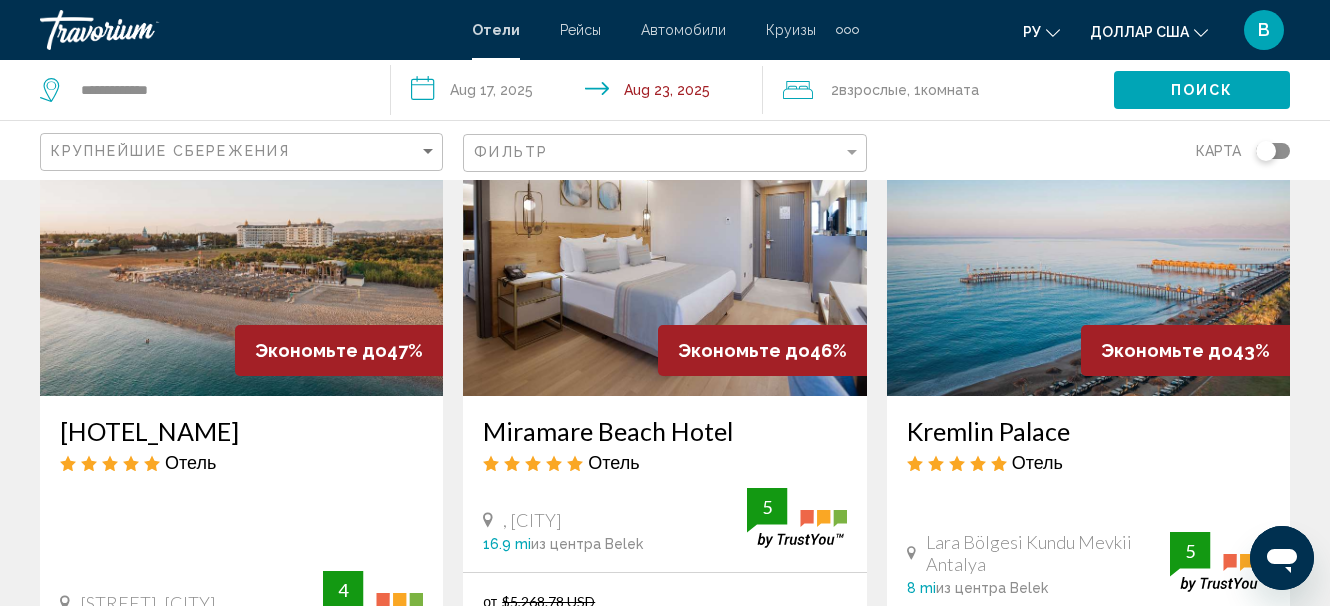 click at bounding box center (1088, 236) 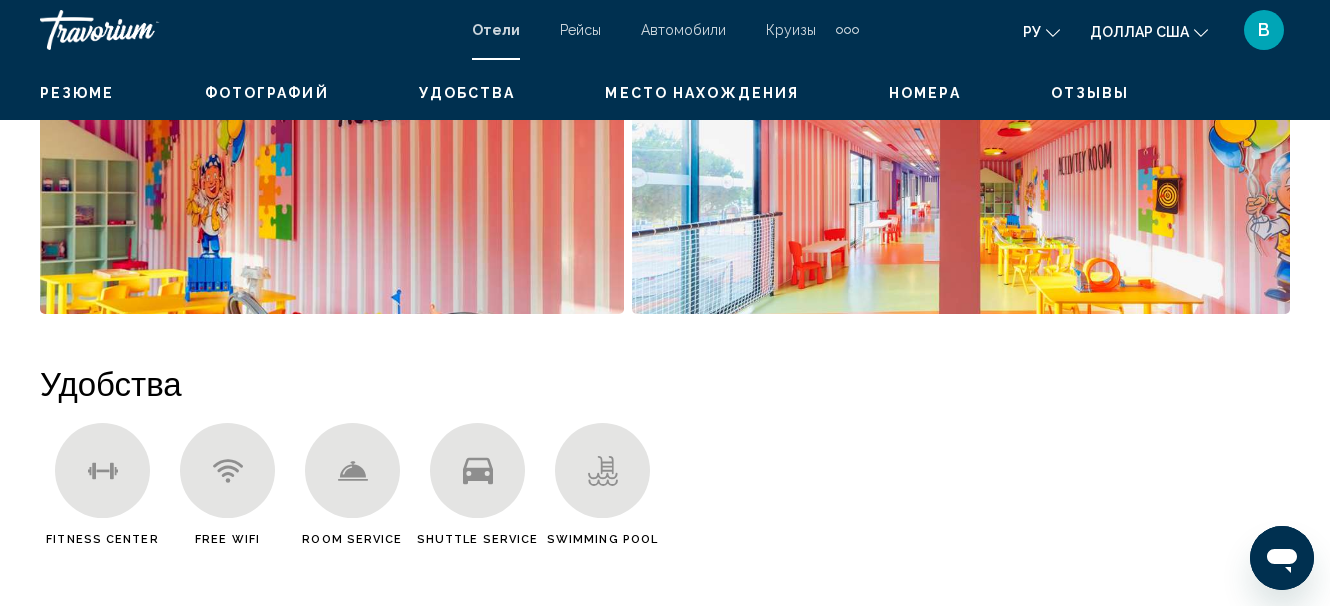 scroll, scrollTop: 232, scrollLeft: 0, axis: vertical 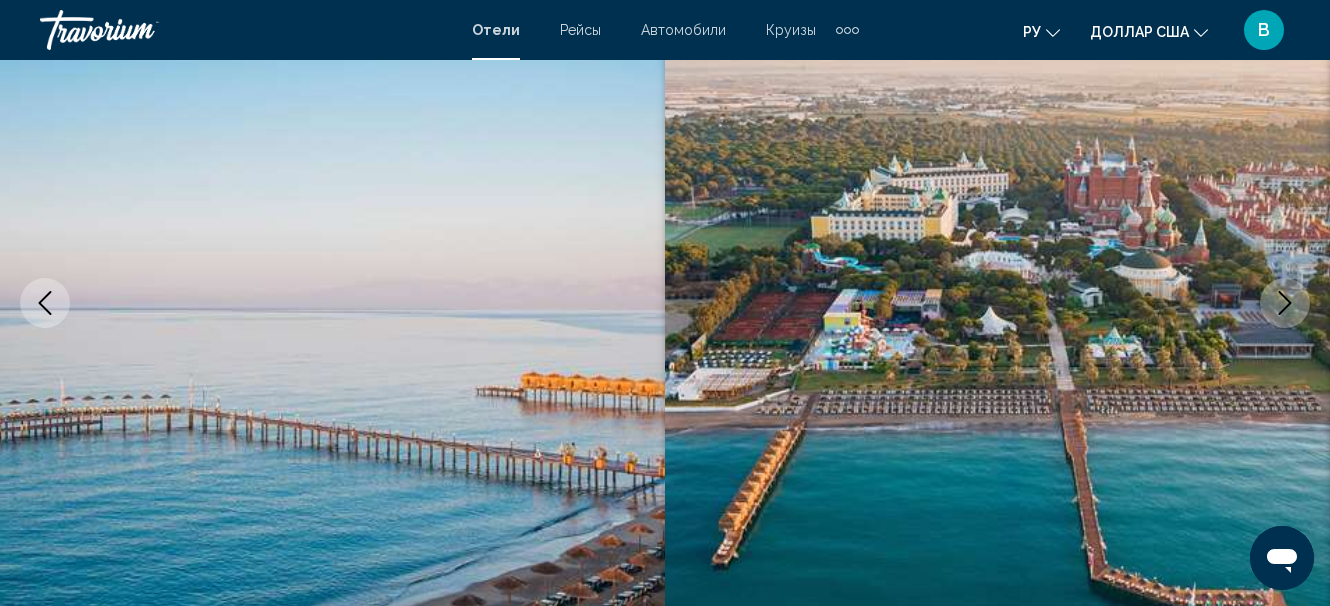 click at bounding box center (1285, 303) 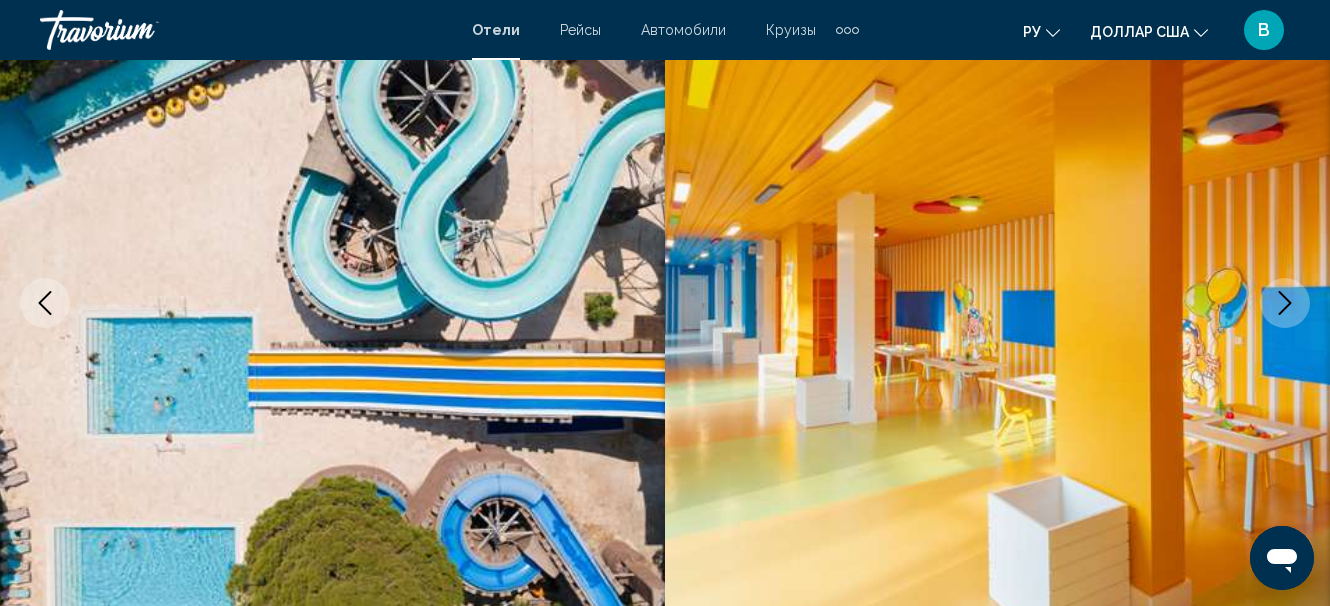 click at bounding box center (1285, 303) 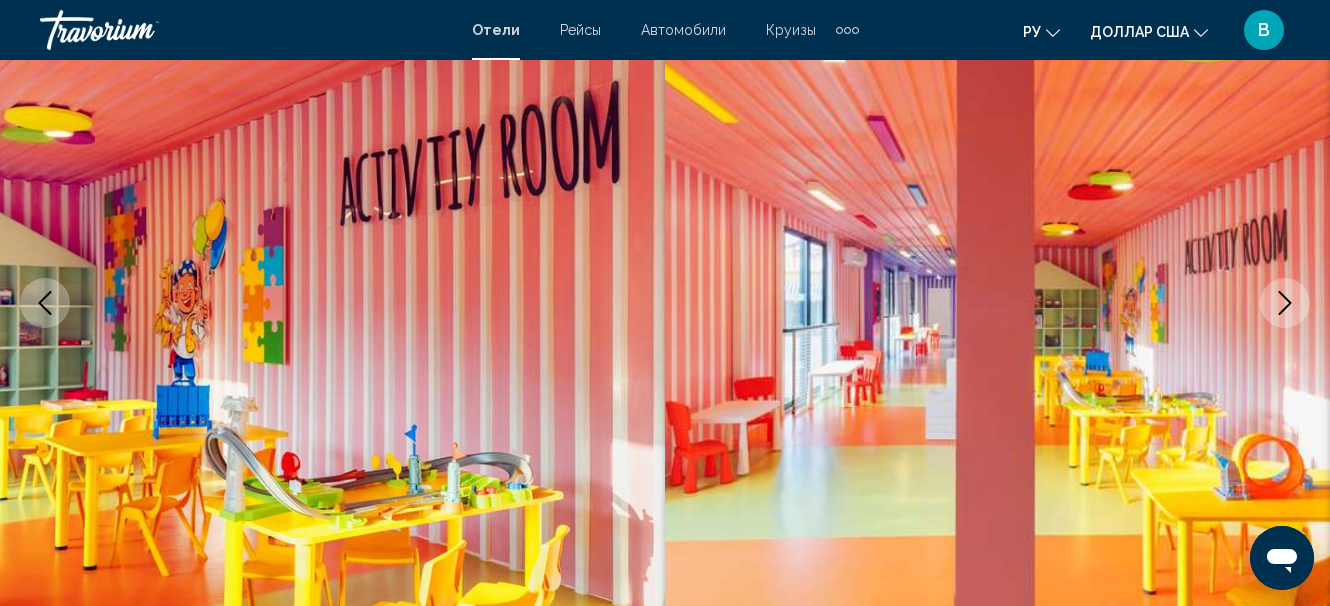 click at bounding box center [1285, 303] 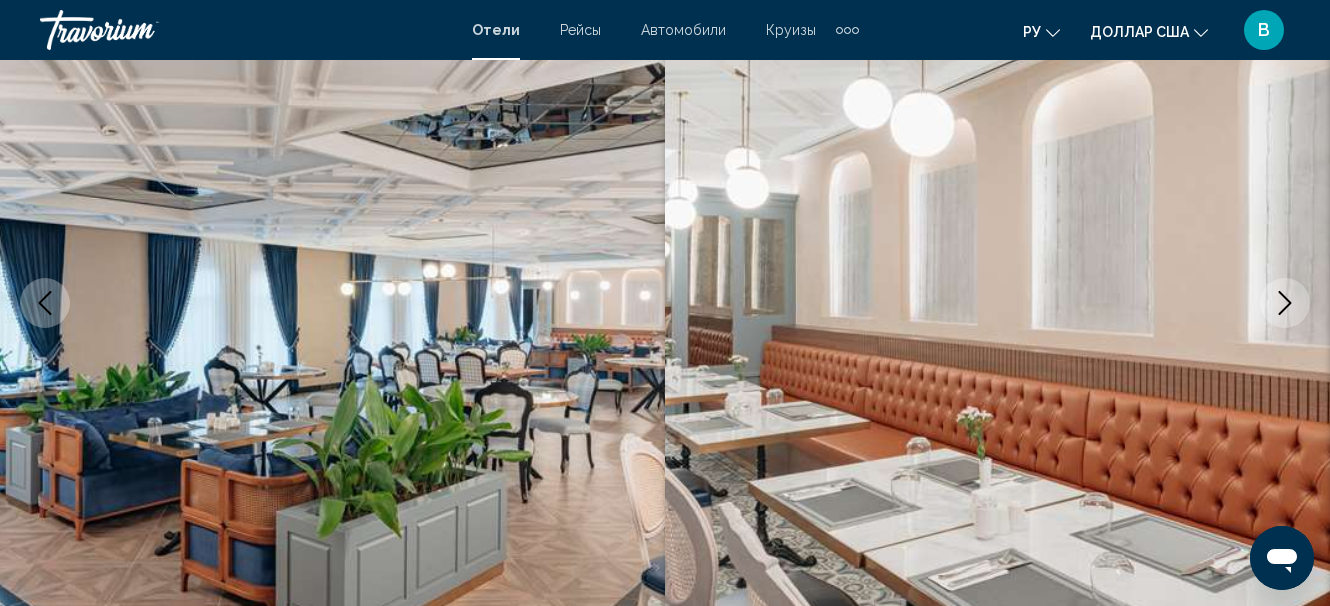 click at bounding box center [1285, 303] 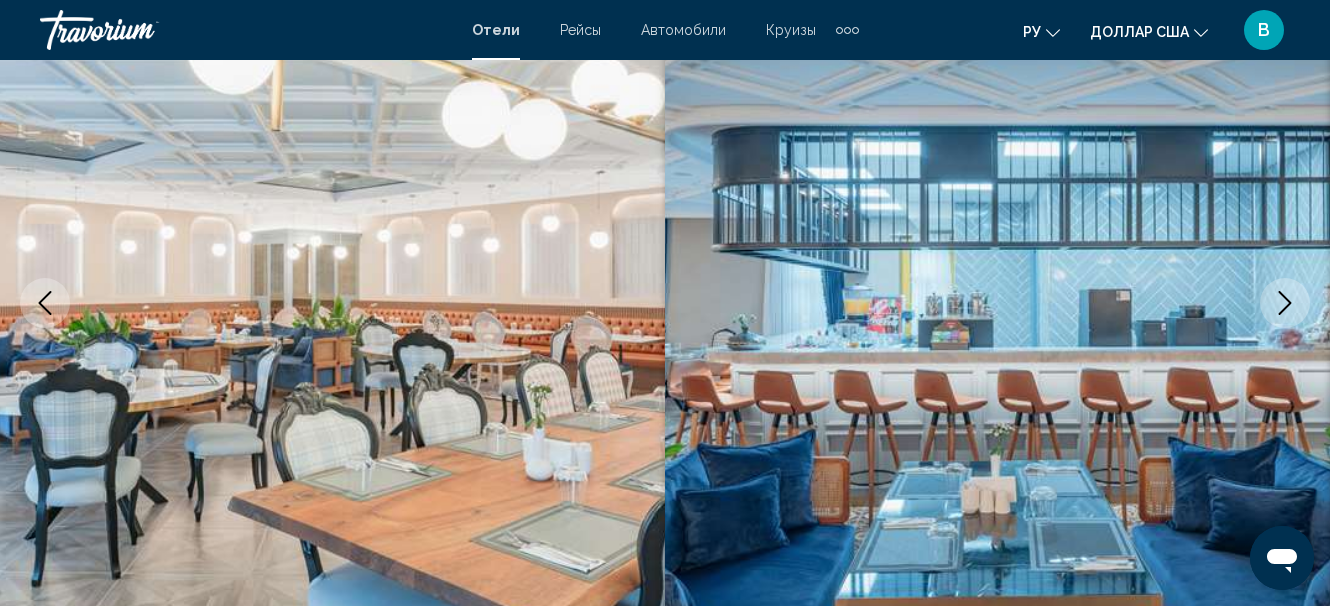 click at bounding box center [1285, 303] 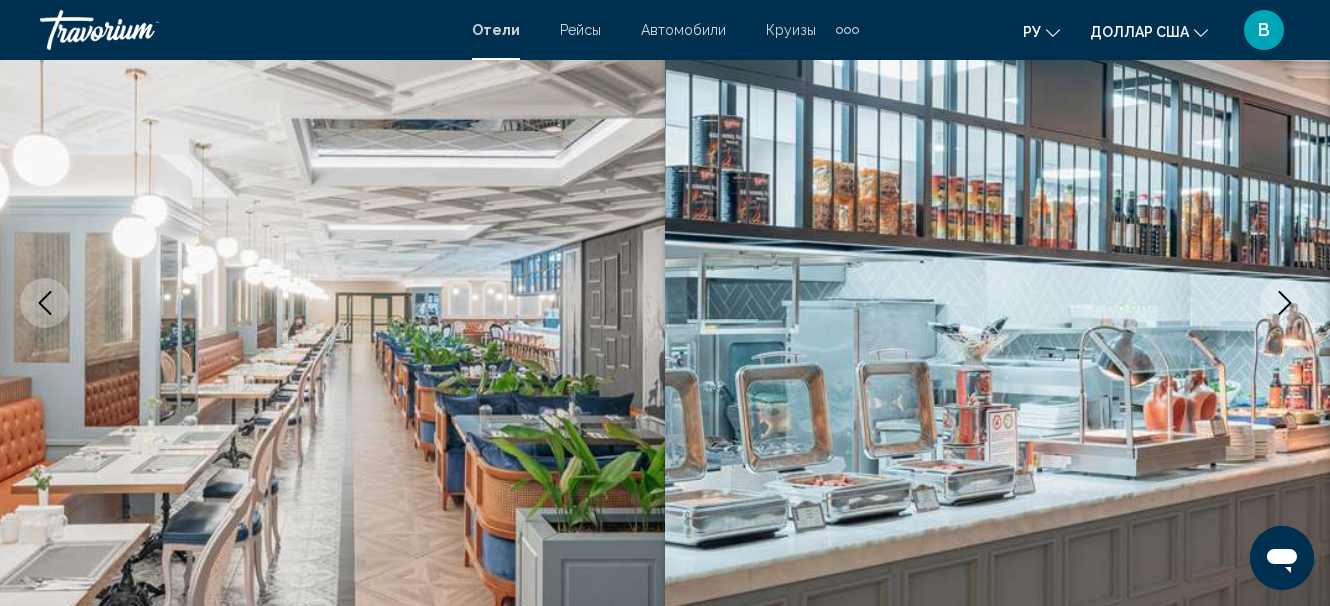 click at bounding box center [1285, 303] 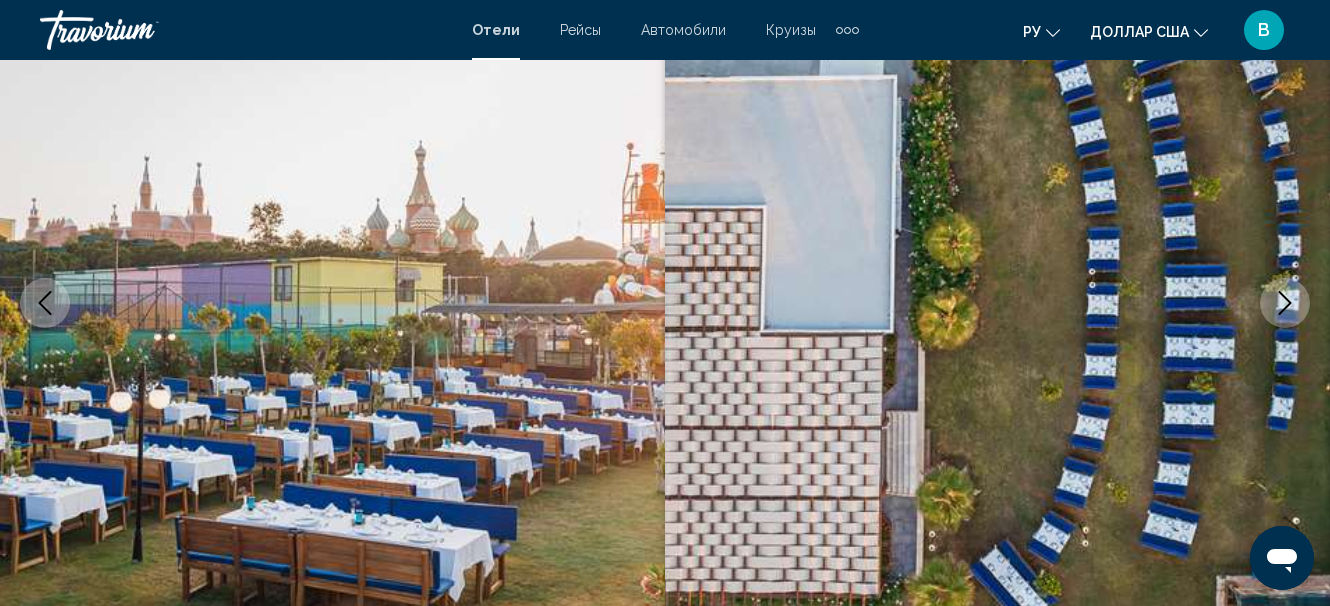click at bounding box center [1285, 303] 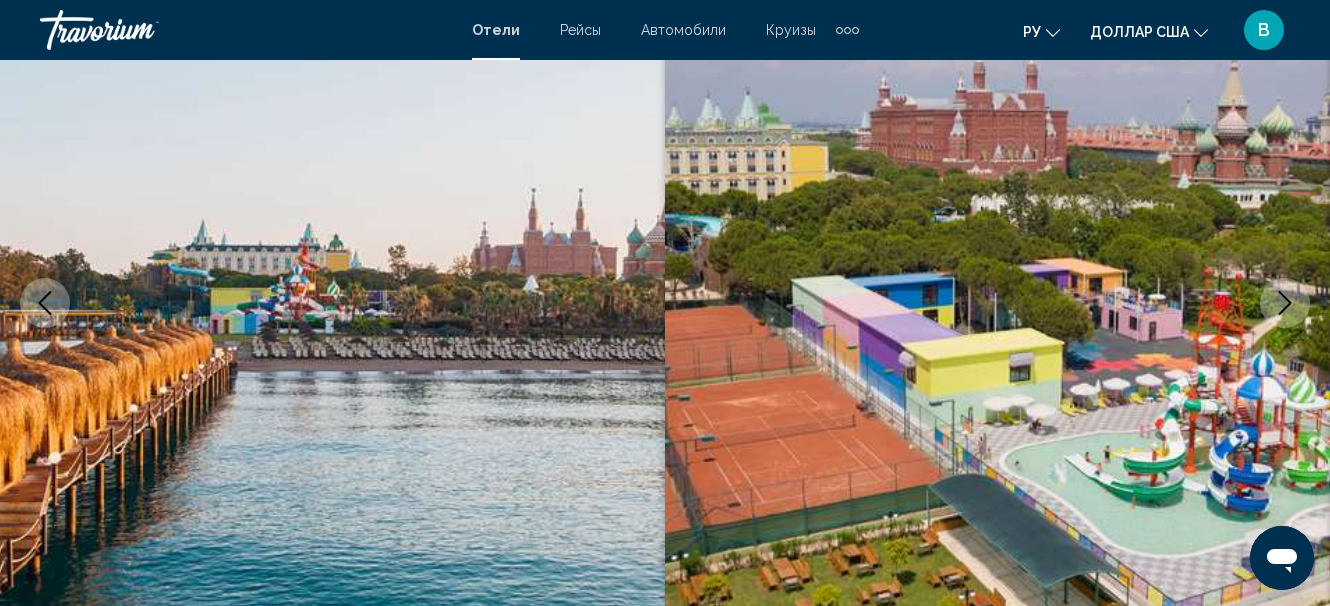 click at bounding box center (1285, 303) 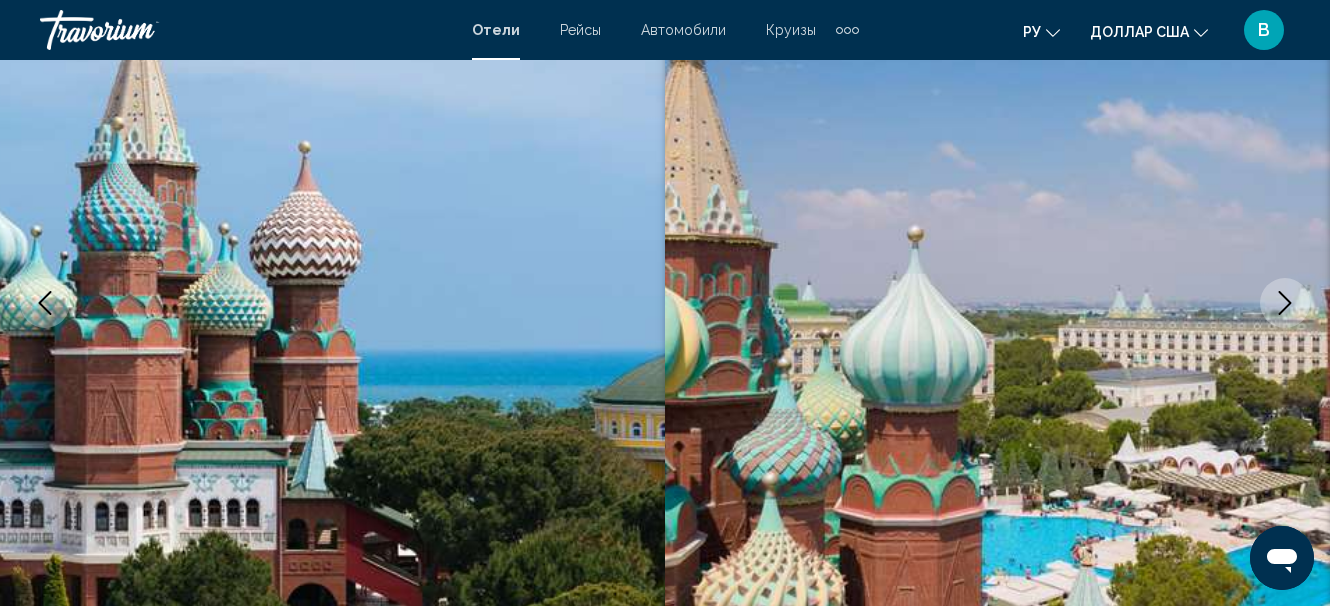 click at bounding box center (1285, 303) 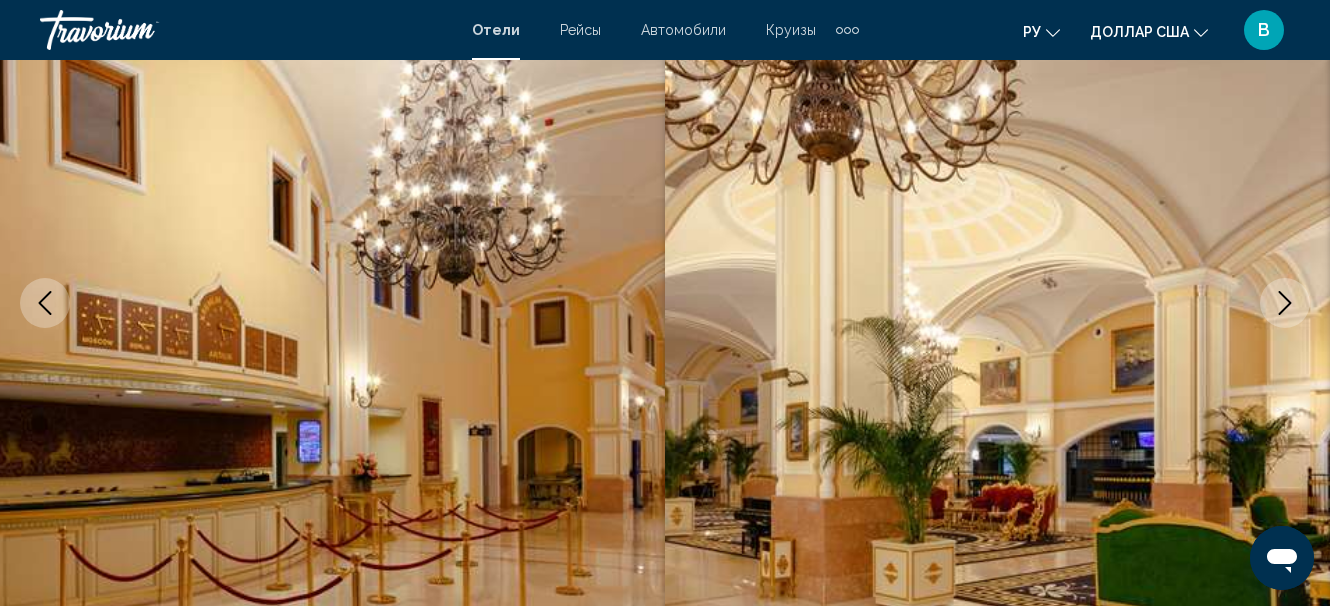 click at bounding box center (1285, 303) 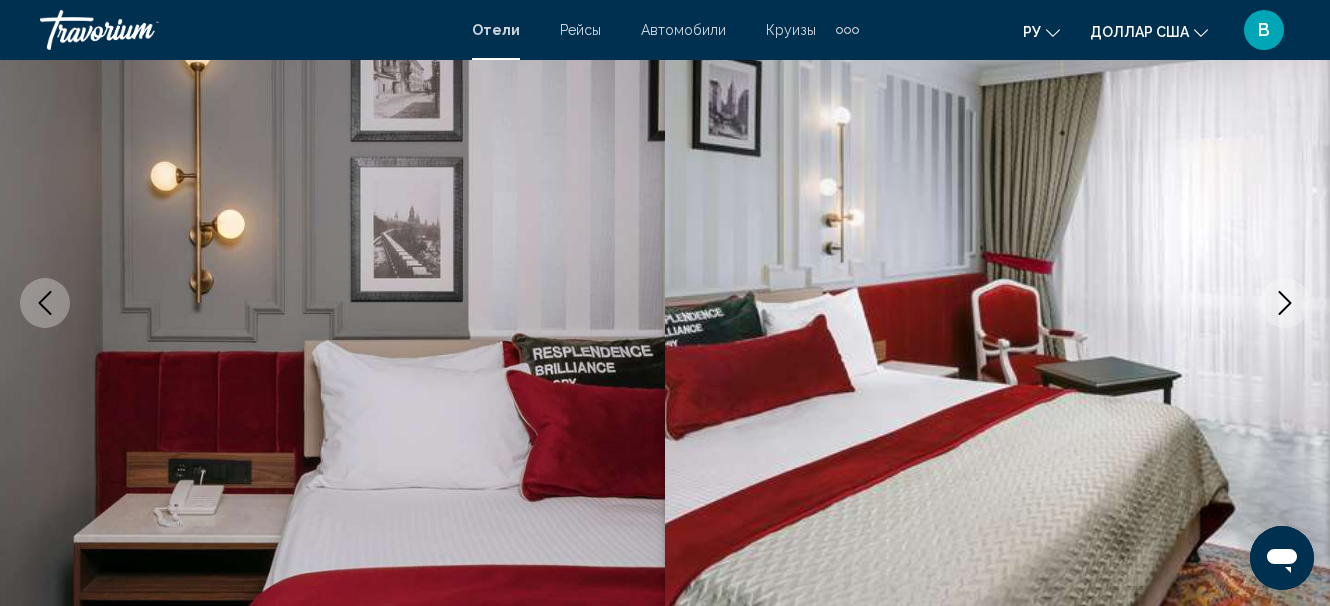 click at bounding box center (1285, 303) 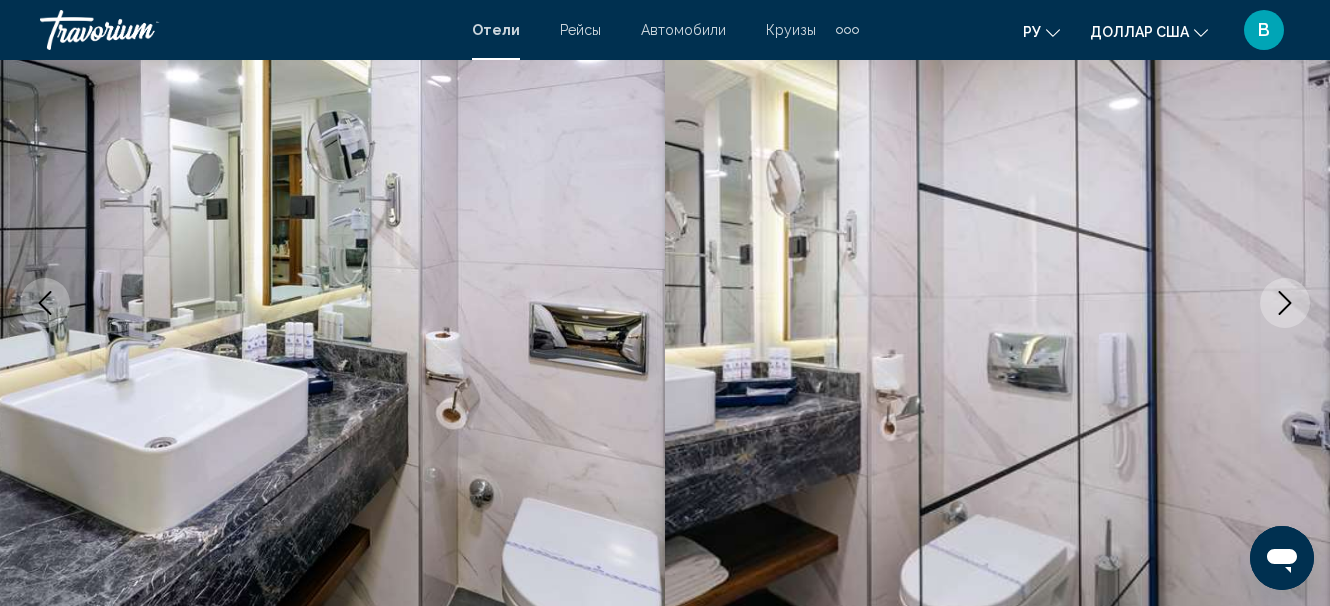 click at bounding box center (1285, 303) 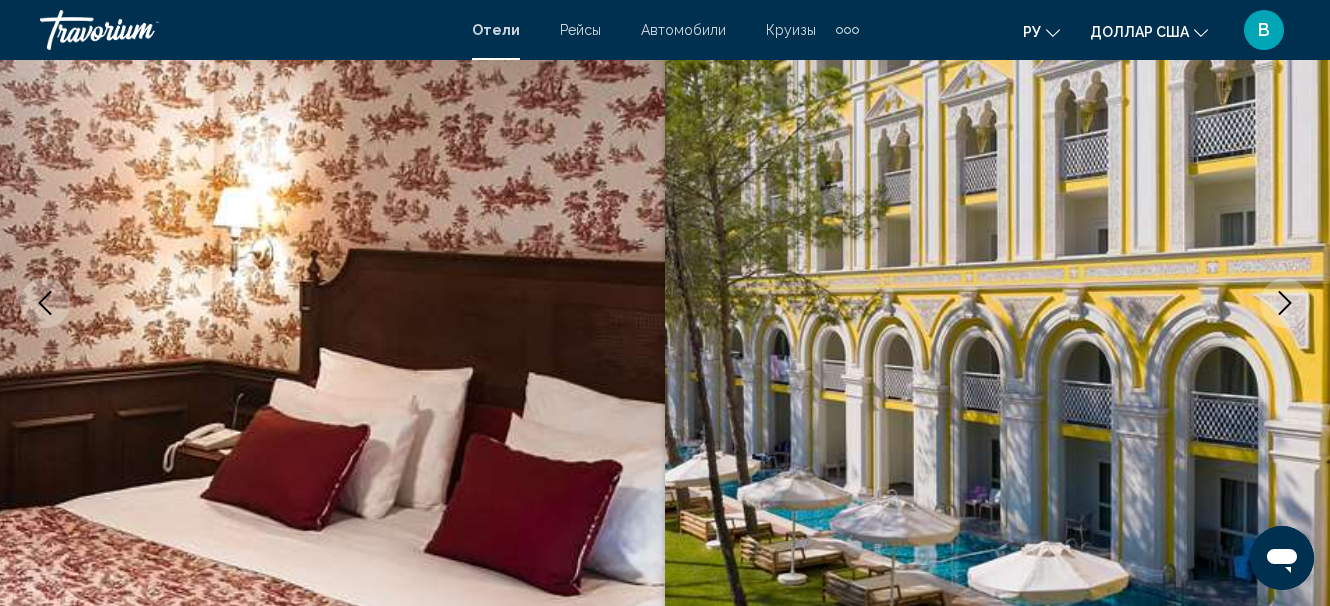 click at bounding box center (1285, 303) 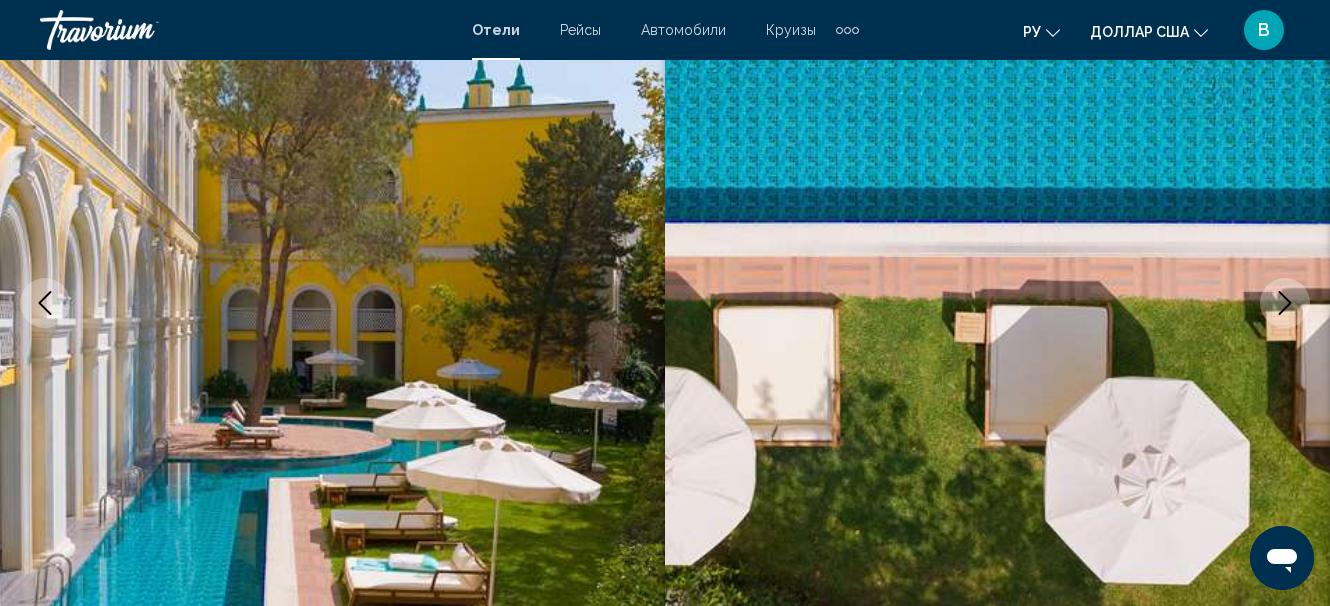 click at bounding box center [1285, 303] 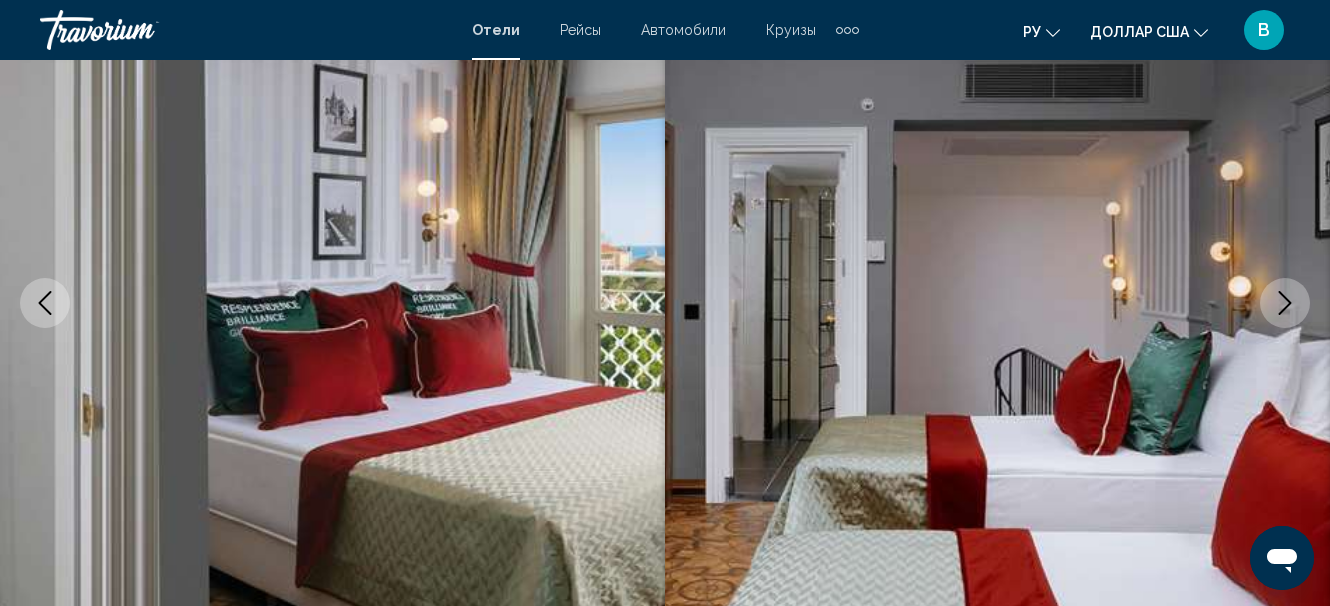 click at bounding box center (1285, 303) 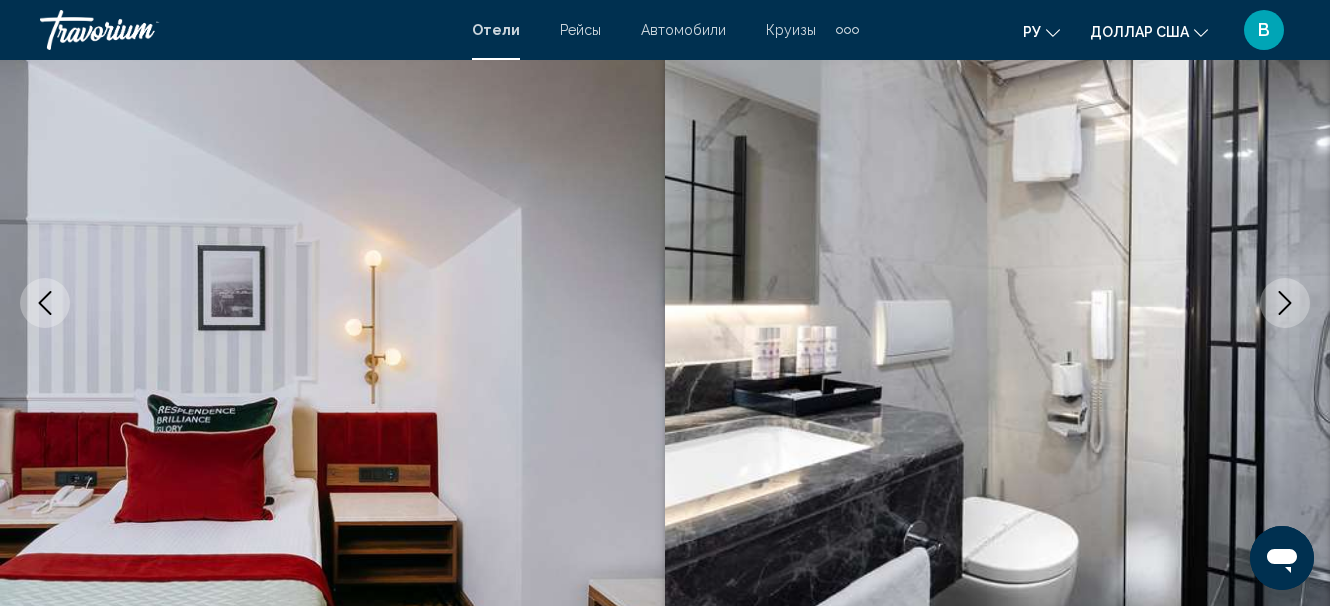 click at bounding box center [1285, 303] 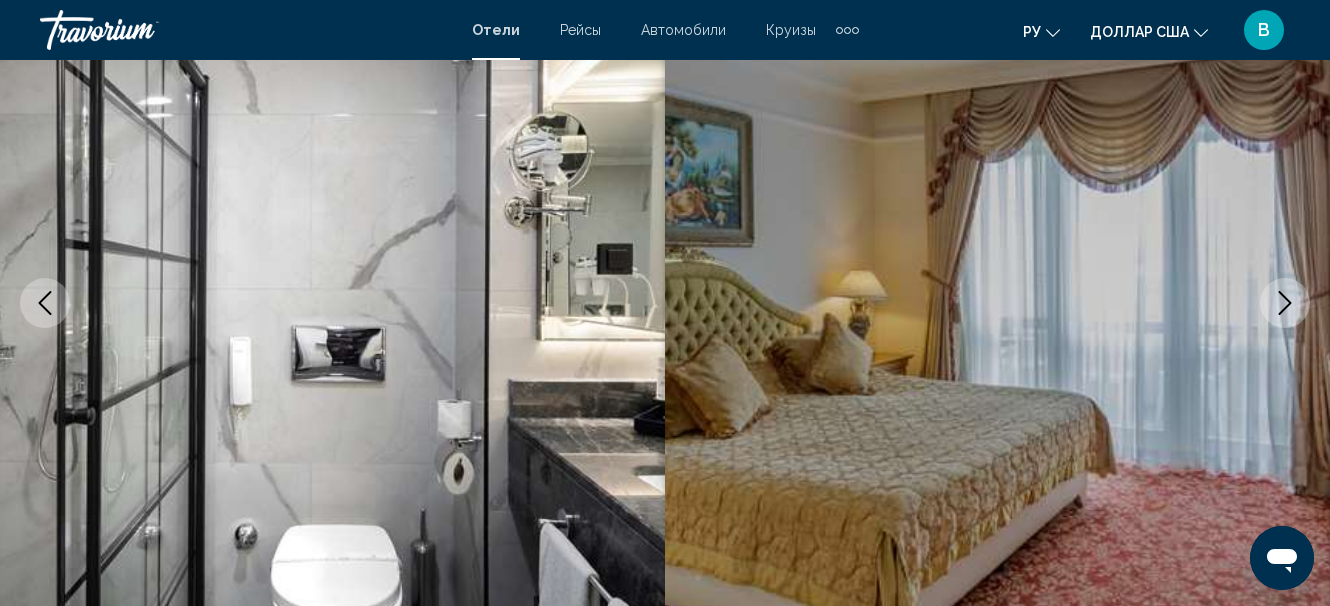 click at bounding box center [1285, 303] 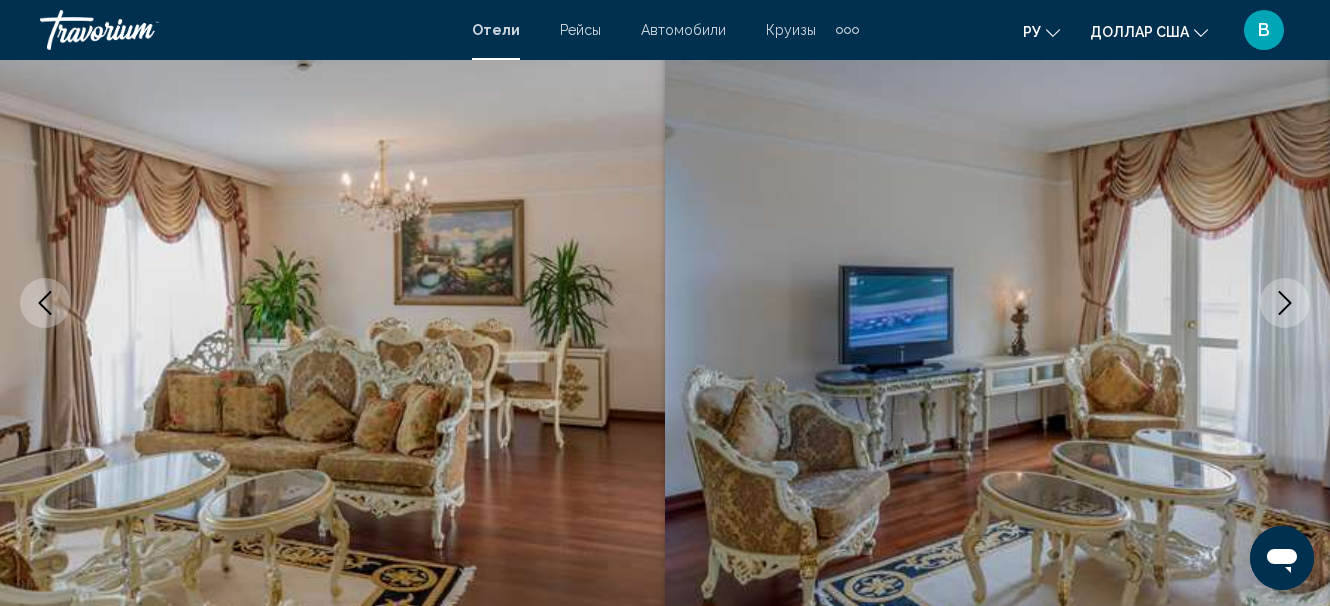 click at bounding box center [1285, 303] 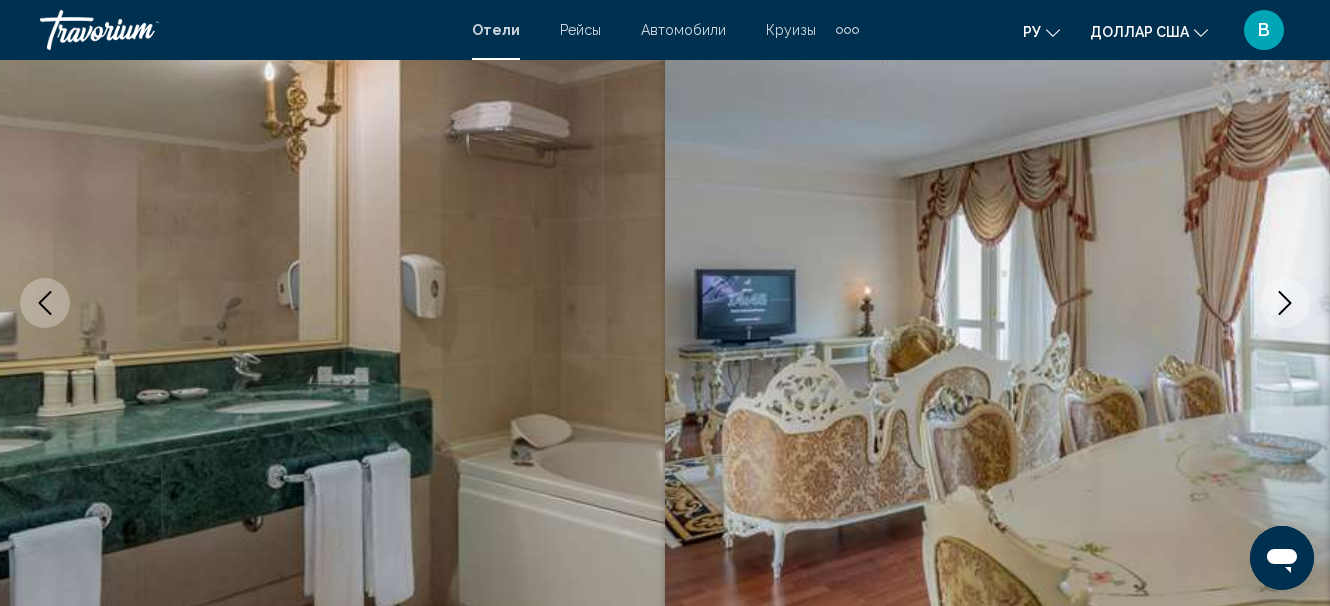 click at bounding box center (1285, 303) 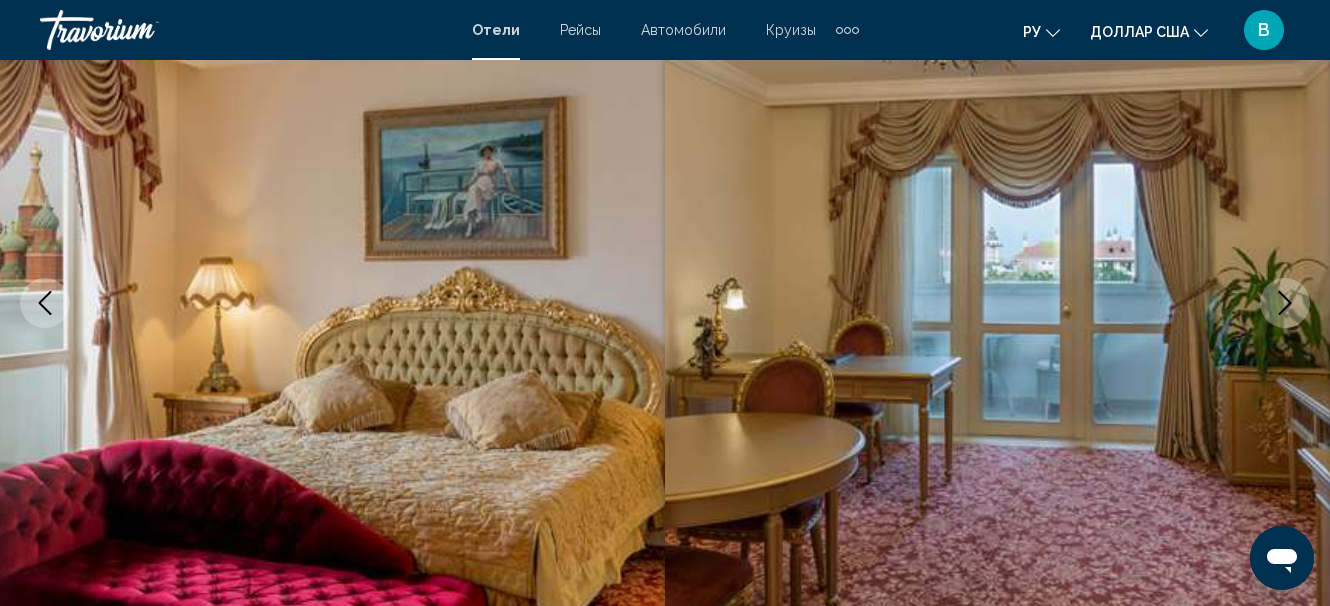 click at bounding box center [1285, 303] 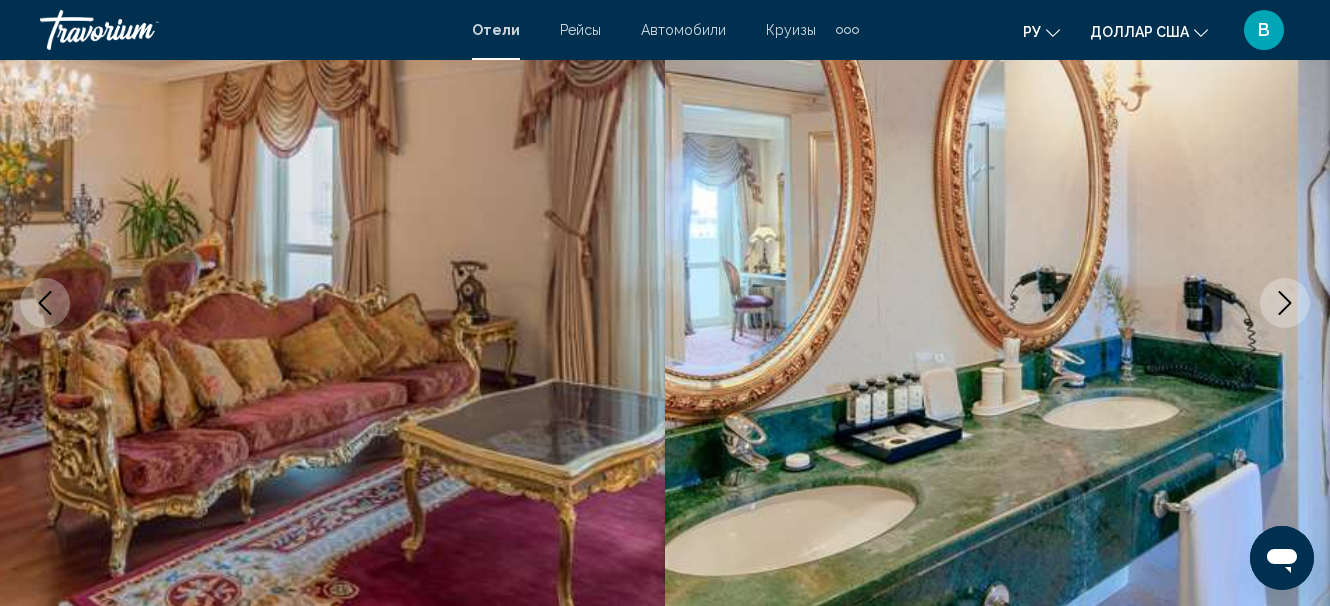 click at bounding box center [1285, 303] 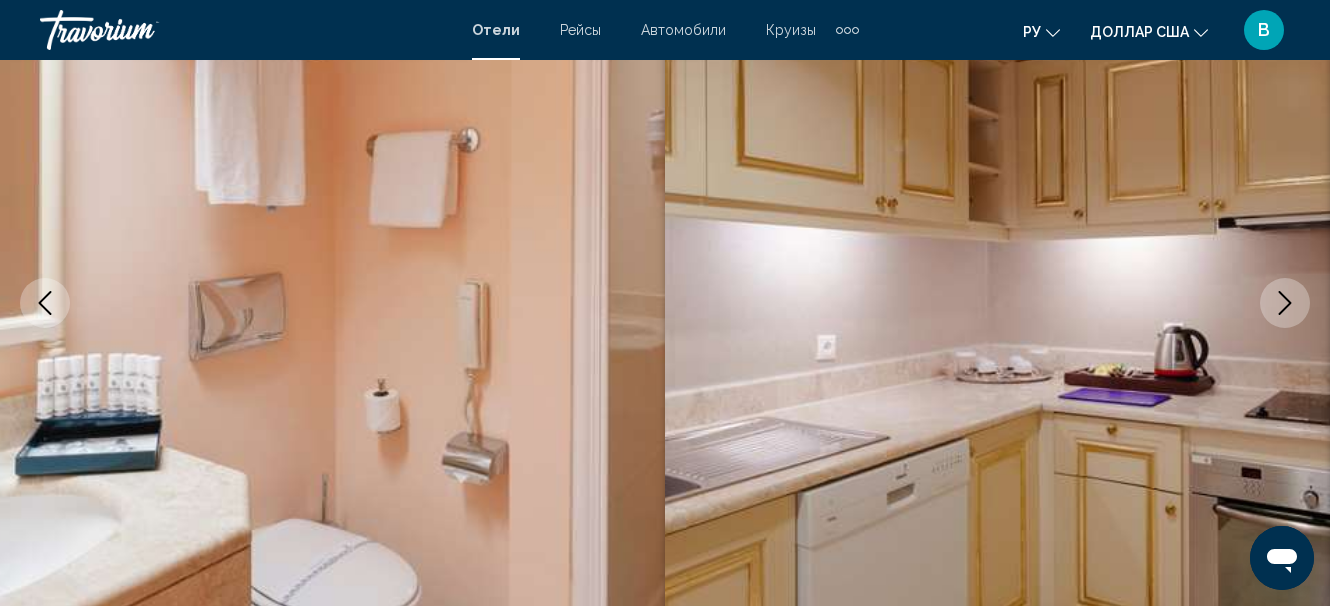 click at bounding box center [1285, 303] 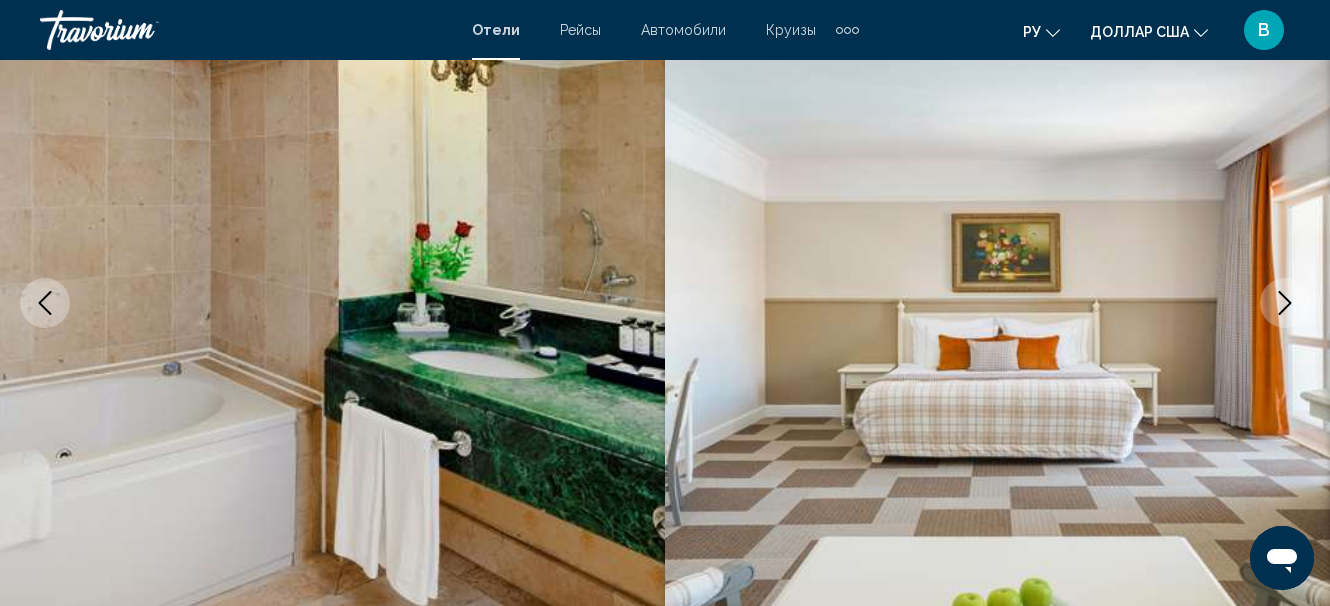 click at bounding box center (1285, 303) 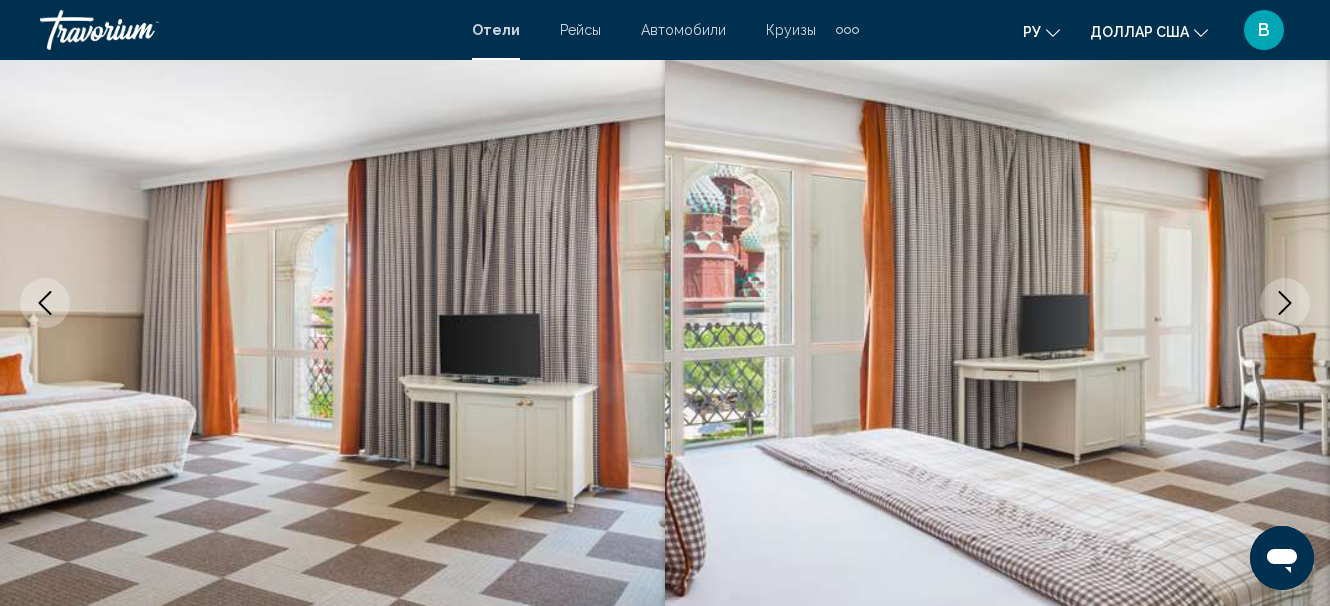 click at bounding box center [1285, 303] 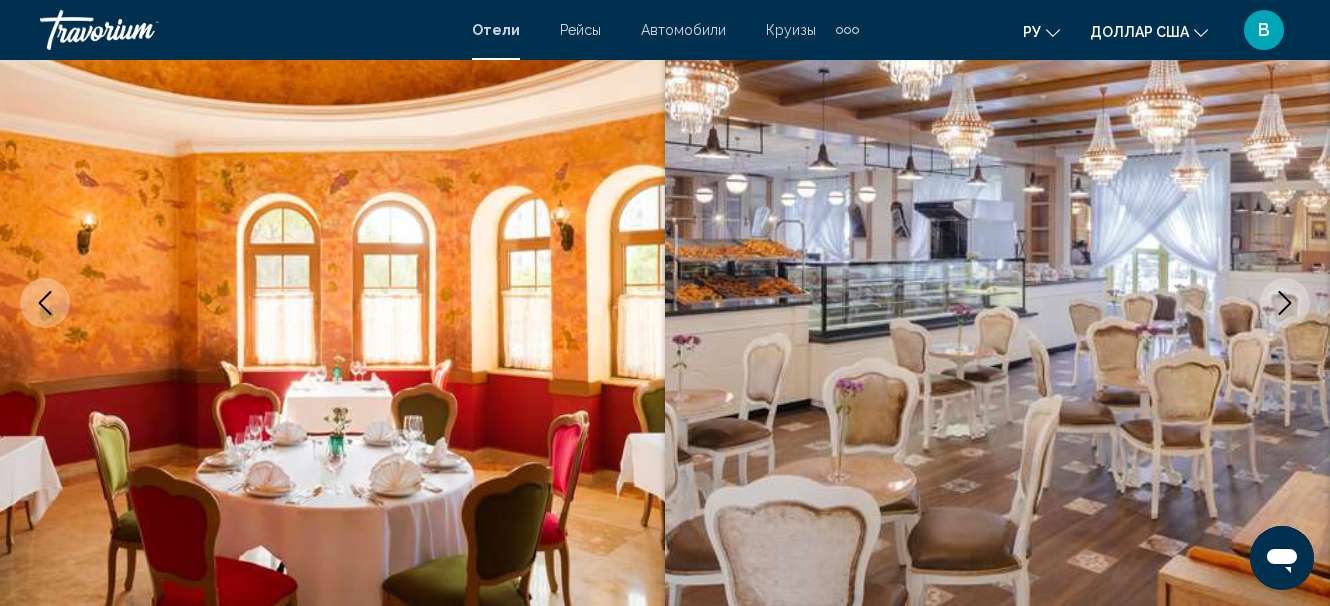 click at bounding box center (1285, 303) 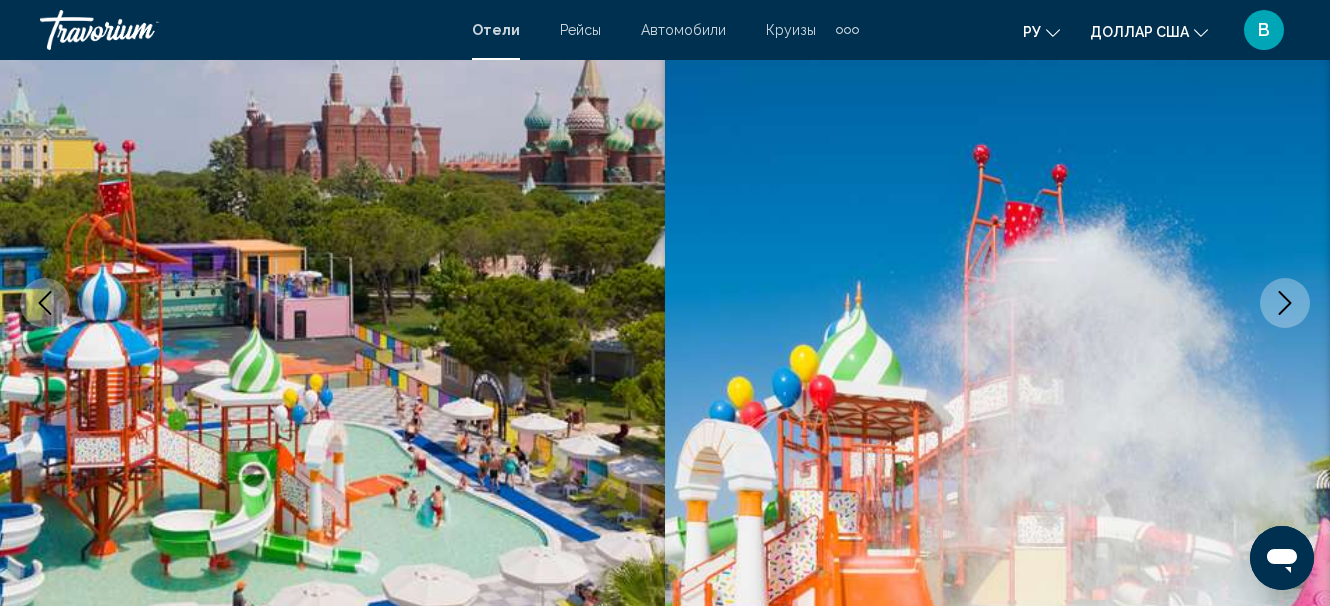 click at bounding box center (1285, 303) 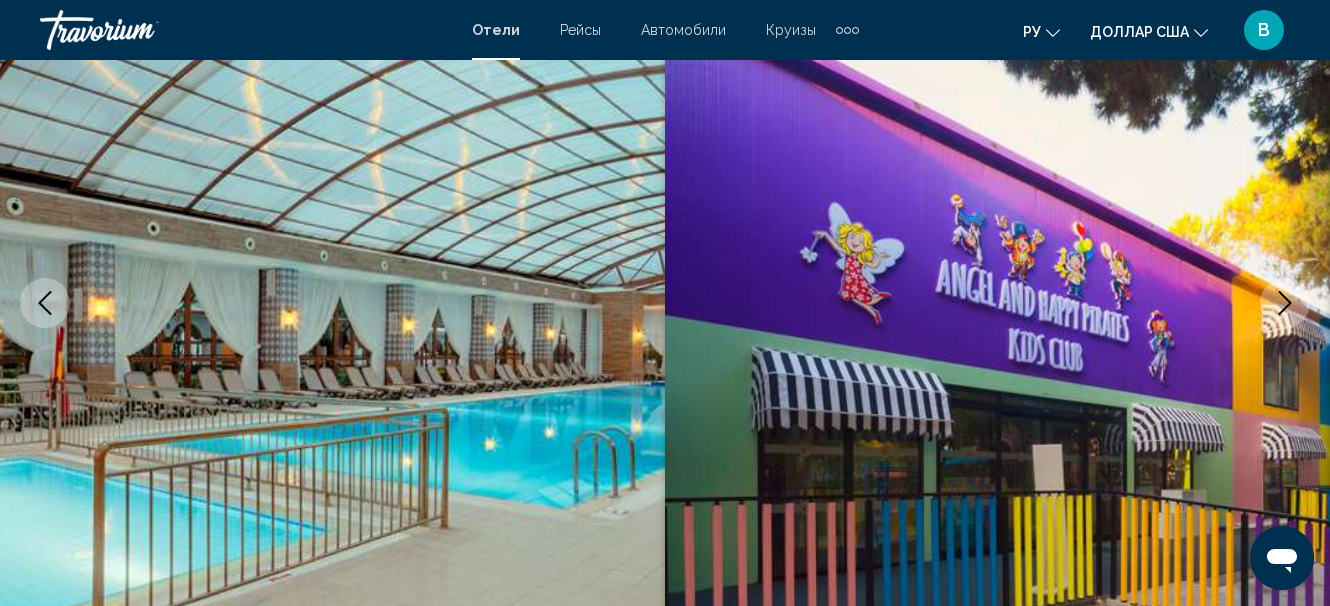 click at bounding box center (1285, 303) 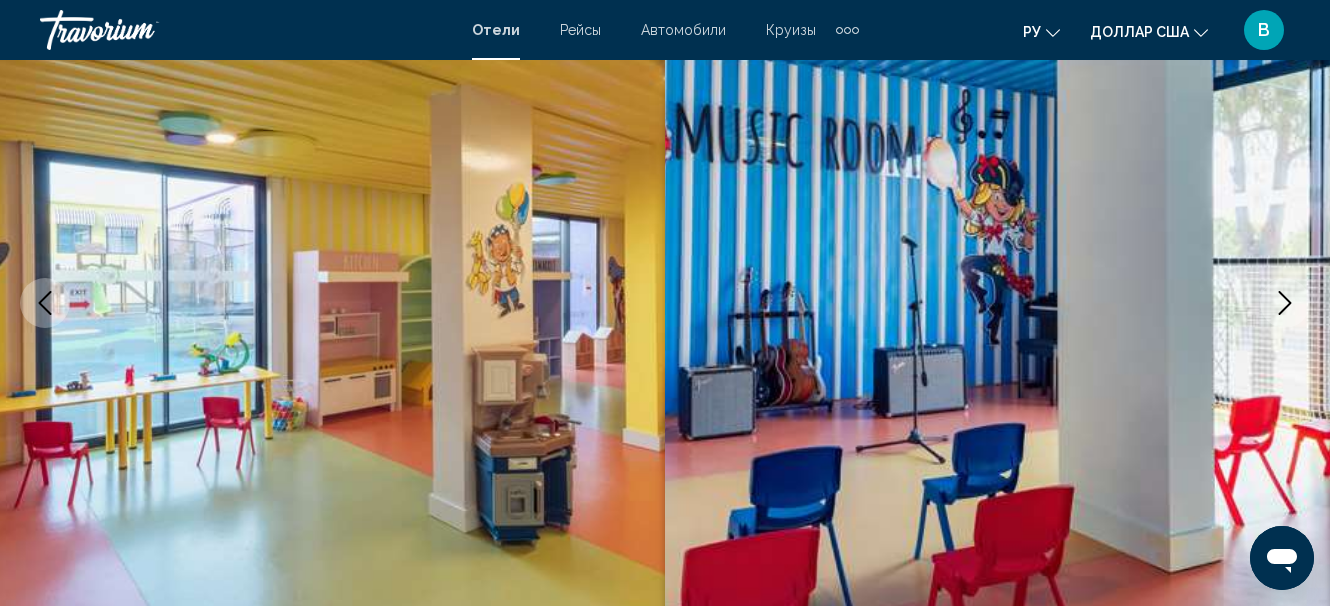 click at bounding box center (1285, 303) 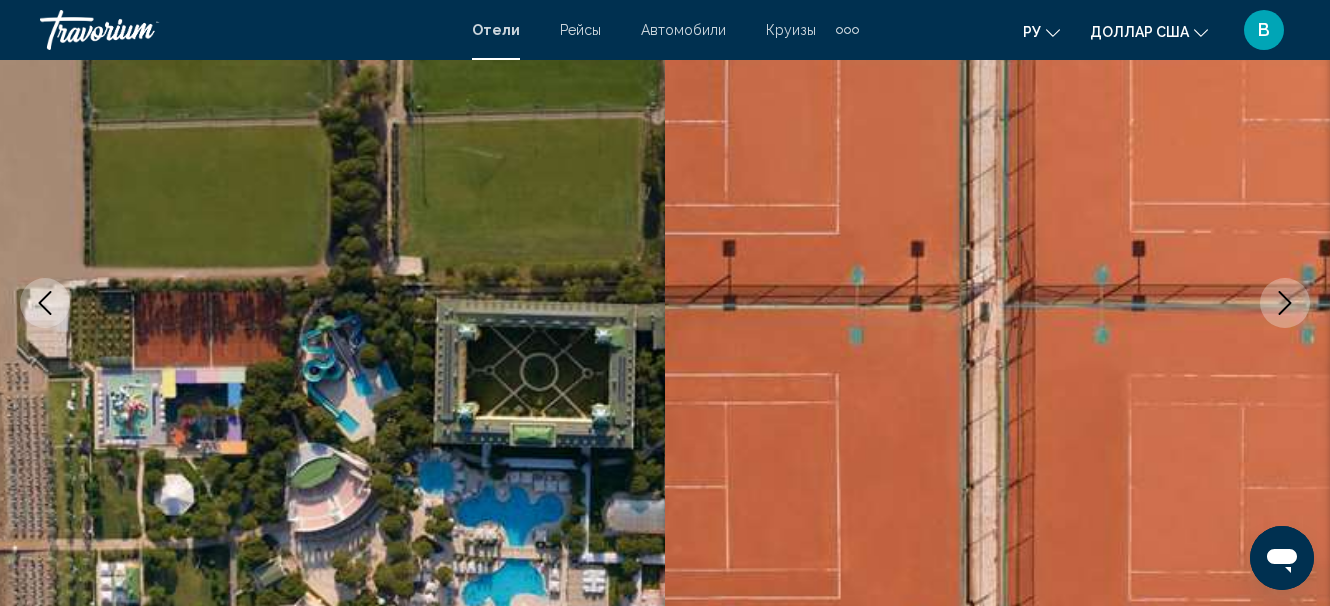 click at bounding box center (1285, 303) 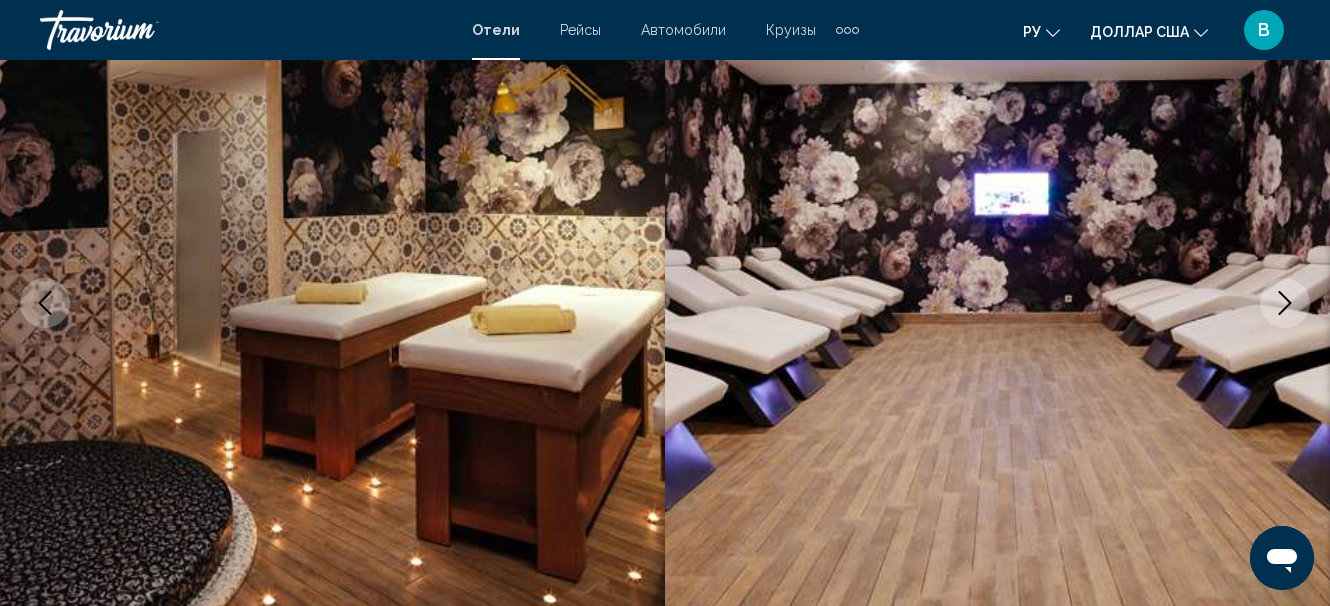 click at bounding box center (1285, 303) 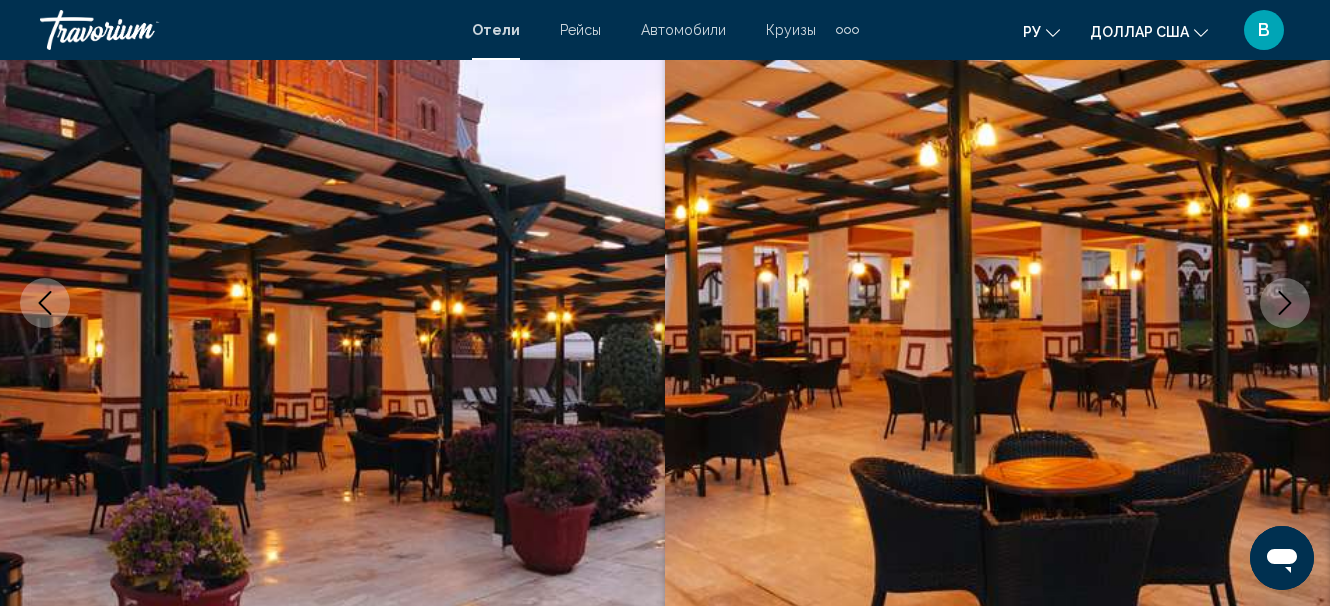 click at bounding box center (1285, 303) 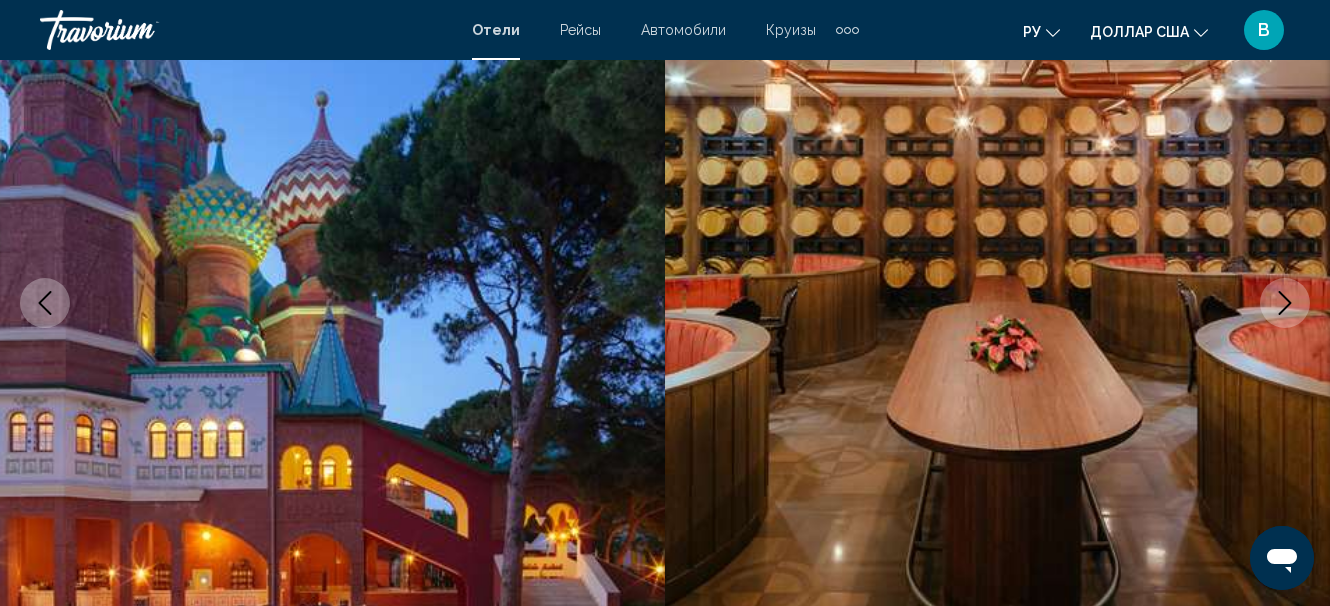 click at bounding box center [1285, 303] 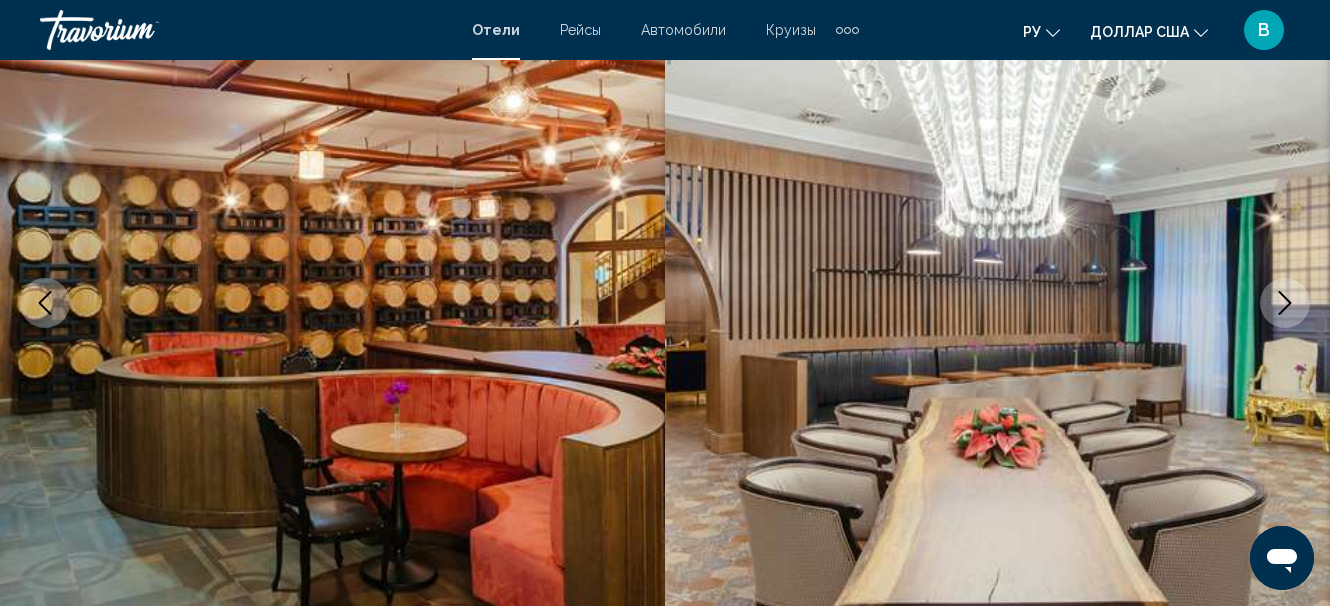 click at bounding box center [1285, 303] 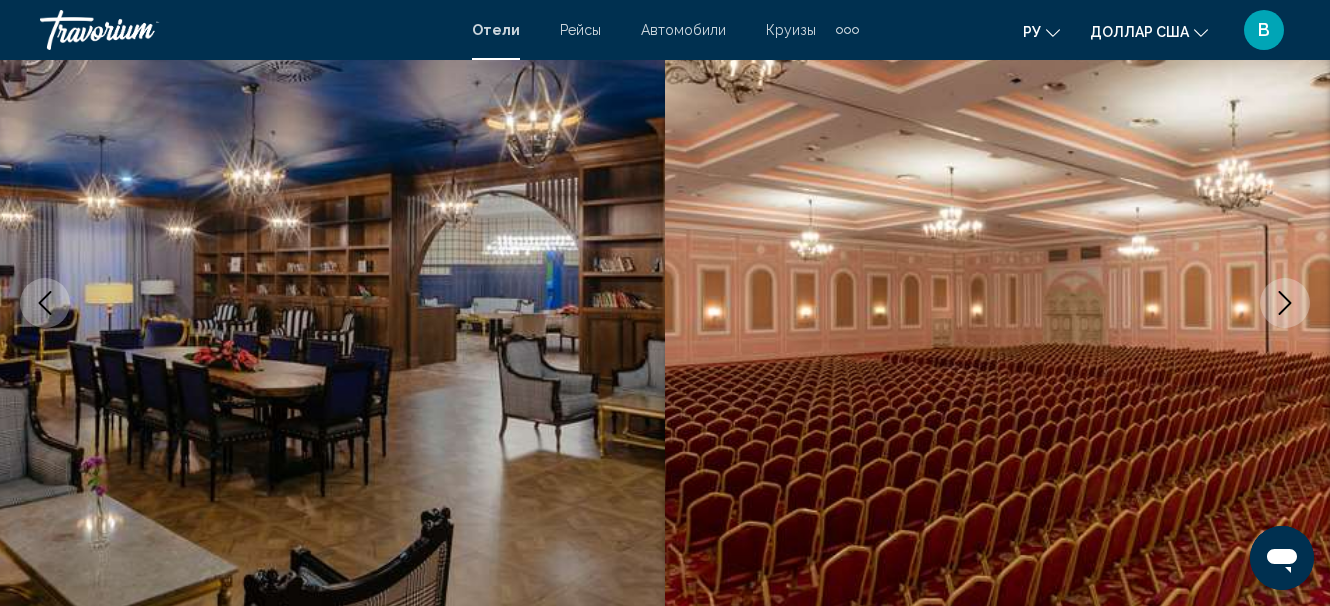click at bounding box center (1285, 303) 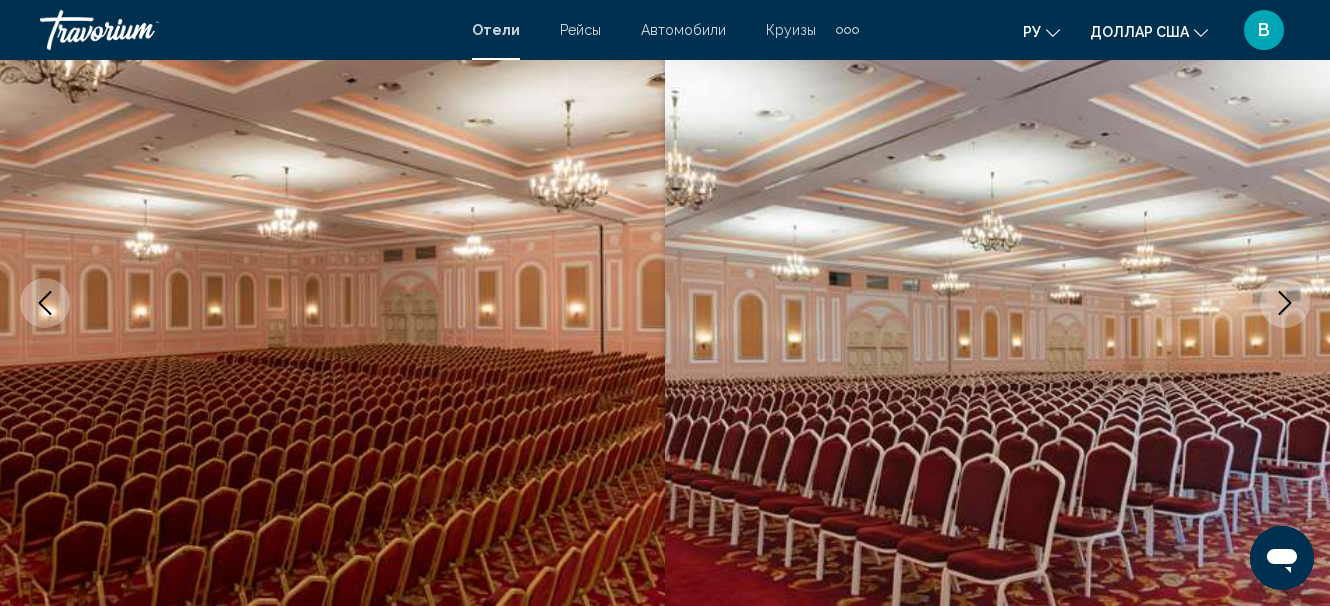 click at bounding box center (1285, 303) 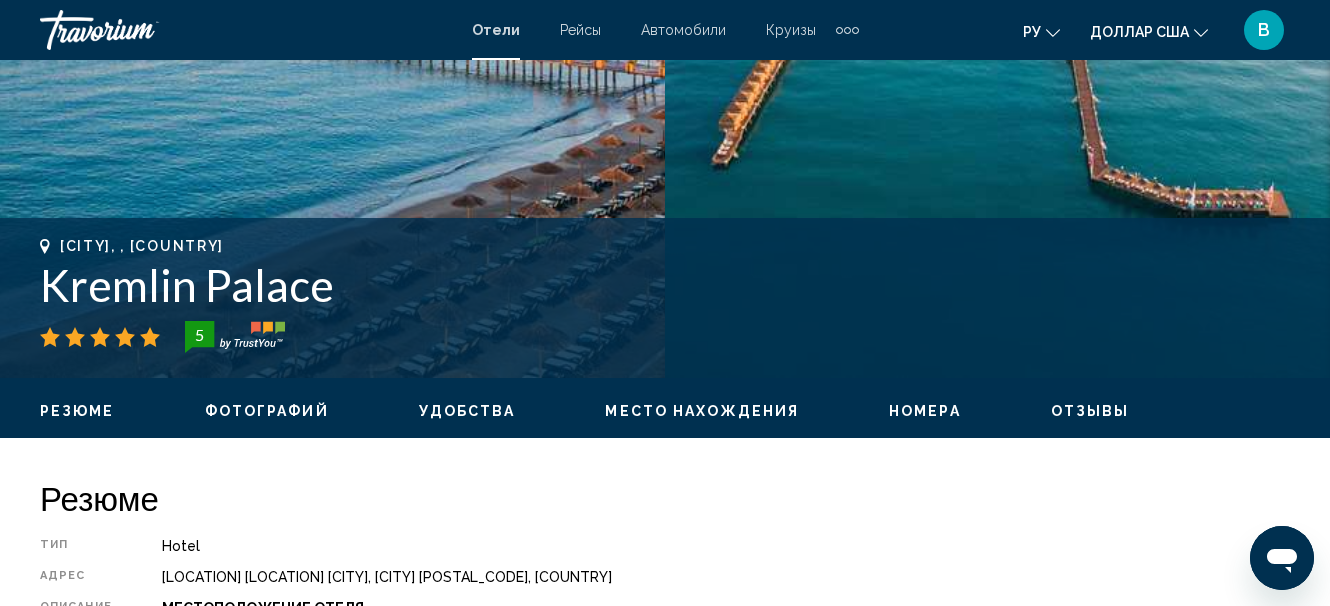 scroll, scrollTop: 932, scrollLeft: 0, axis: vertical 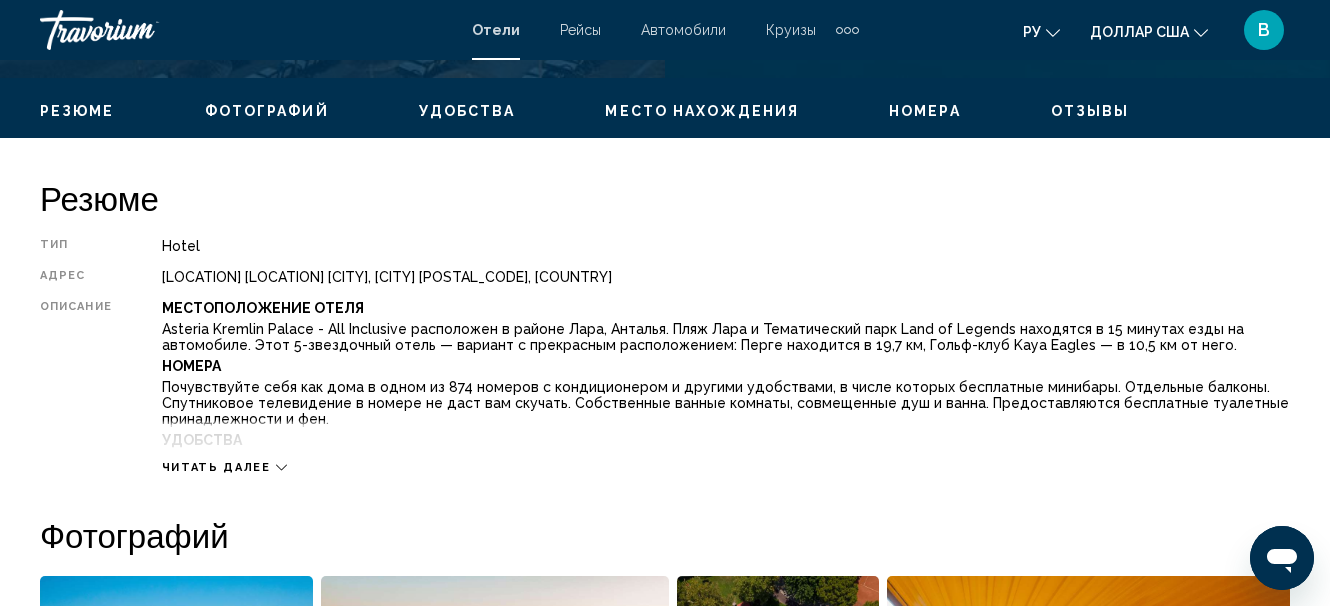 click on "Читать далее" at bounding box center [216, 467] 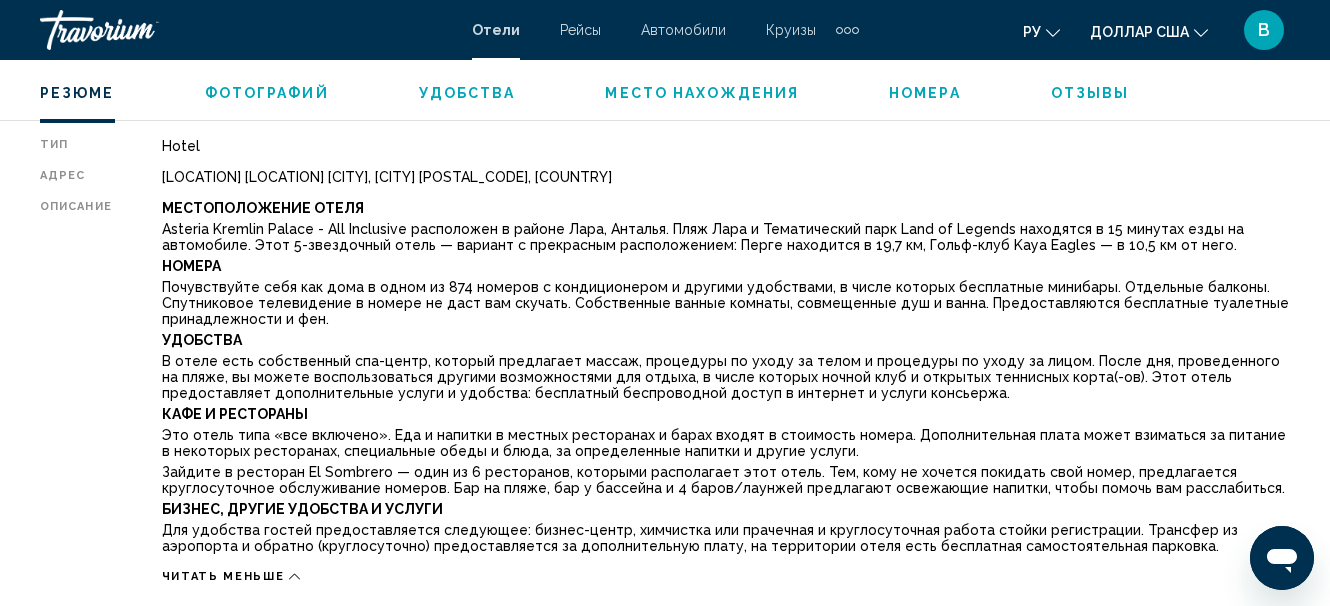 scroll, scrollTop: 1233, scrollLeft: 0, axis: vertical 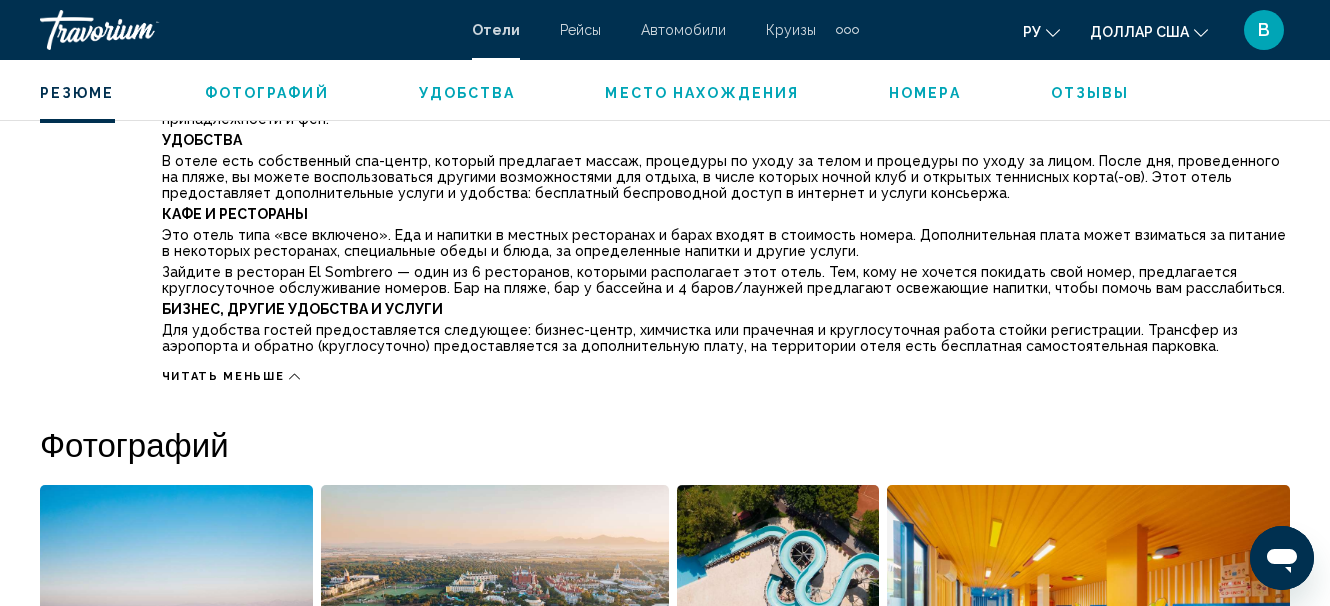 click 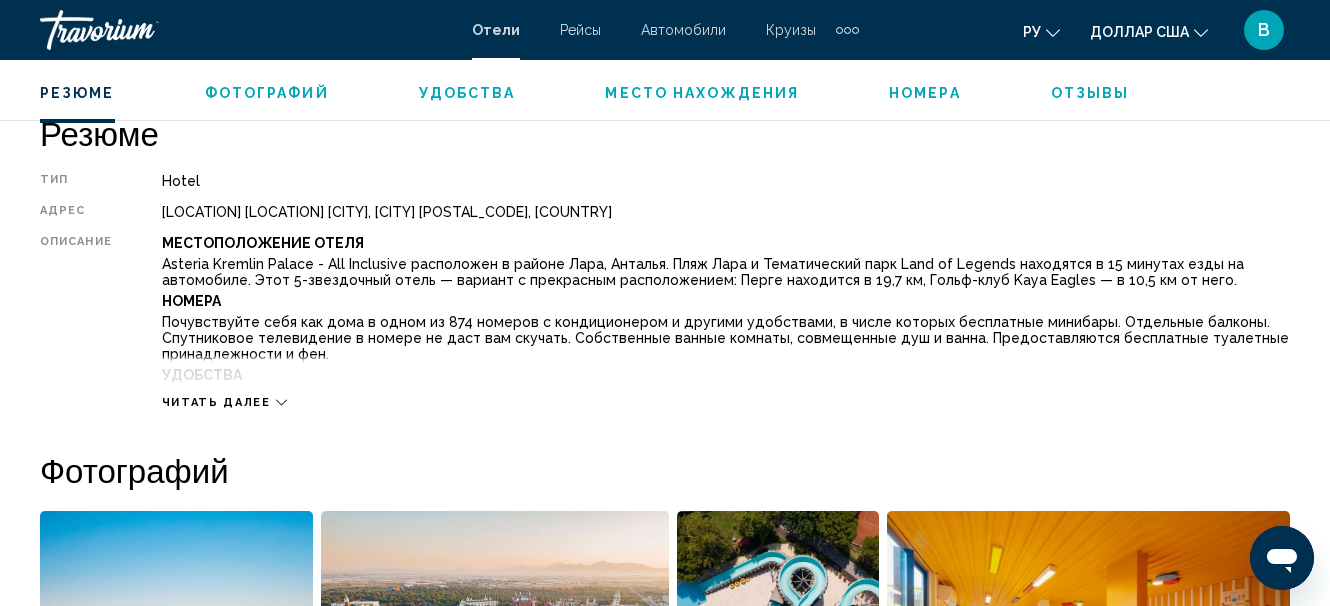 scroll, scrollTop: 698, scrollLeft: 0, axis: vertical 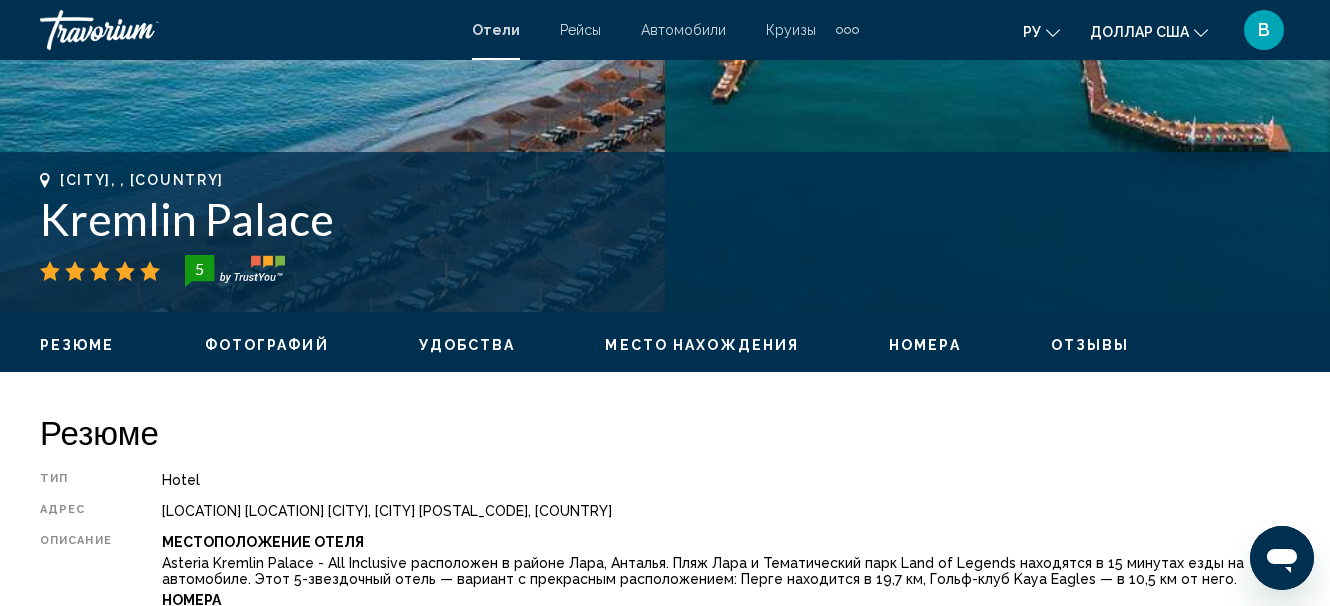 click on "Удобства" at bounding box center [467, 345] 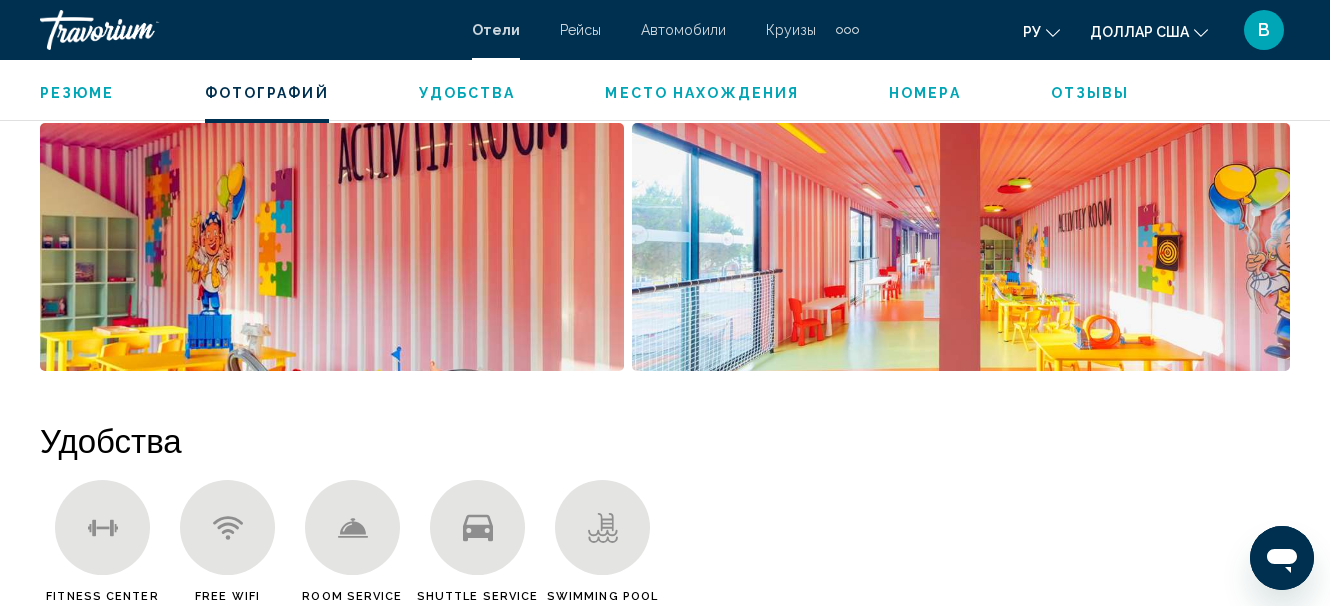 scroll, scrollTop: 1344, scrollLeft: 0, axis: vertical 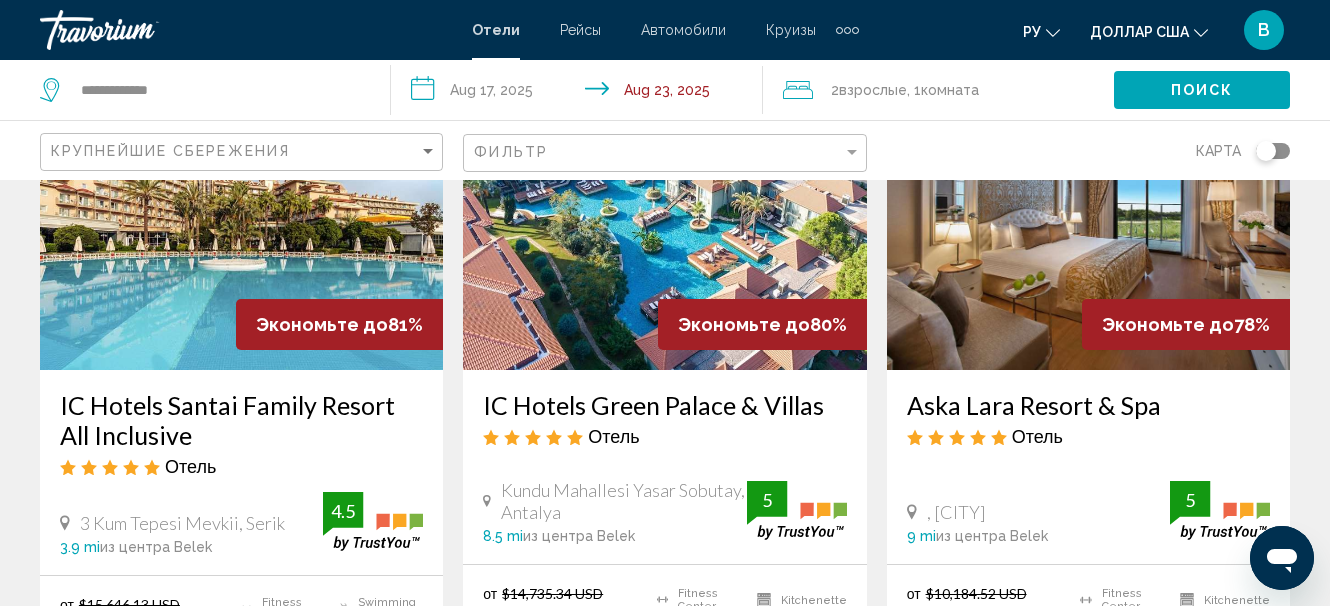 click at bounding box center [1088, 210] 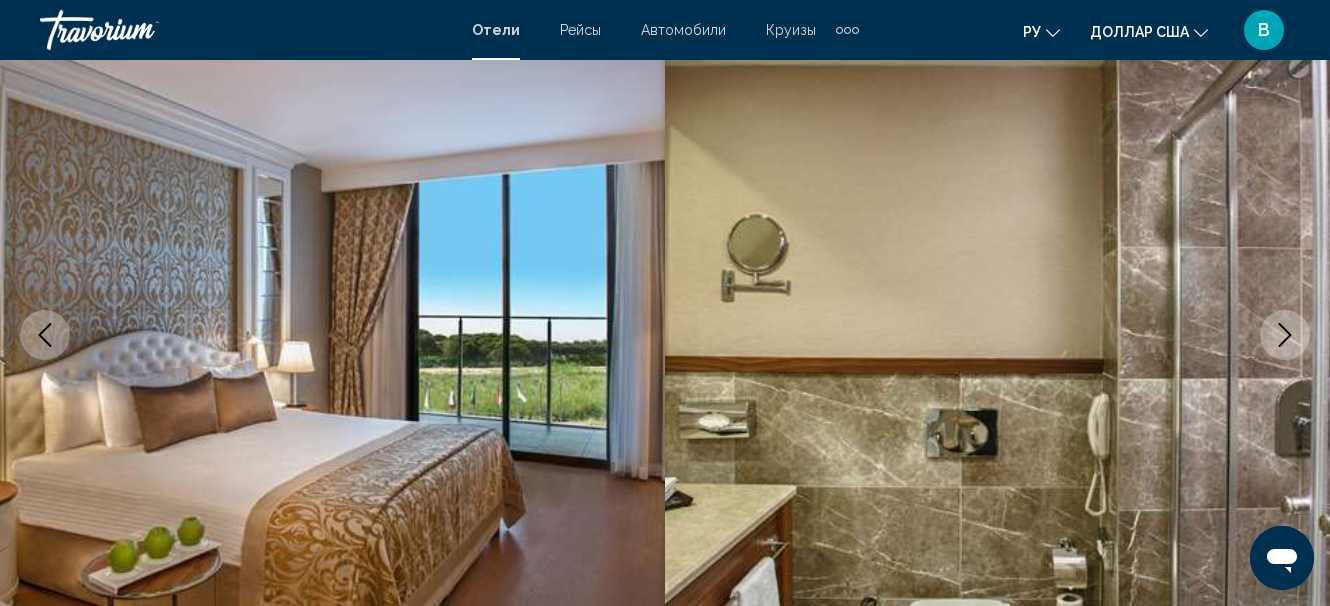 scroll, scrollTop: 232, scrollLeft: 0, axis: vertical 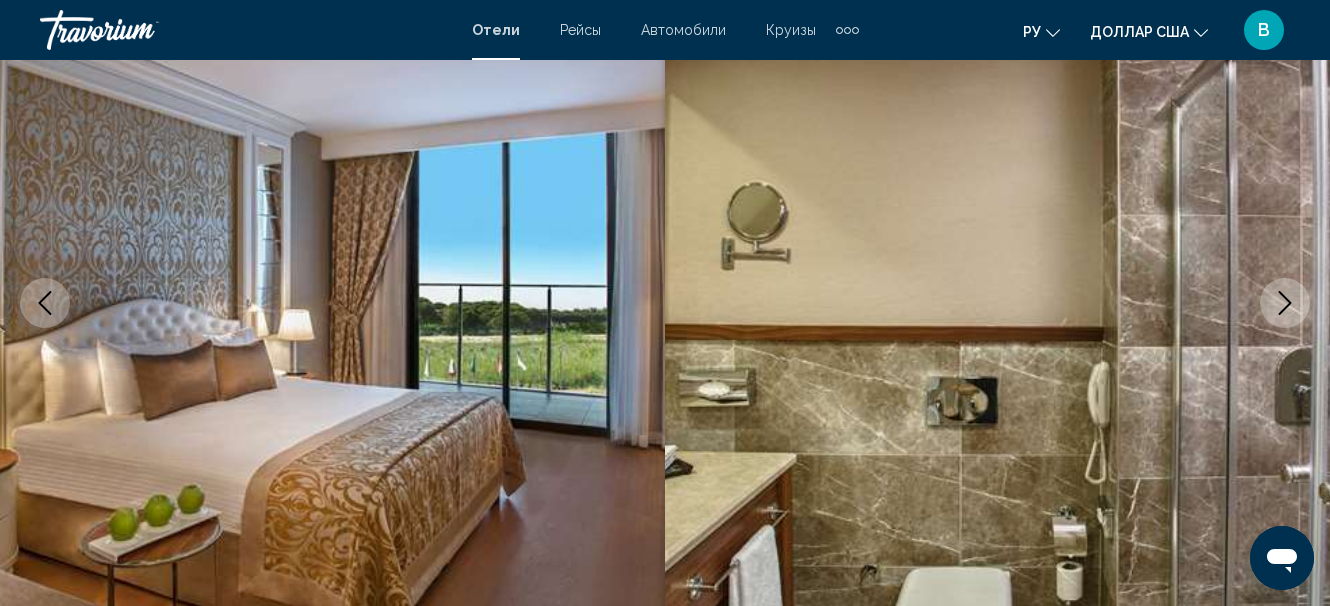 click 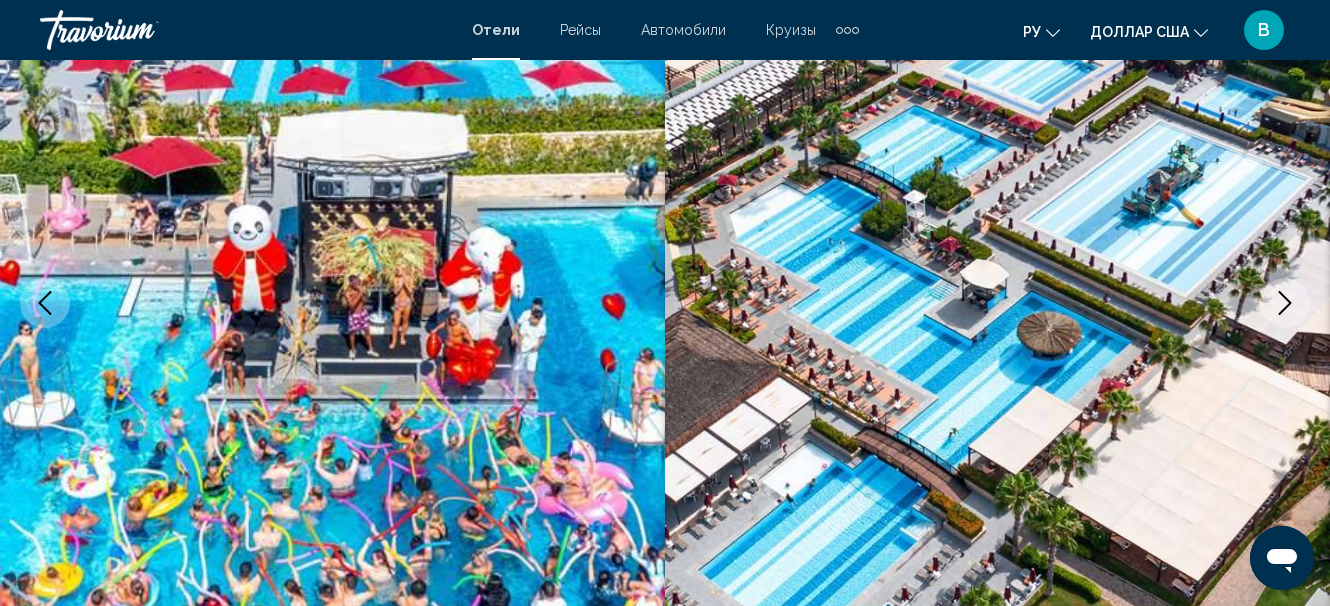 click 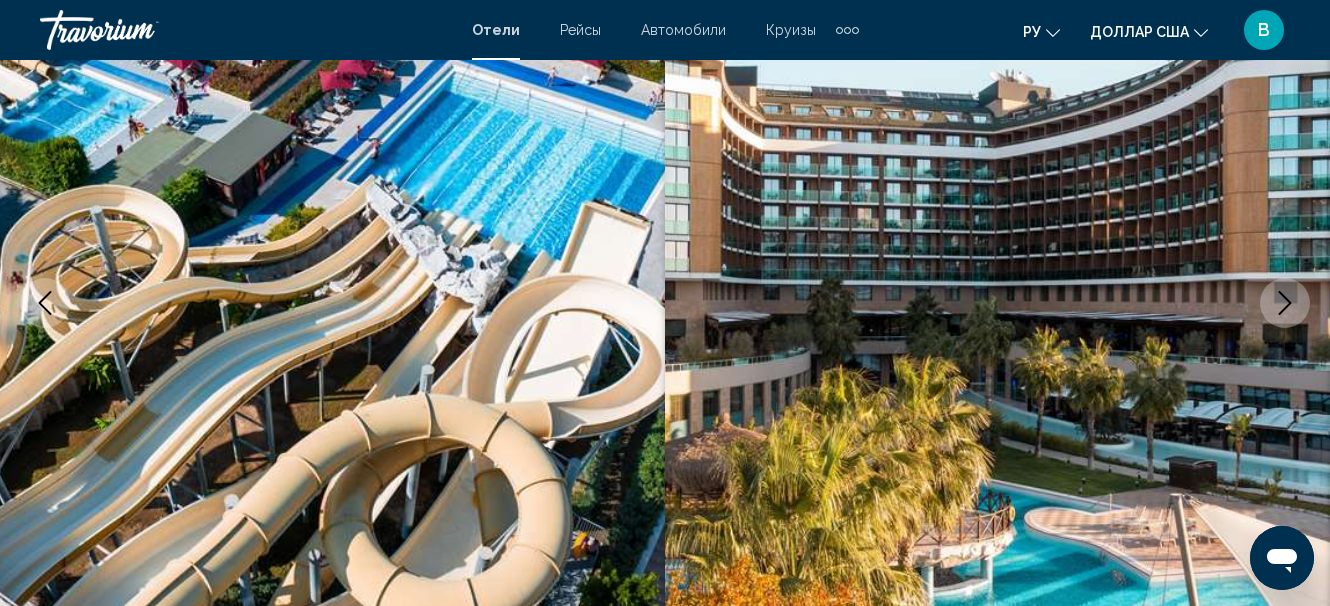 click 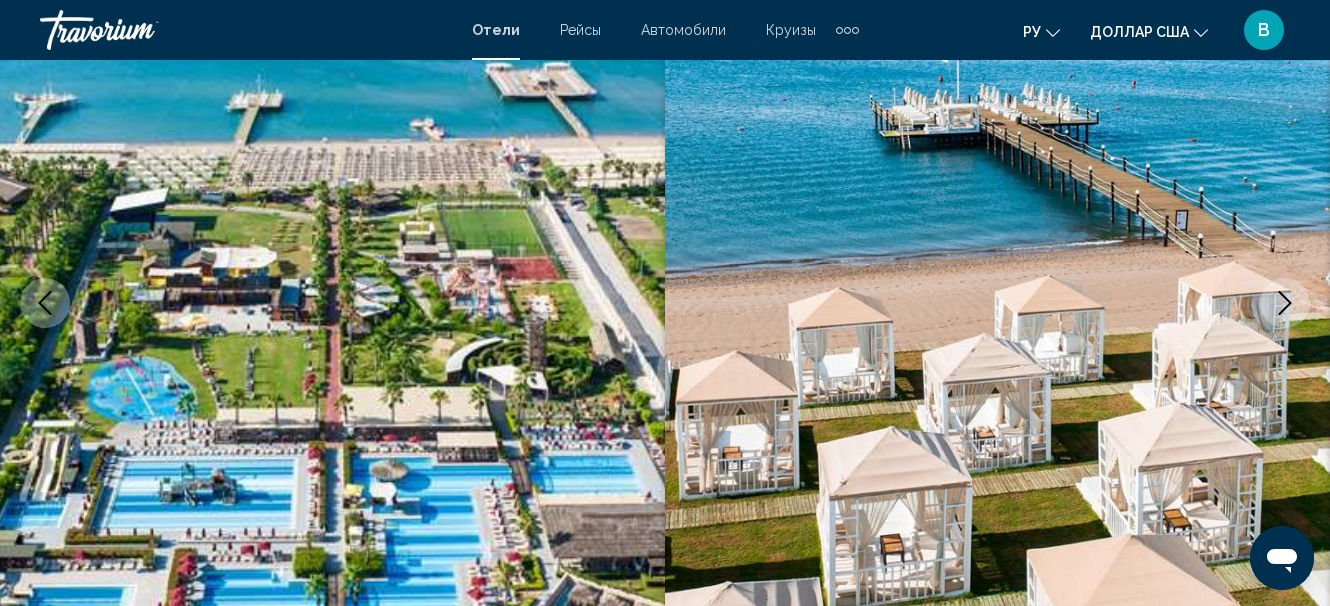 click 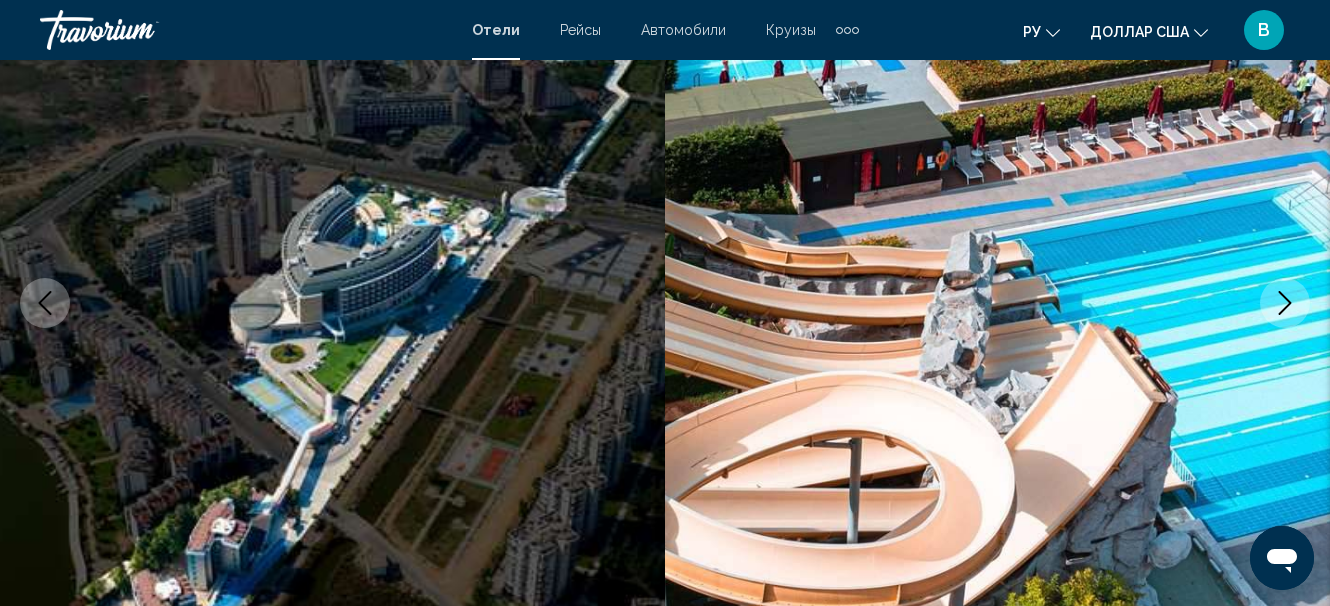 click 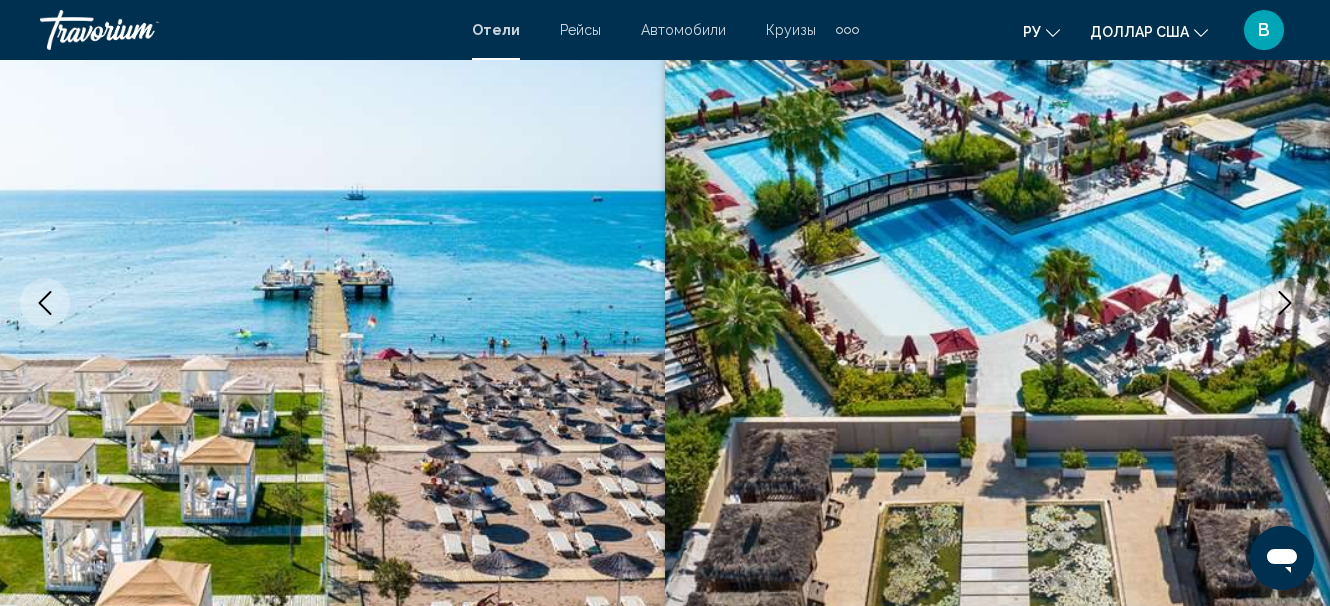 click 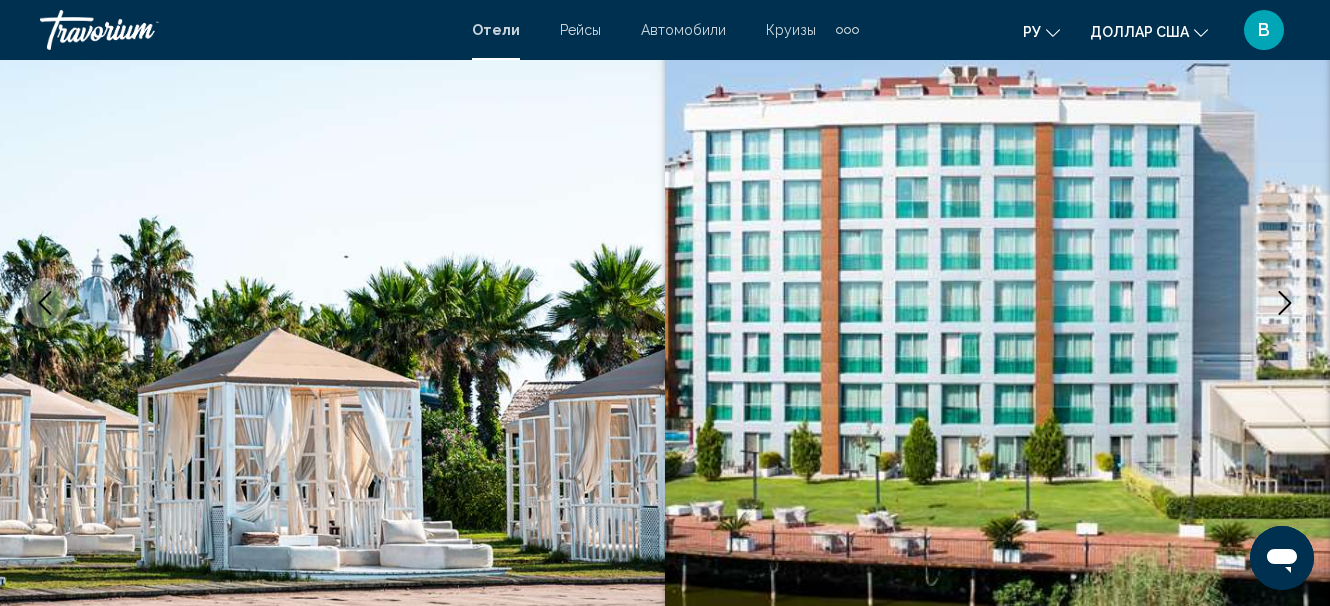 click 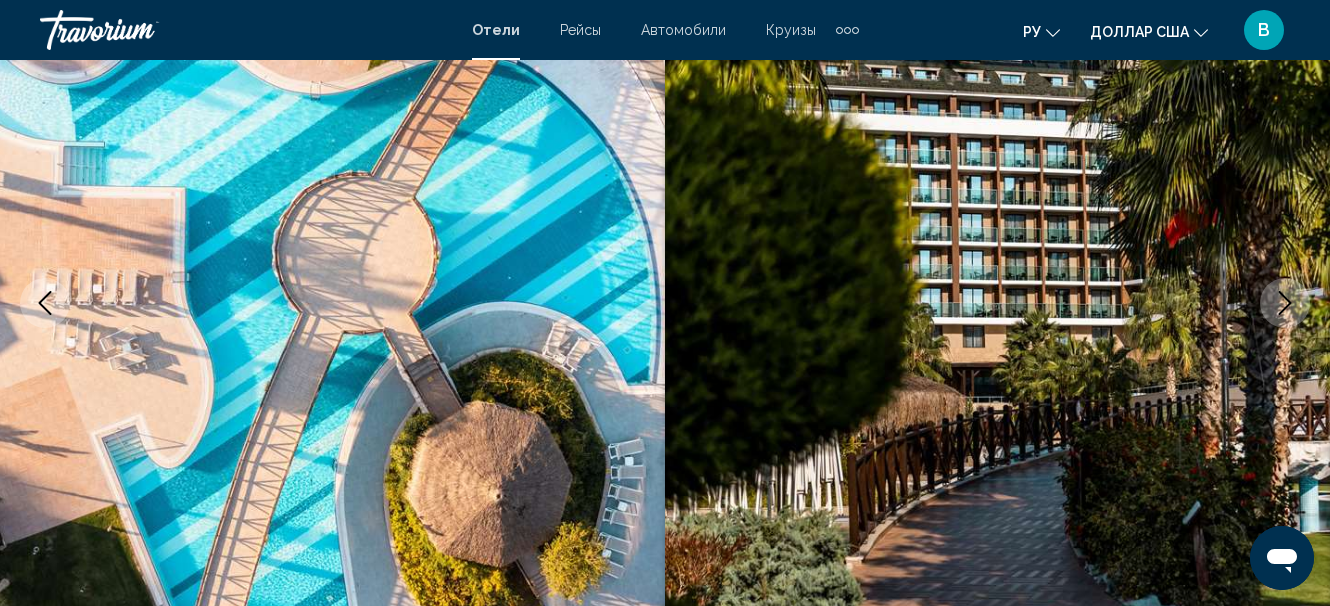 click 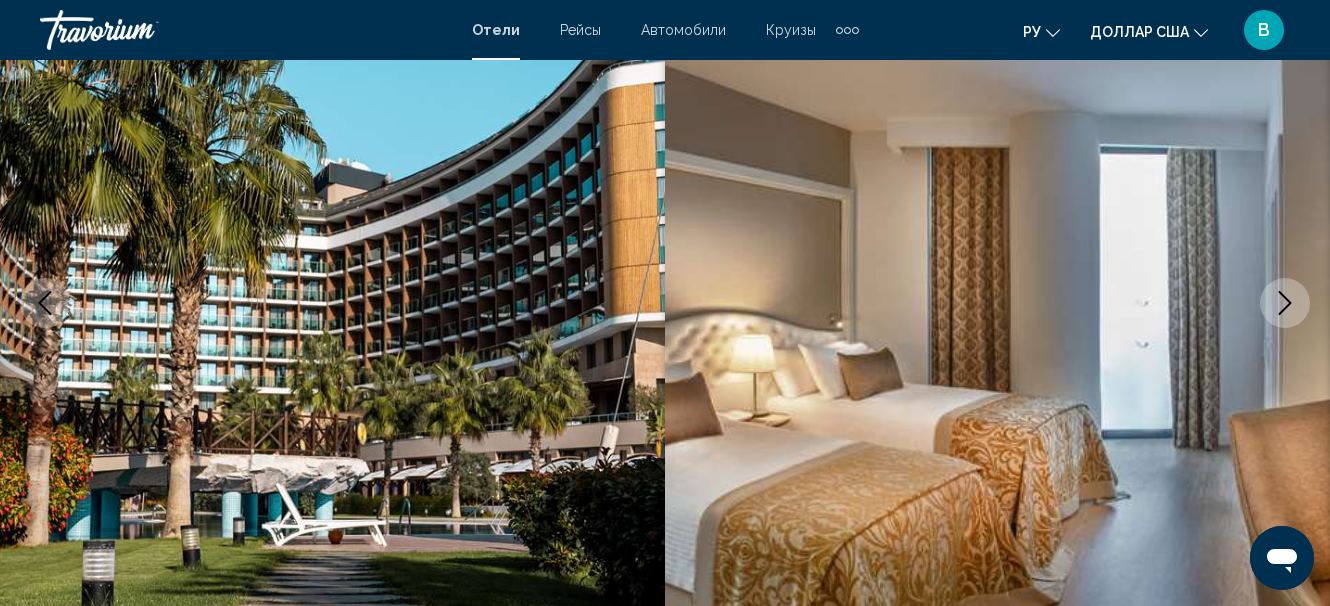 click 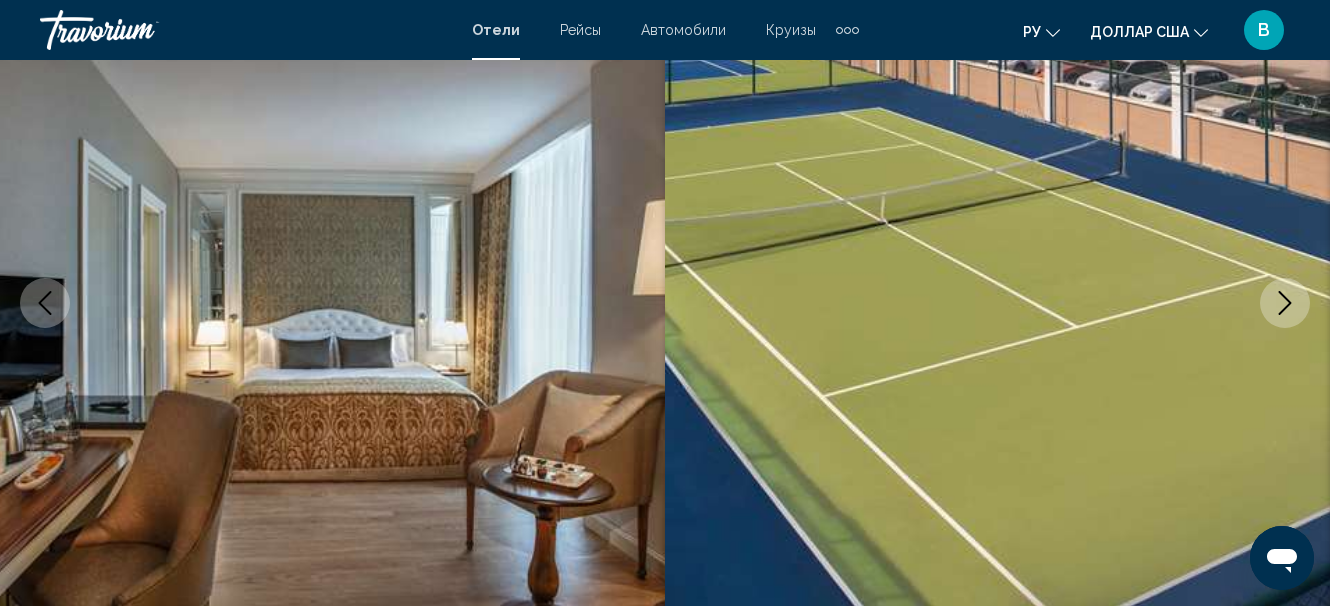 click 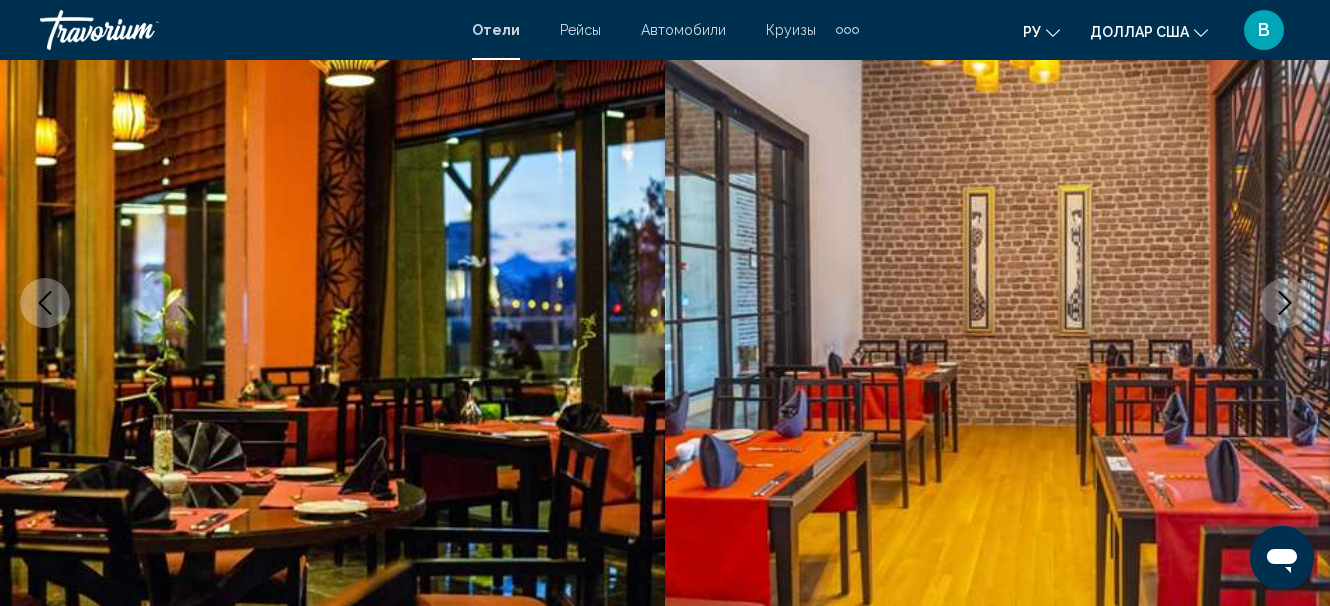 click 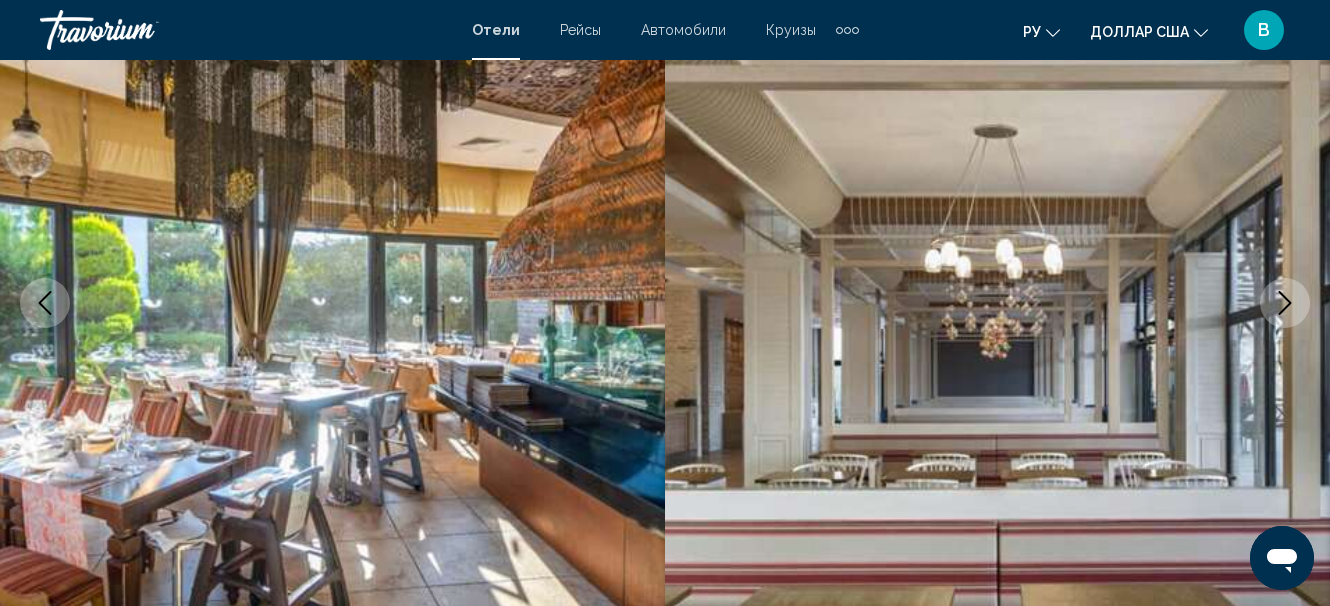 click 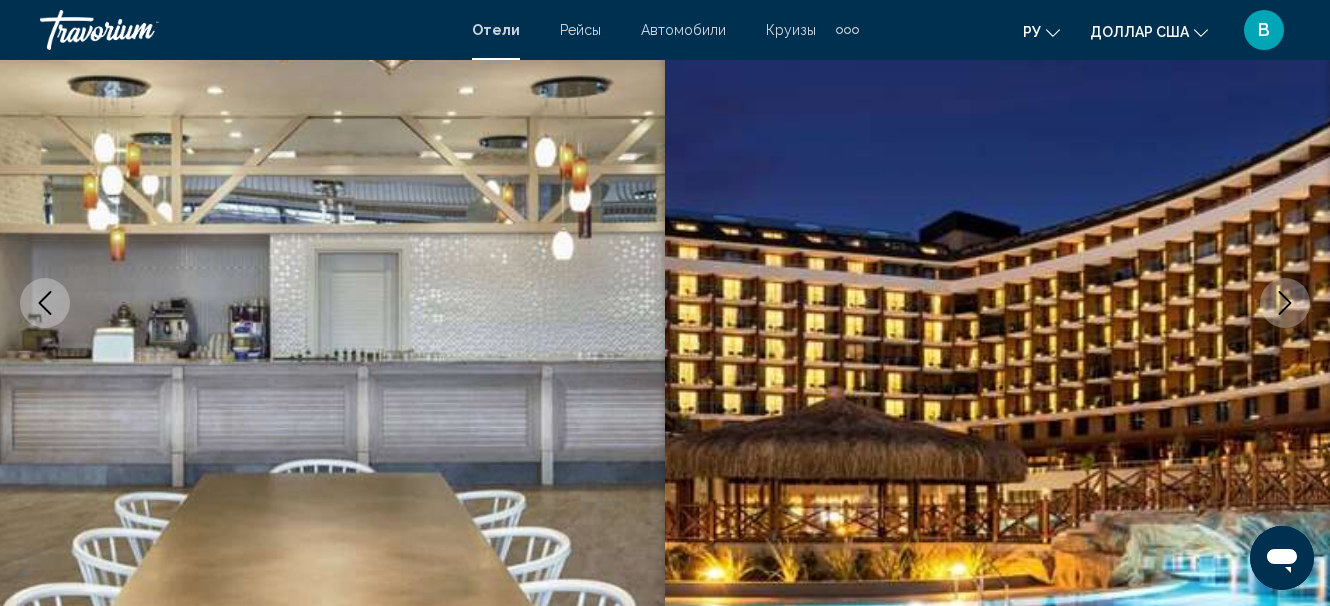 click 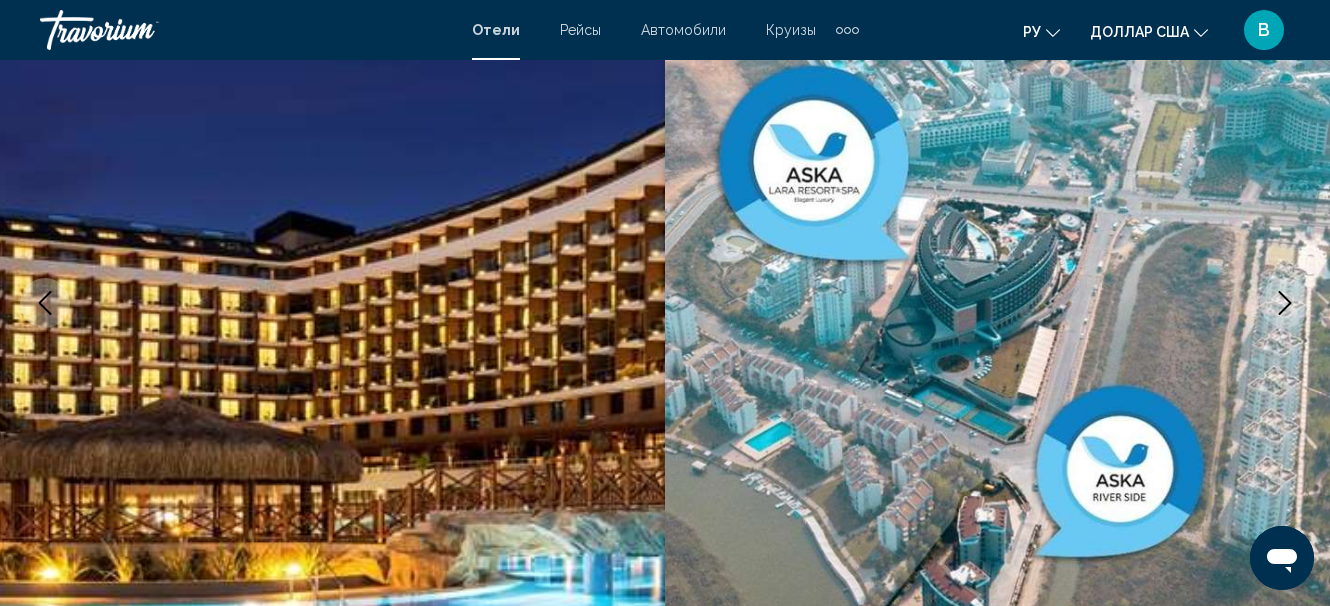 click 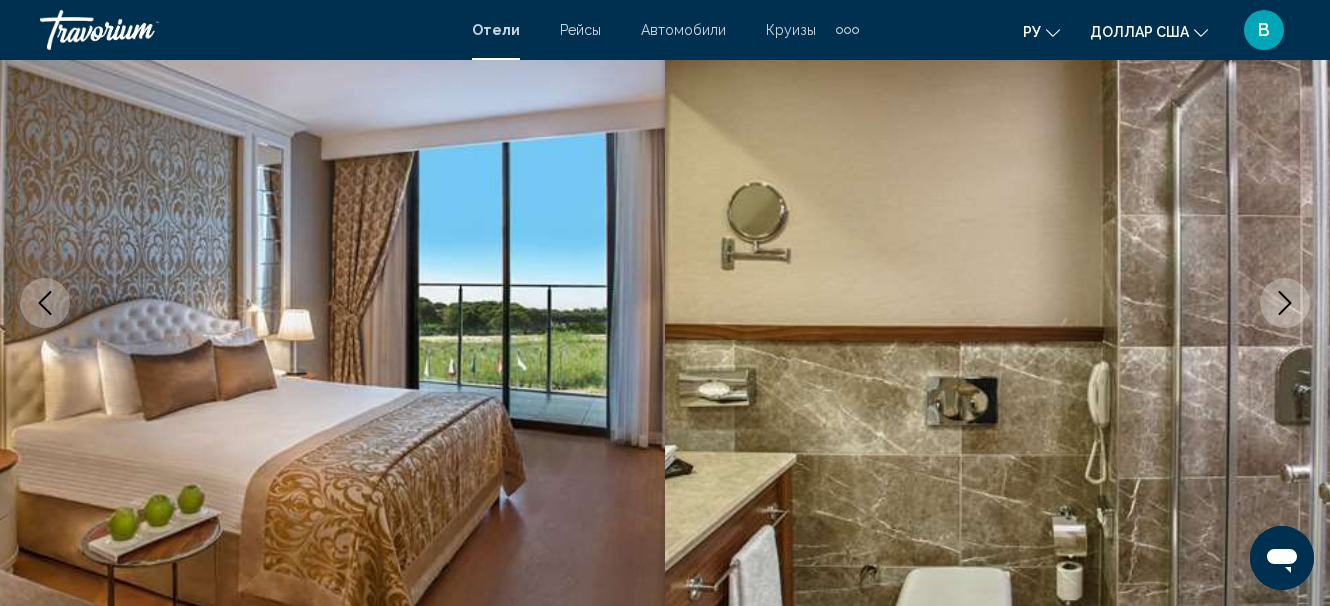 click 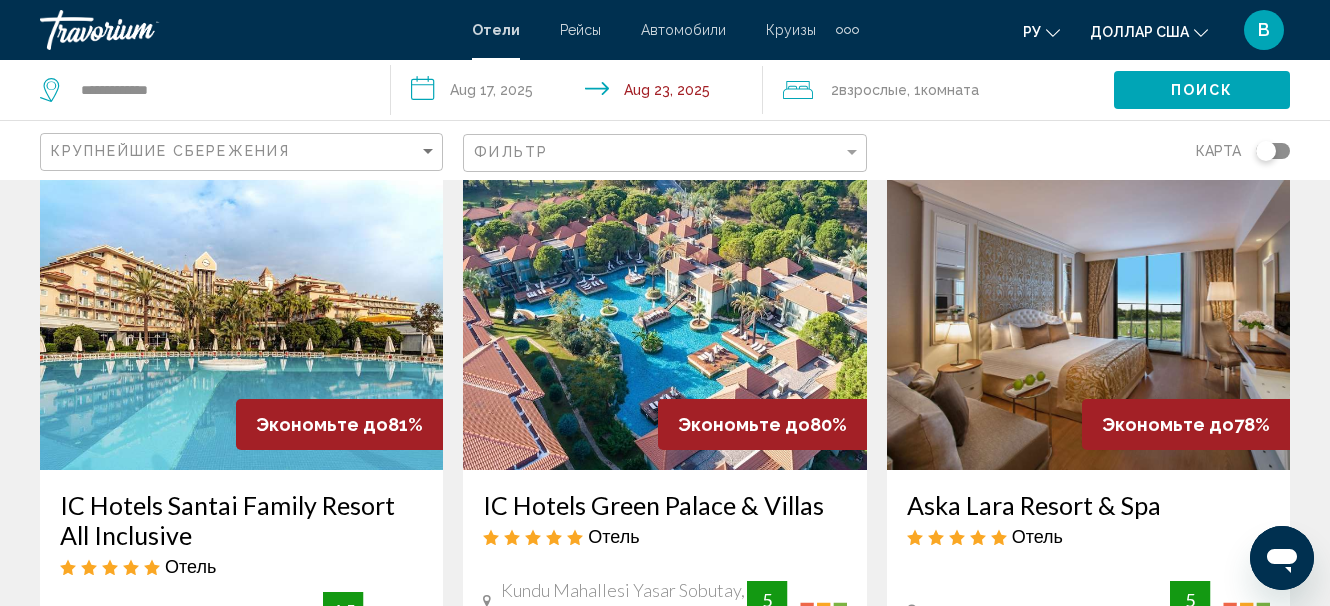 scroll, scrollTop: 200, scrollLeft: 0, axis: vertical 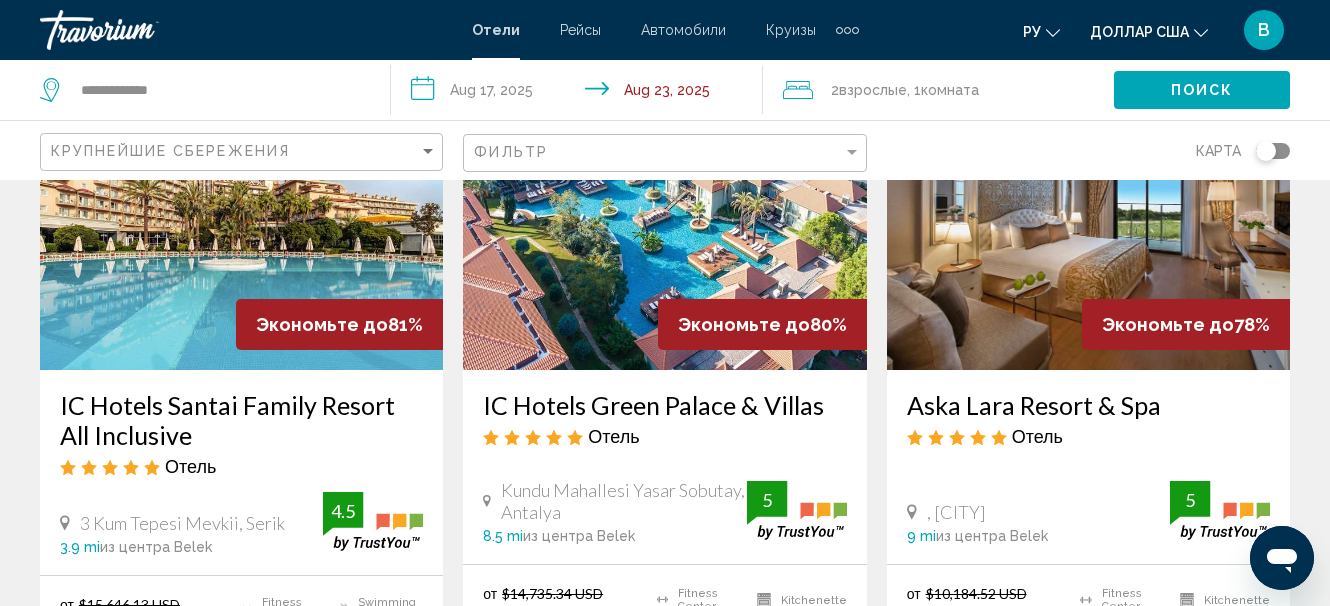 click on "**********" at bounding box center [580, 93] 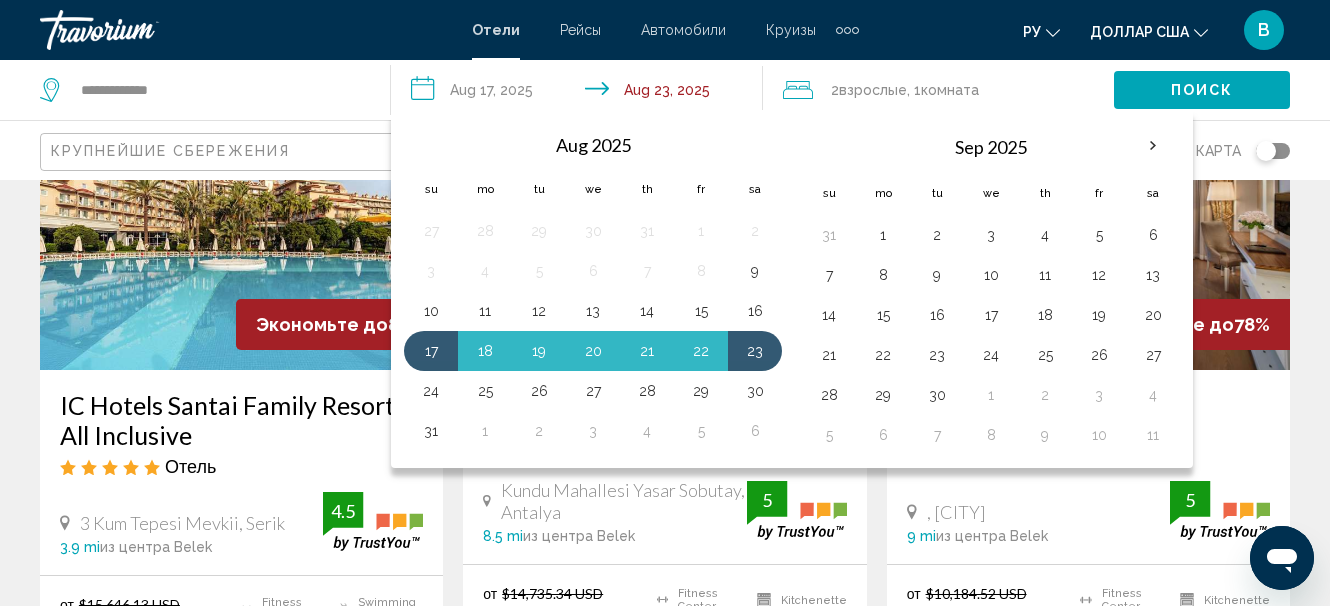 click on "**********" at bounding box center [580, 93] 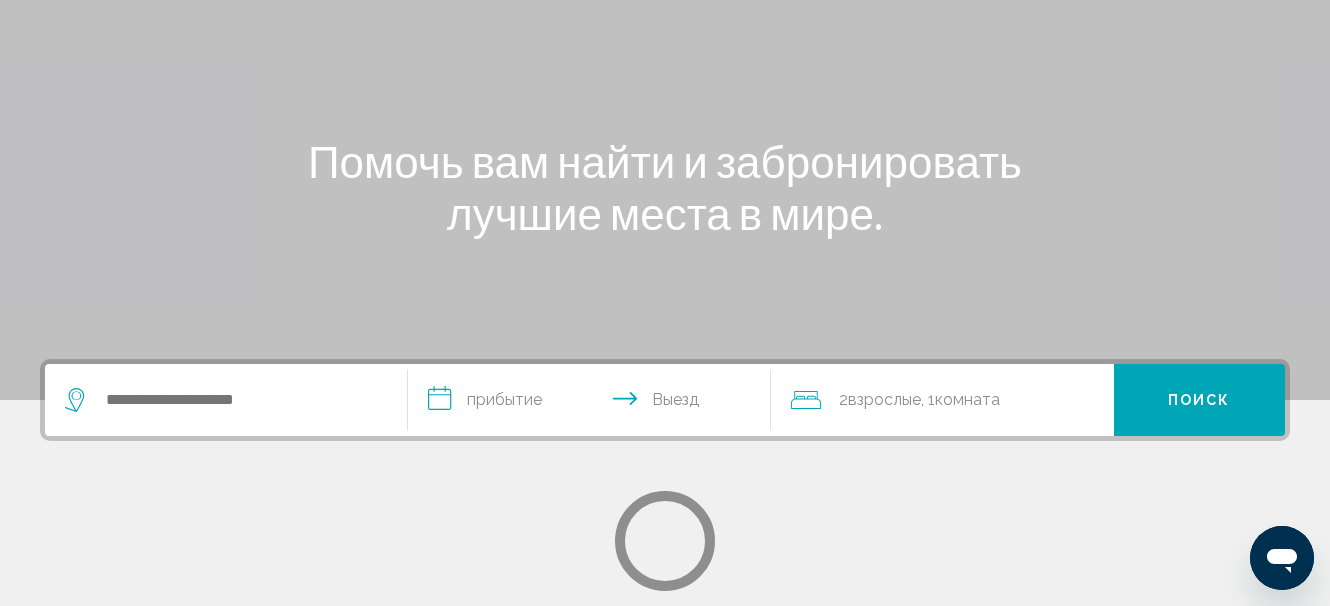 scroll, scrollTop: 0, scrollLeft: 0, axis: both 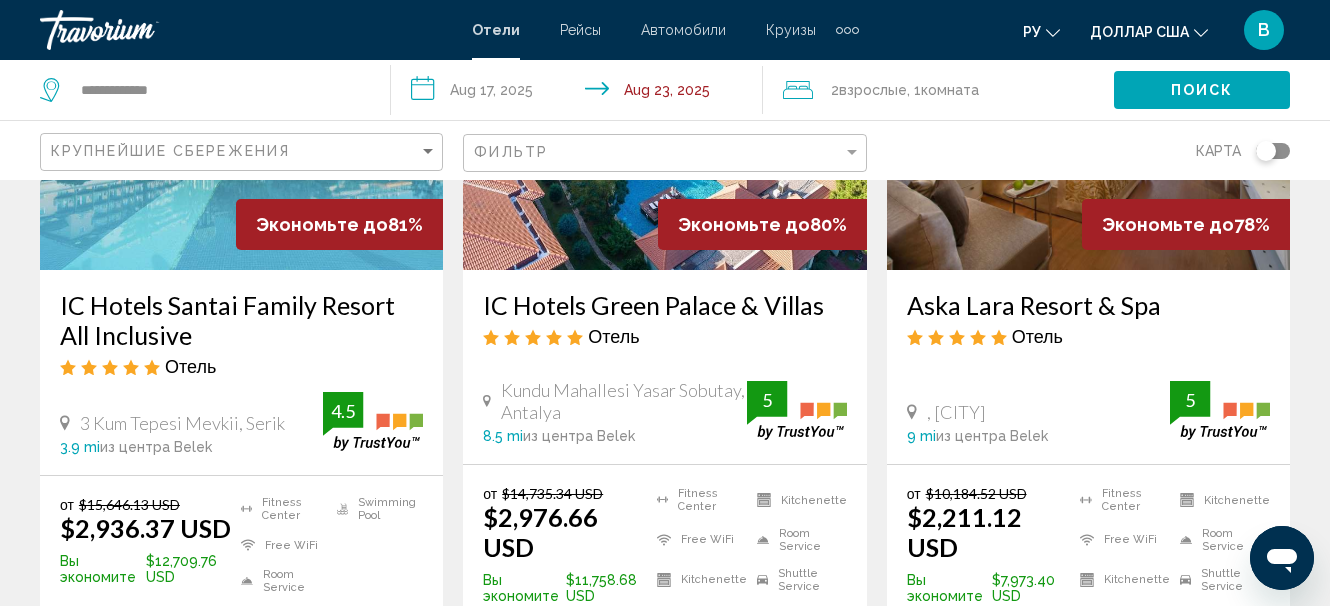 click on ", 1  Комната номера" 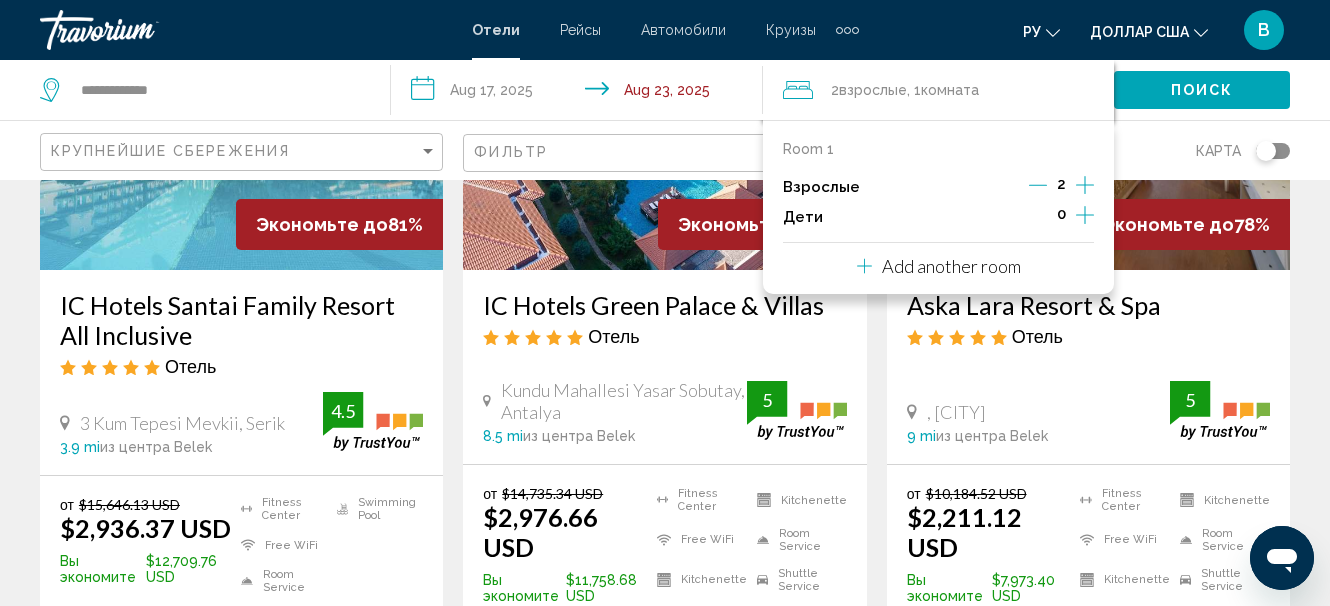 click 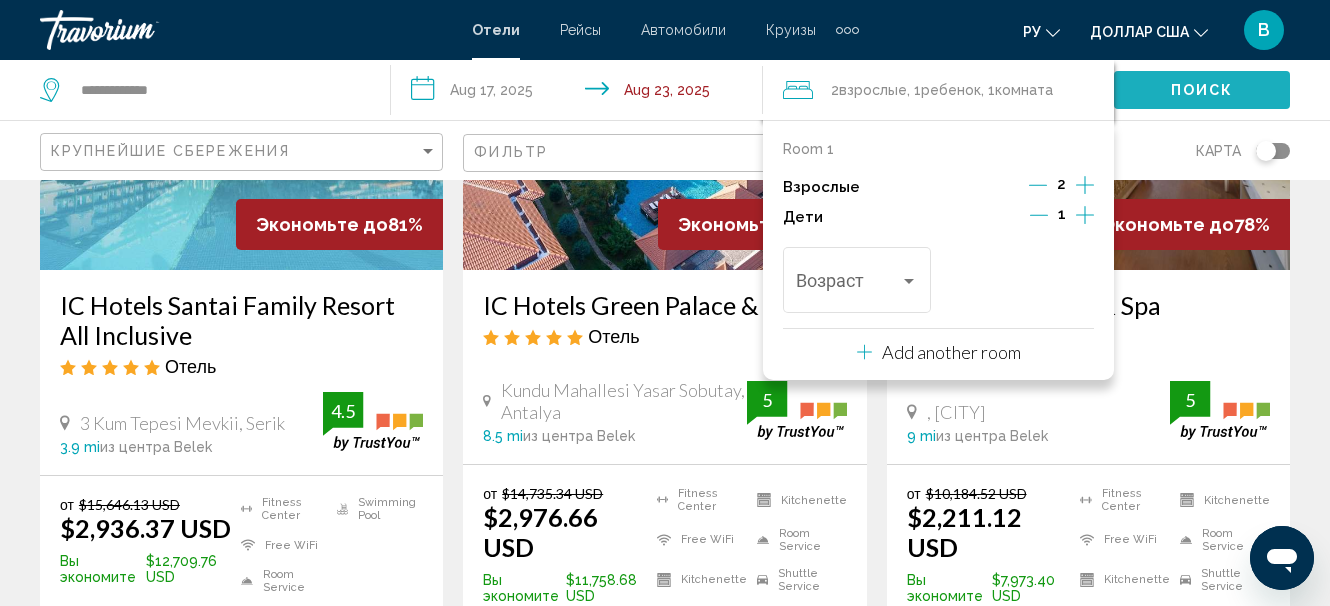 click on "Поиск" 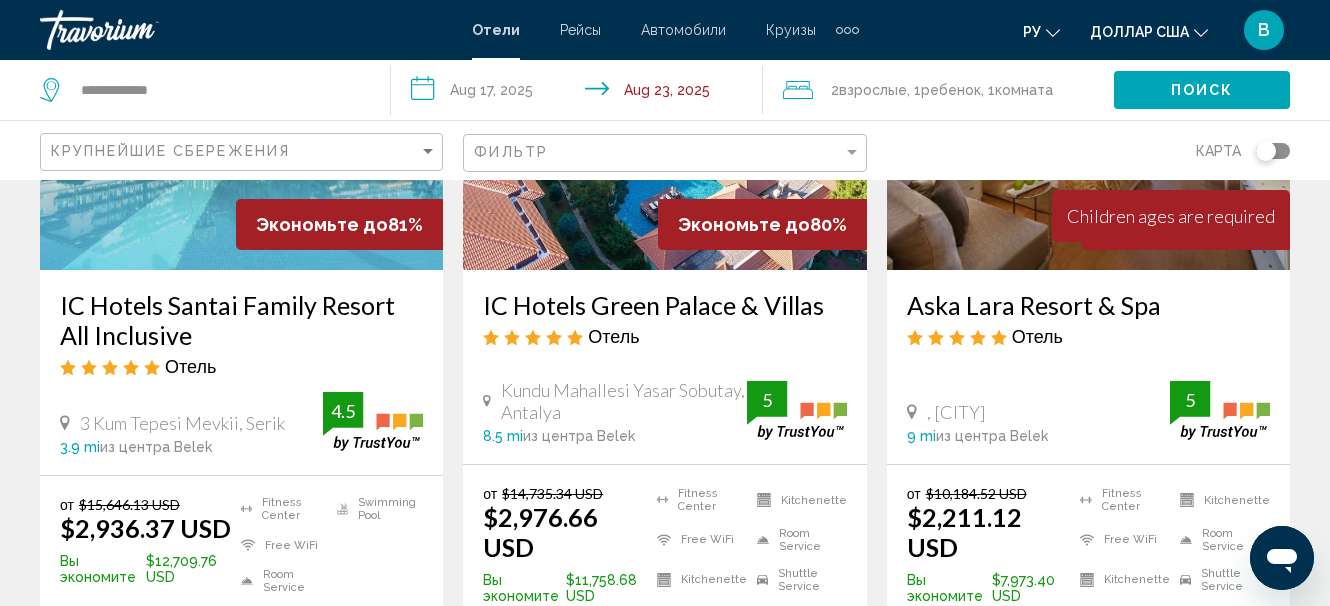 click on "Поиск" 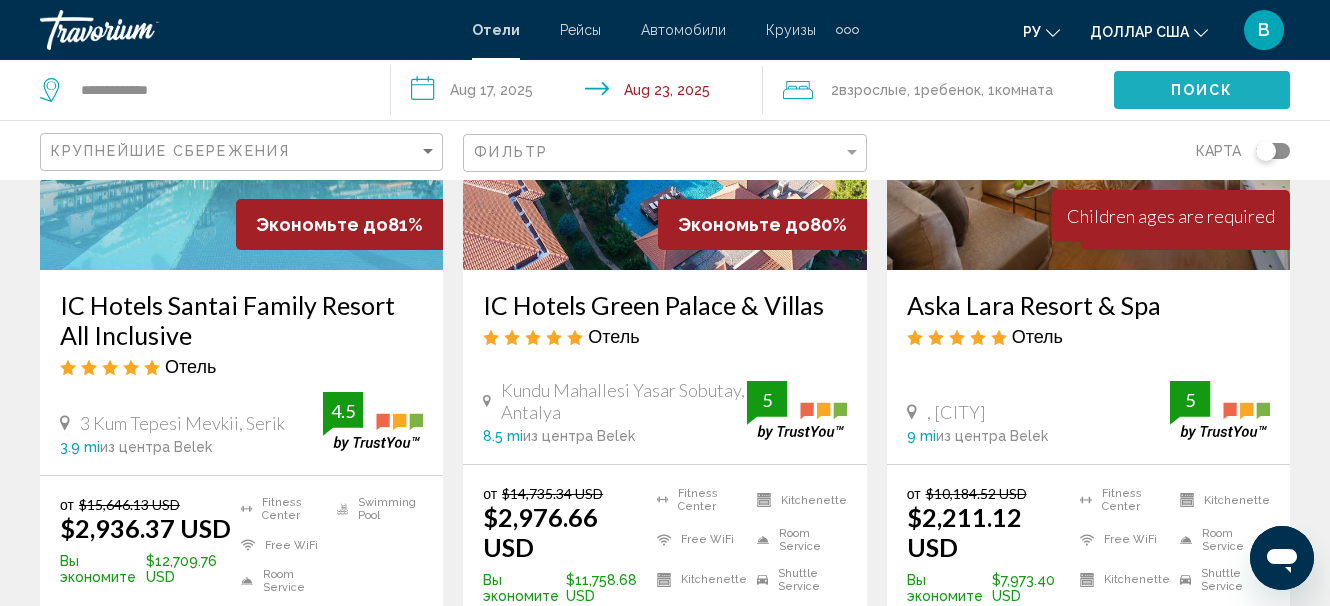 click on "Поиск" 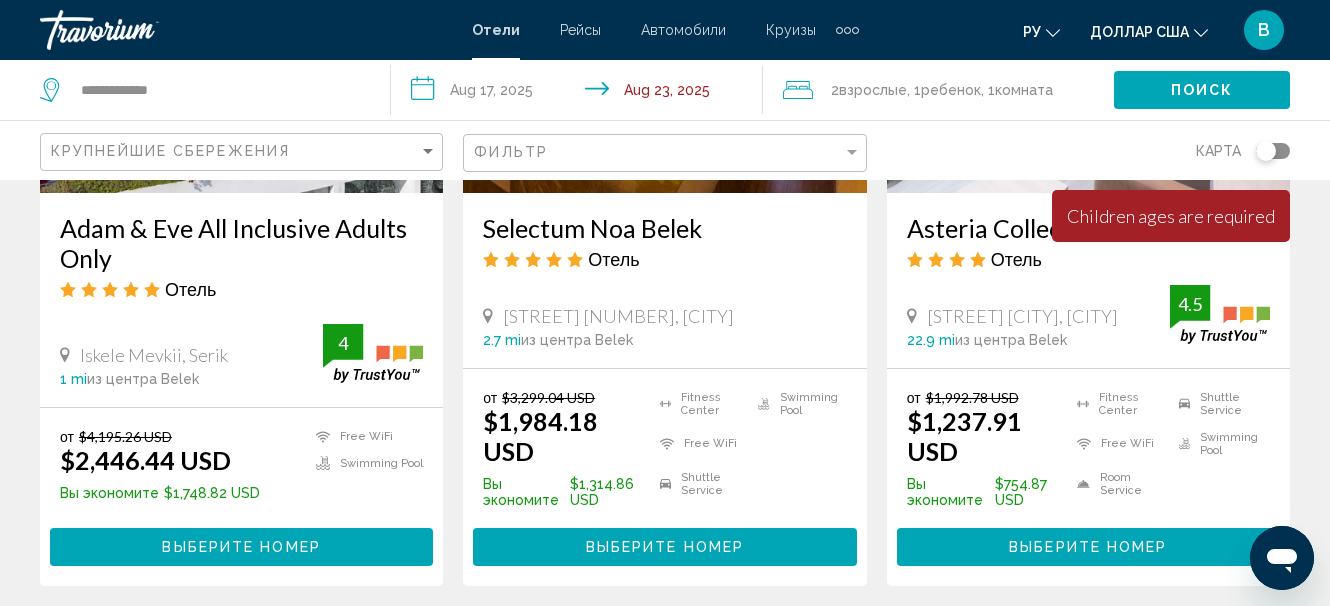 scroll, scrollTop: 2900, scrollLeft: 0, axis: vertical 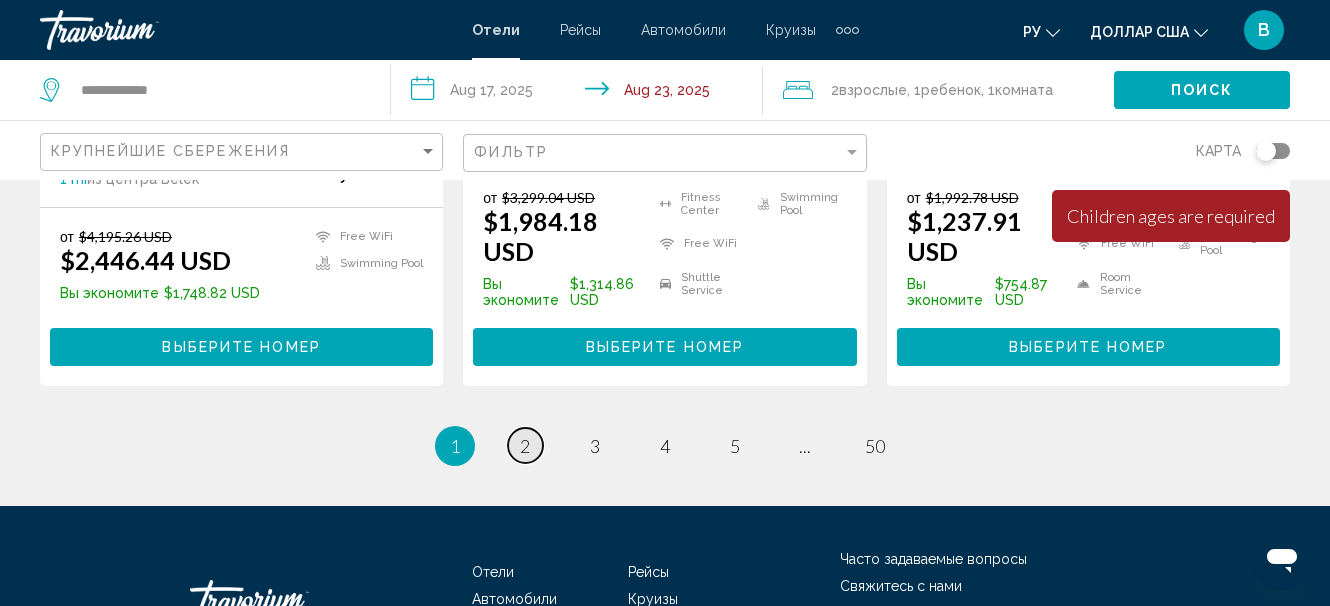 click on "2" at bounding box center [525, 446] 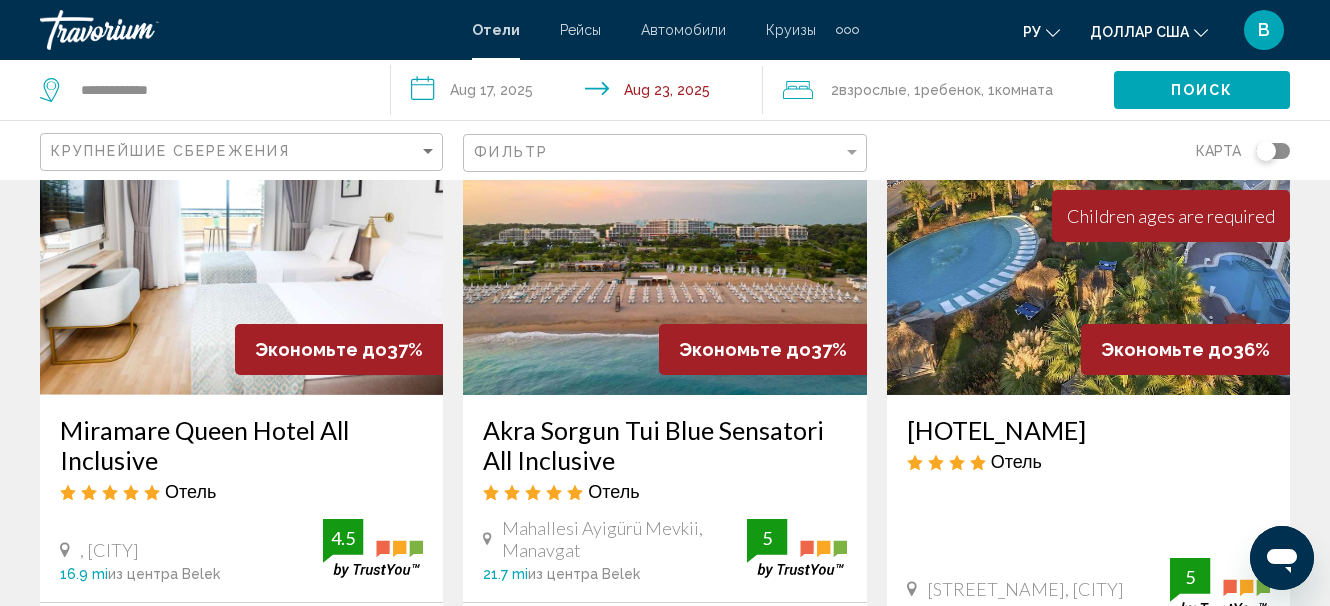 scroll, scrollTop: 0, scrollLeft: 0, axis: both 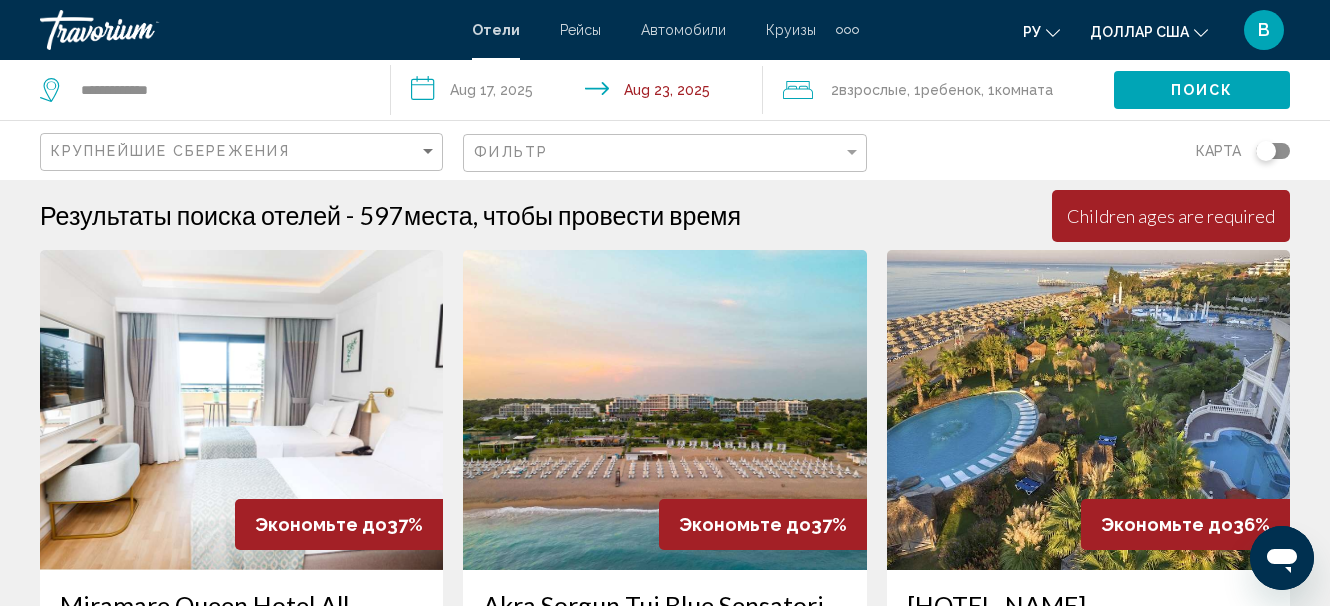 click on ", 1  Ребенок Дети" 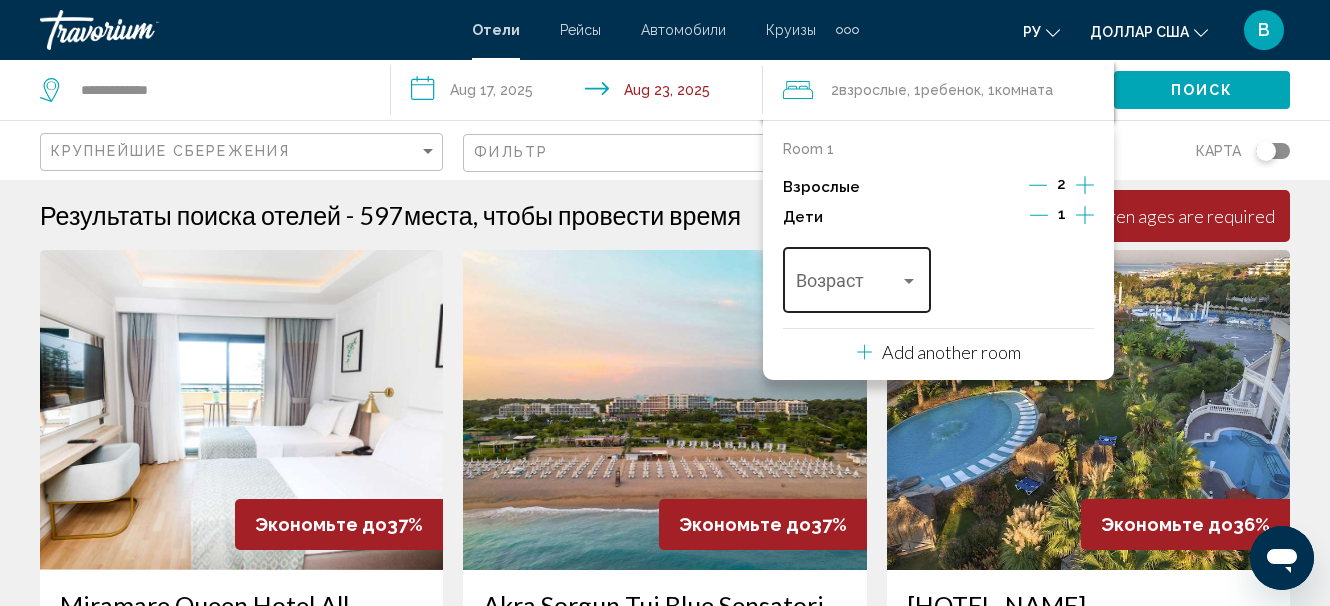 click at bounding box center (909, 281) 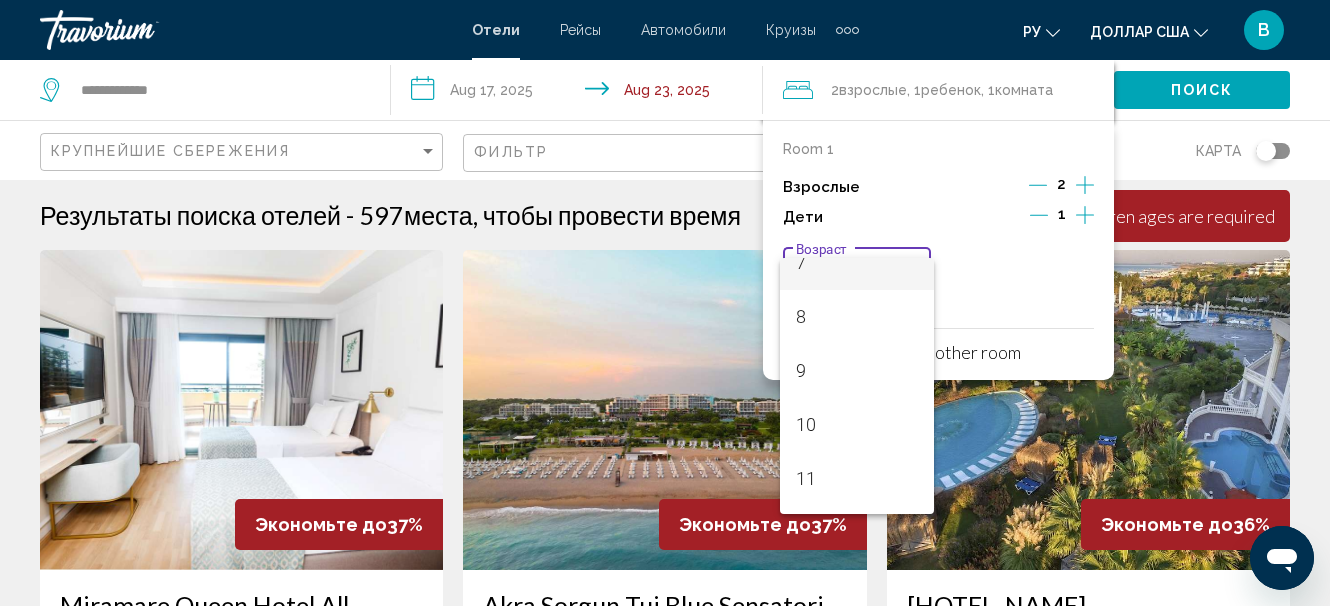 scroll, scrollTop: 500, scrollLeft: 0, axis: vertical 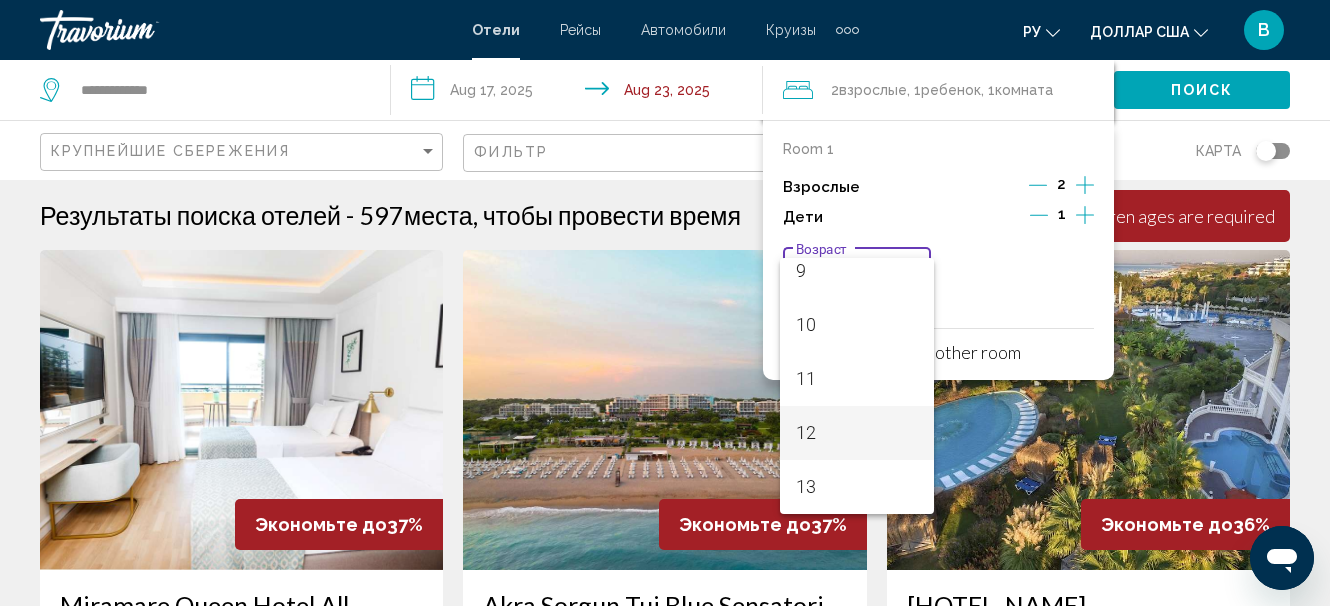 click on "12" at bounding box center (856, 433) 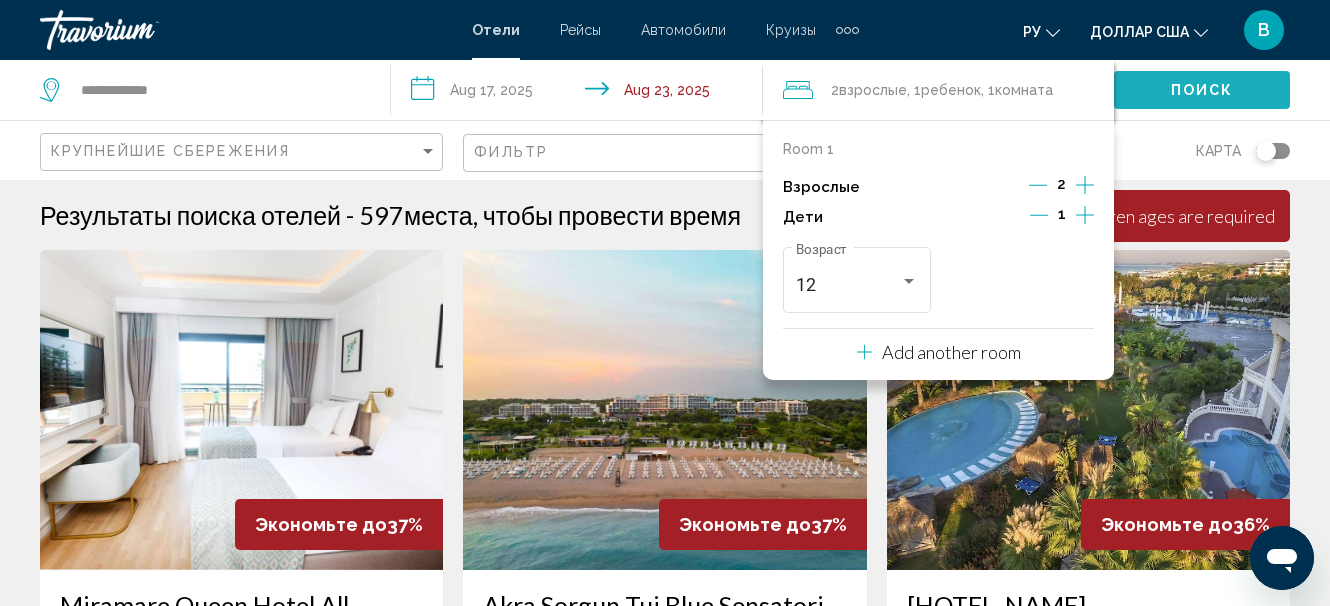 click on "Поиск" 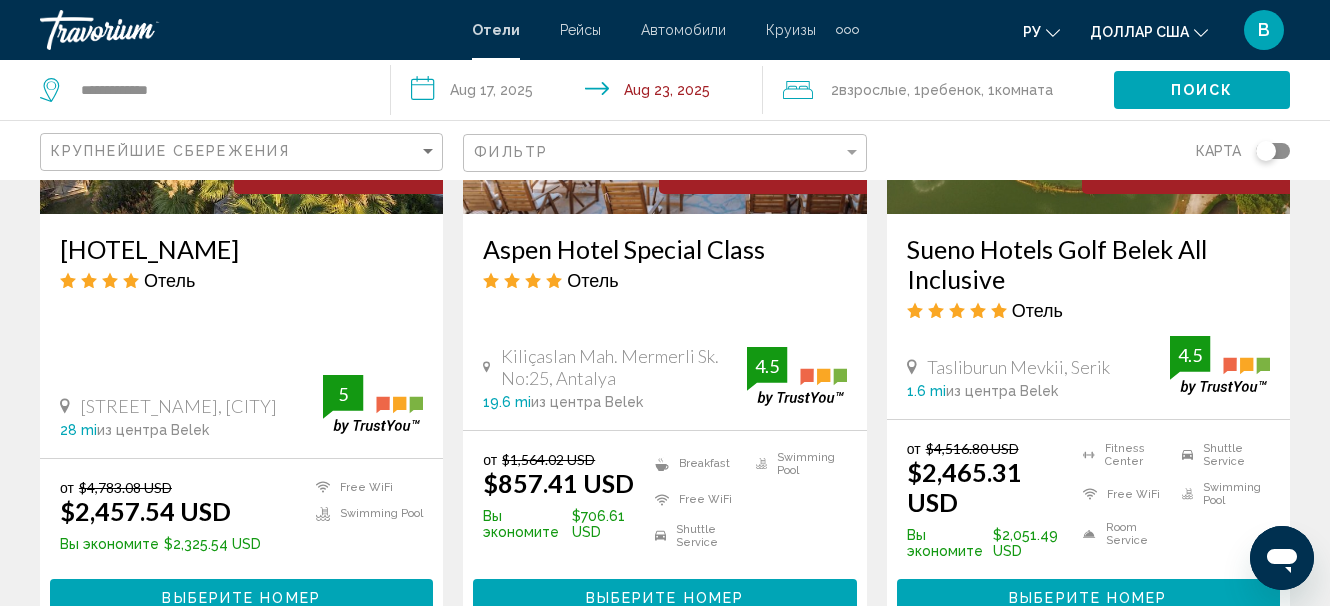 scroll, scrollTop: 2600, scrollLeft: 0, axis: vertical 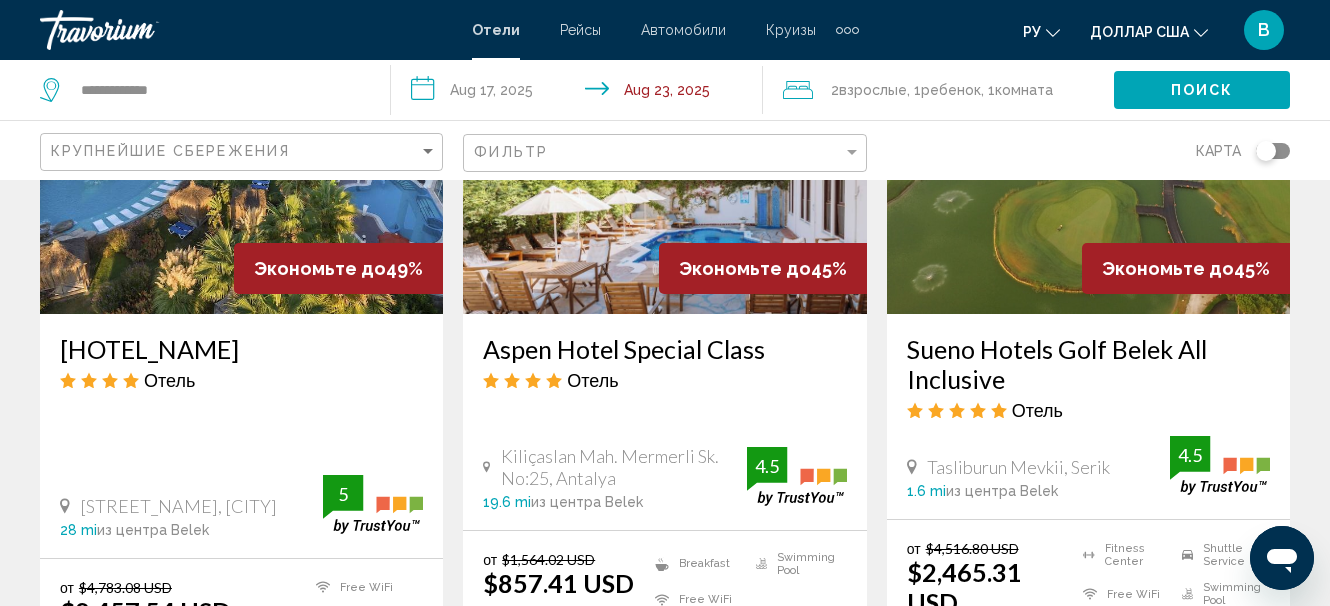 click on "Aspen Hotel Special Class" at bounding box center [664, 349] 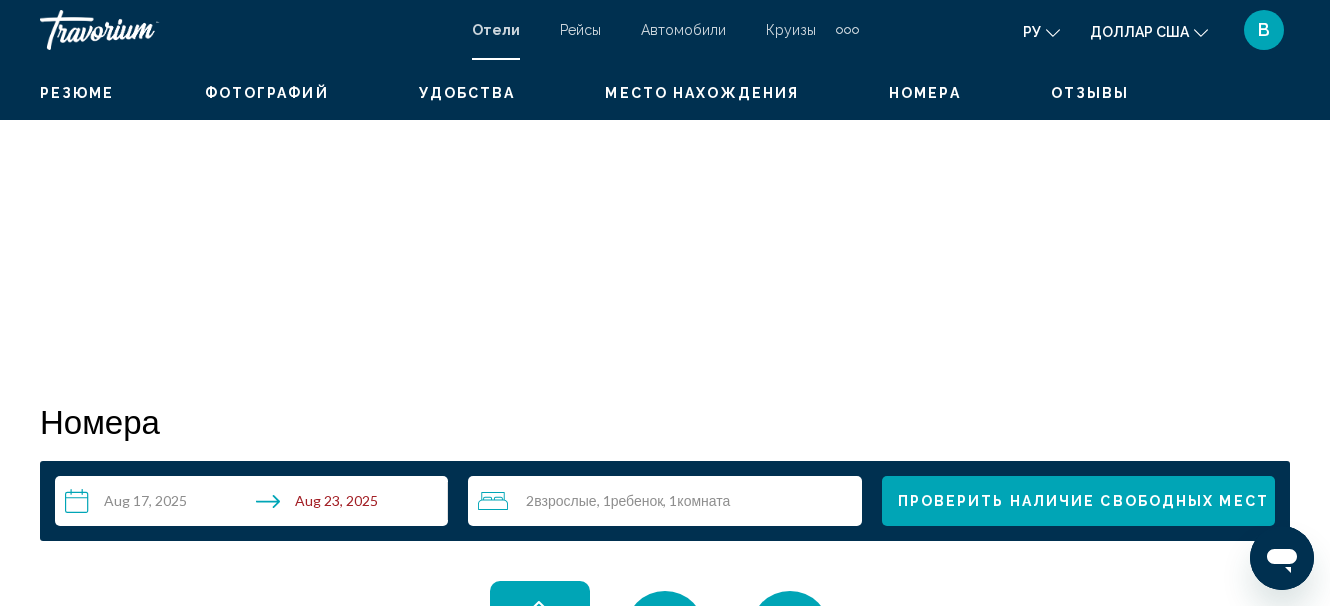 scroll, scrollTop: 232, scrollLeft: 0, axis: vertical 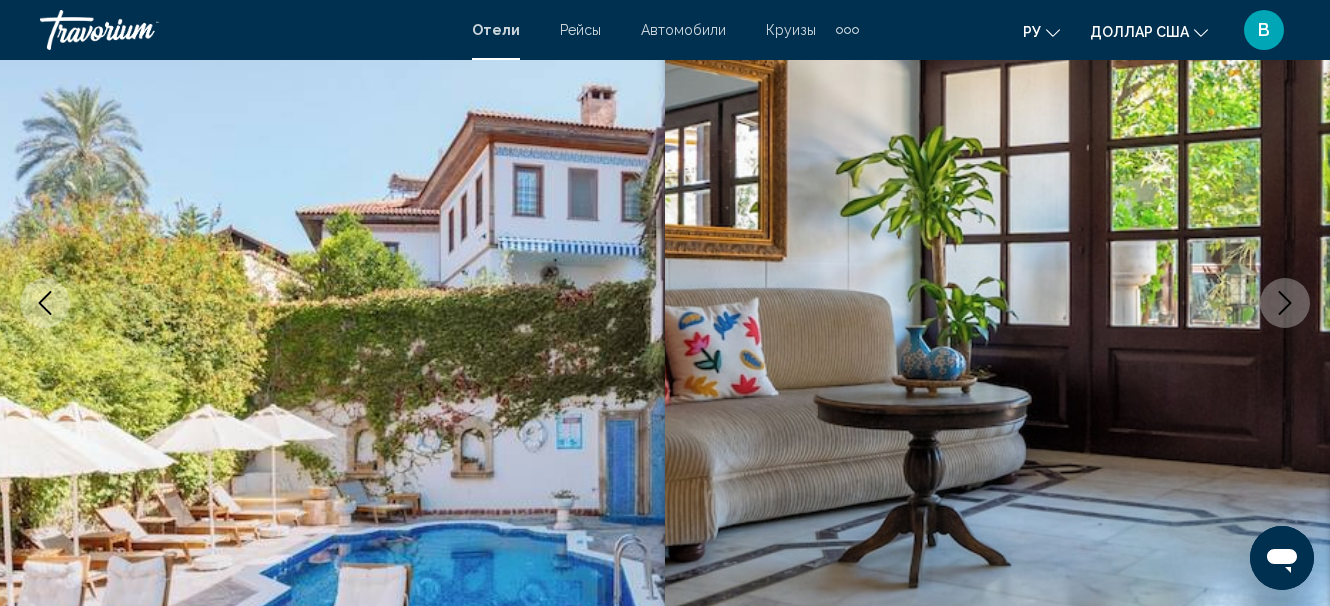 click 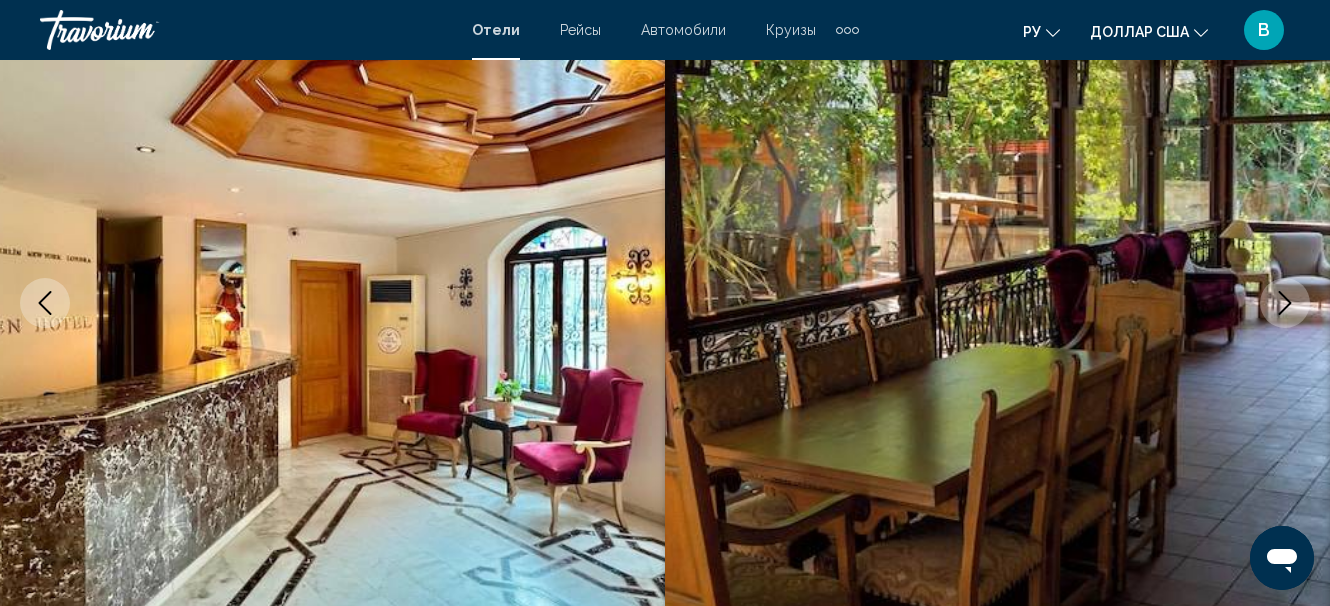 click 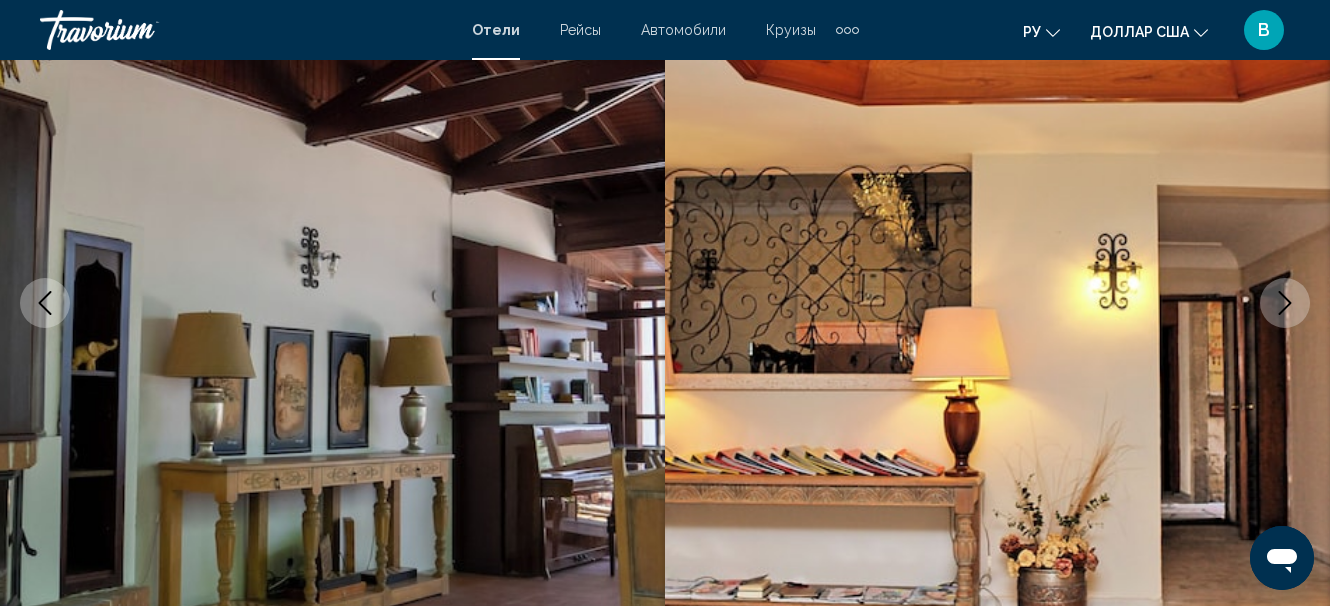 click 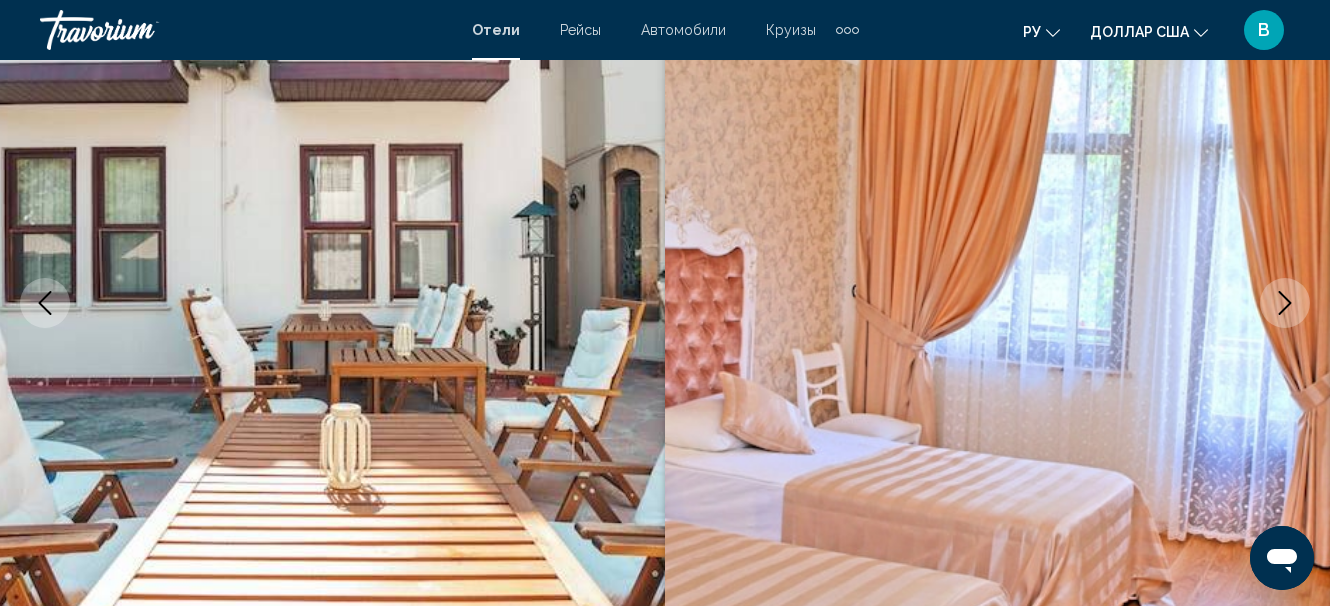 click 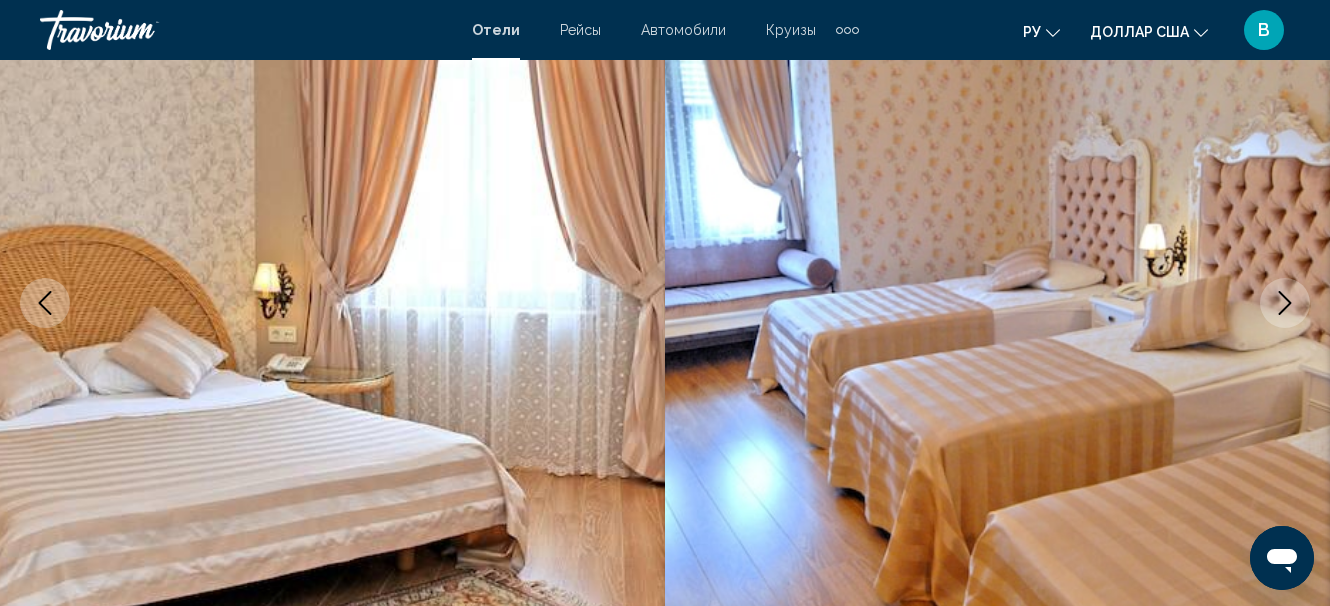 click 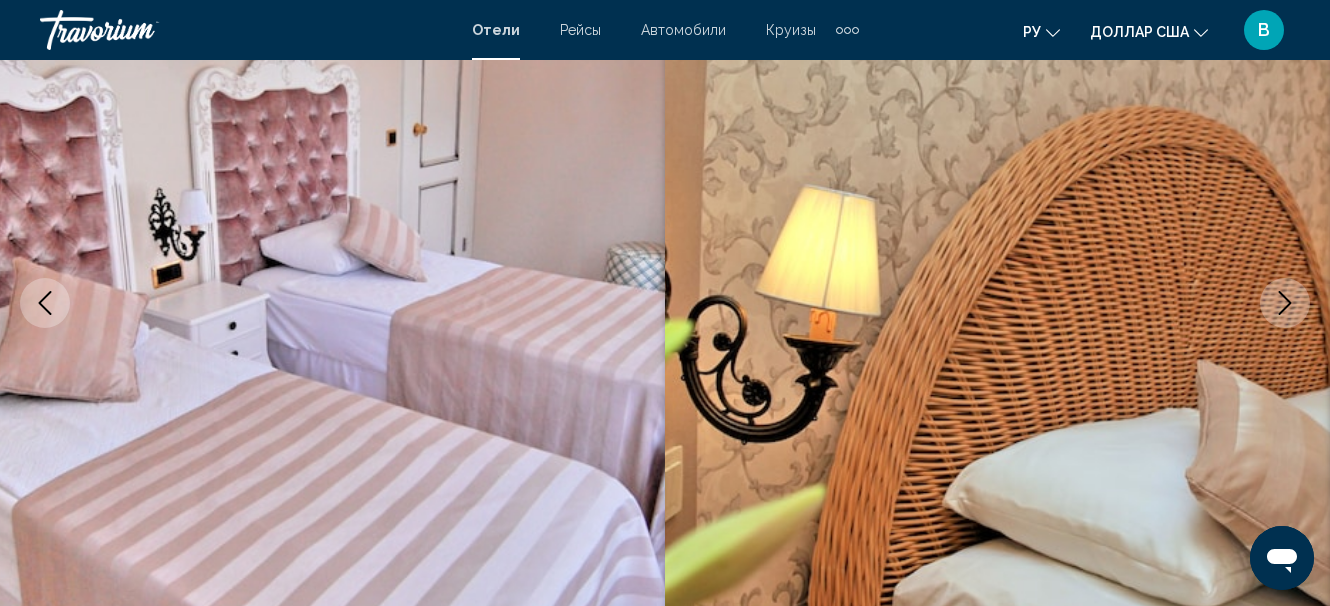click 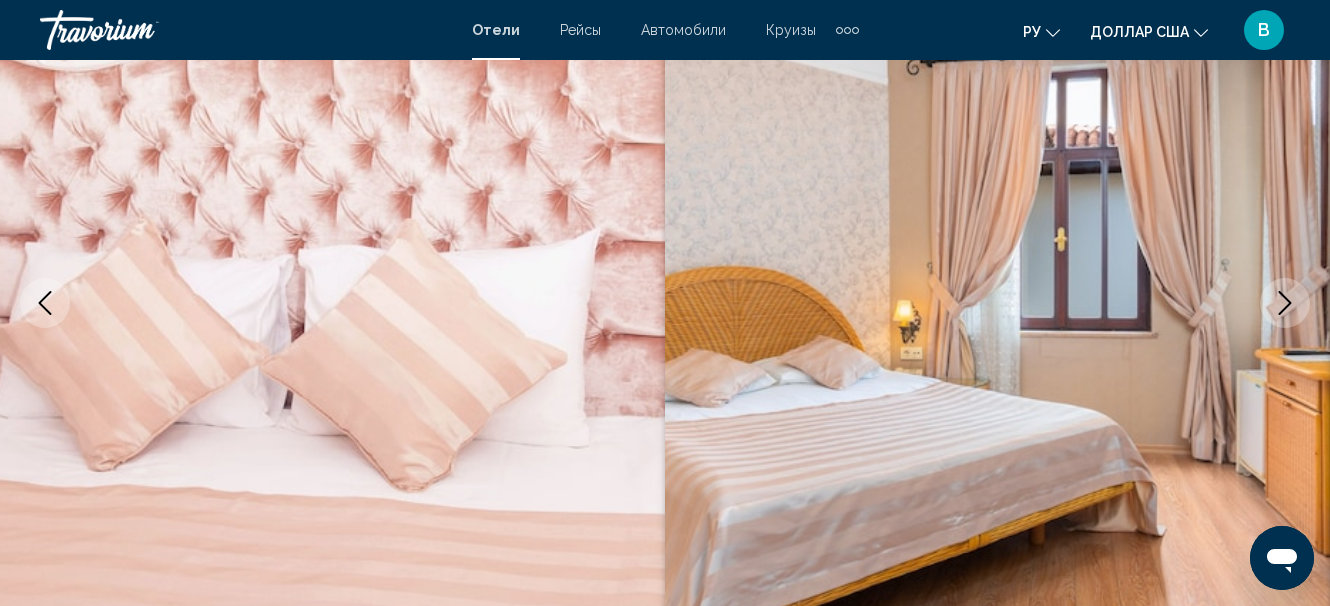 click 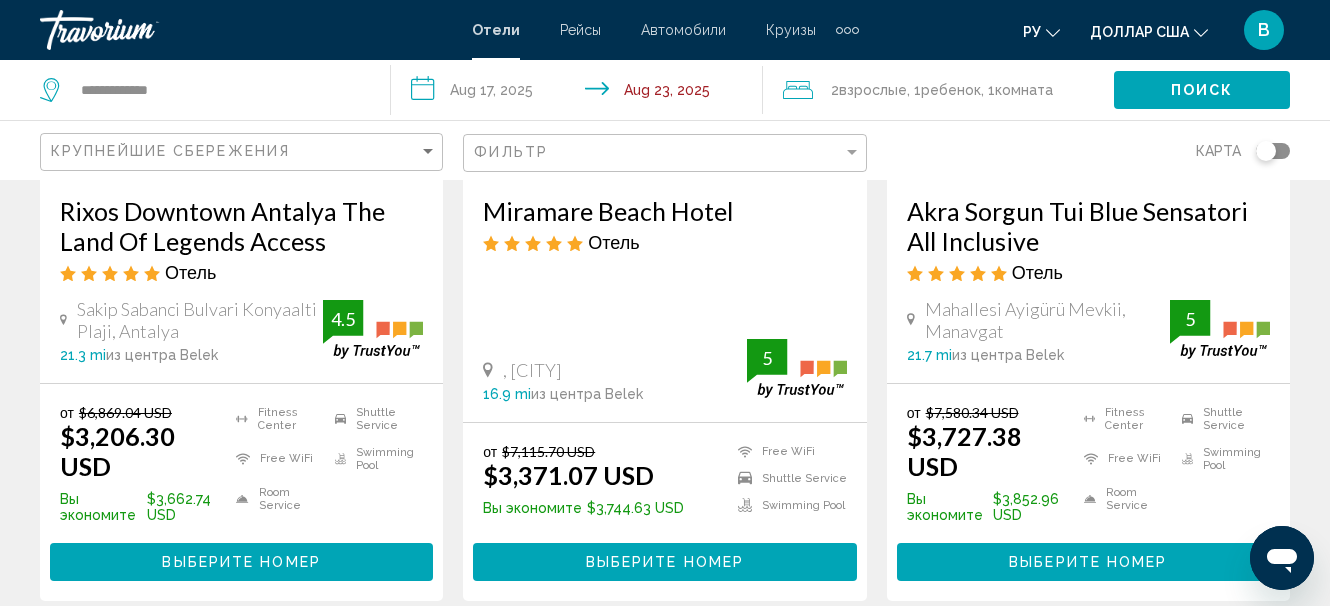 scroll, scrollTop: 1000, scrollLeft: 0, axis: vertical 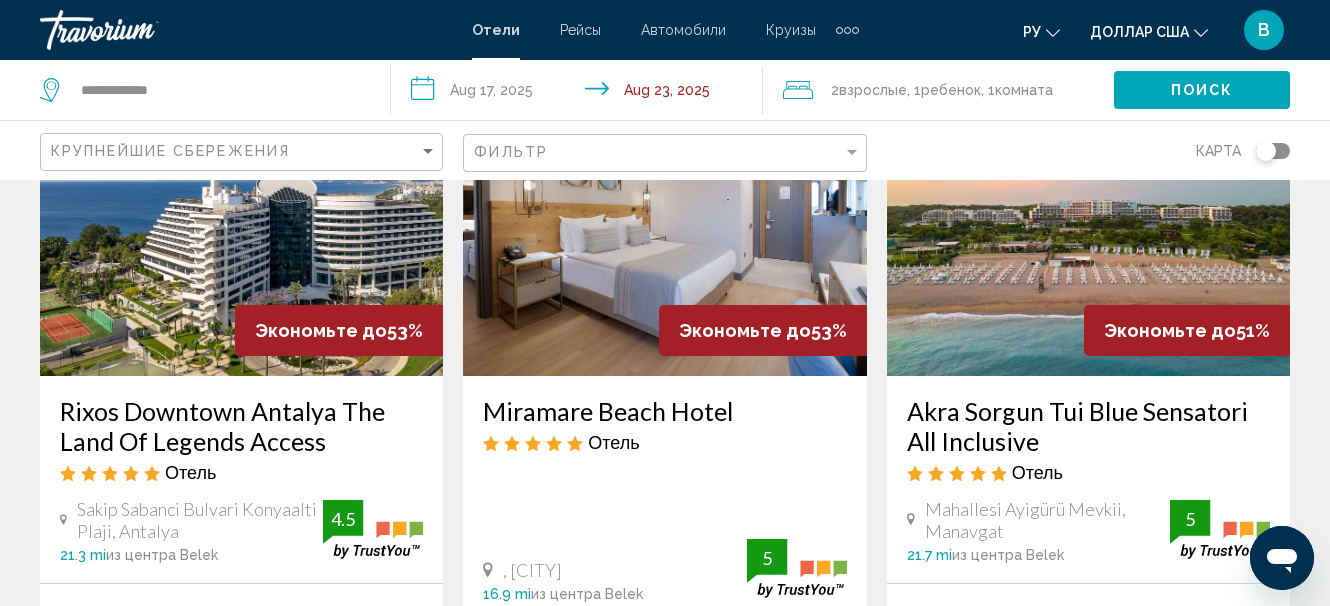 click at bounding box center (241, 216) 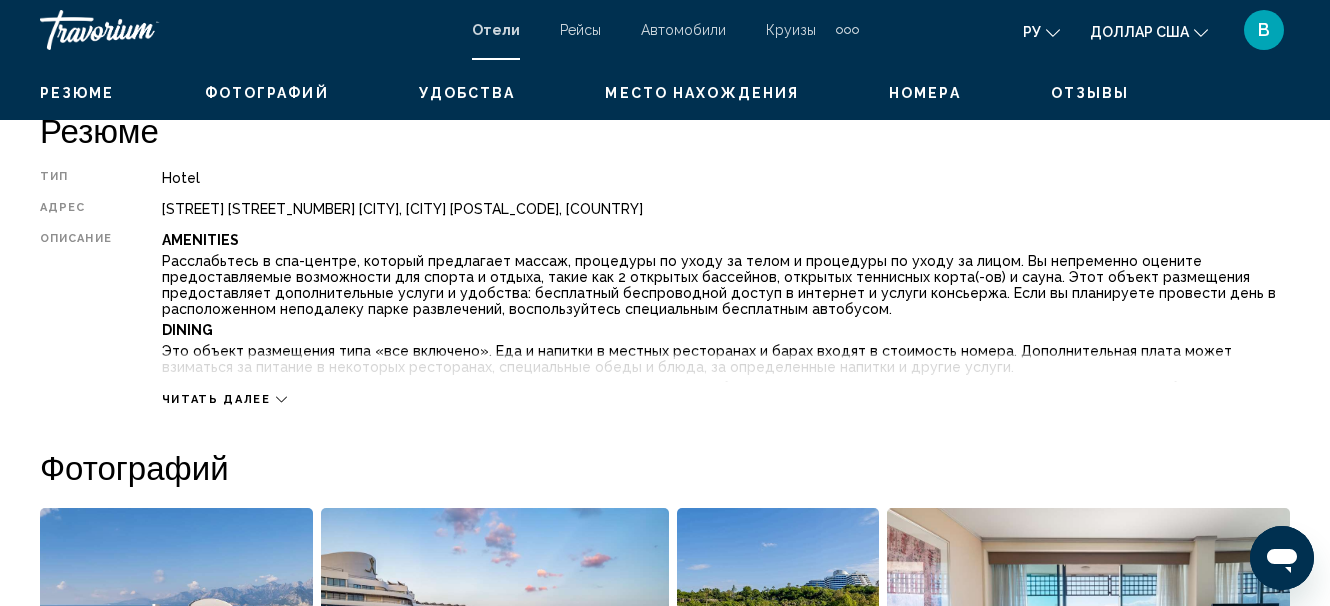 scroll, scrollTop: 232, scrollLeft: 0, axis: vertical 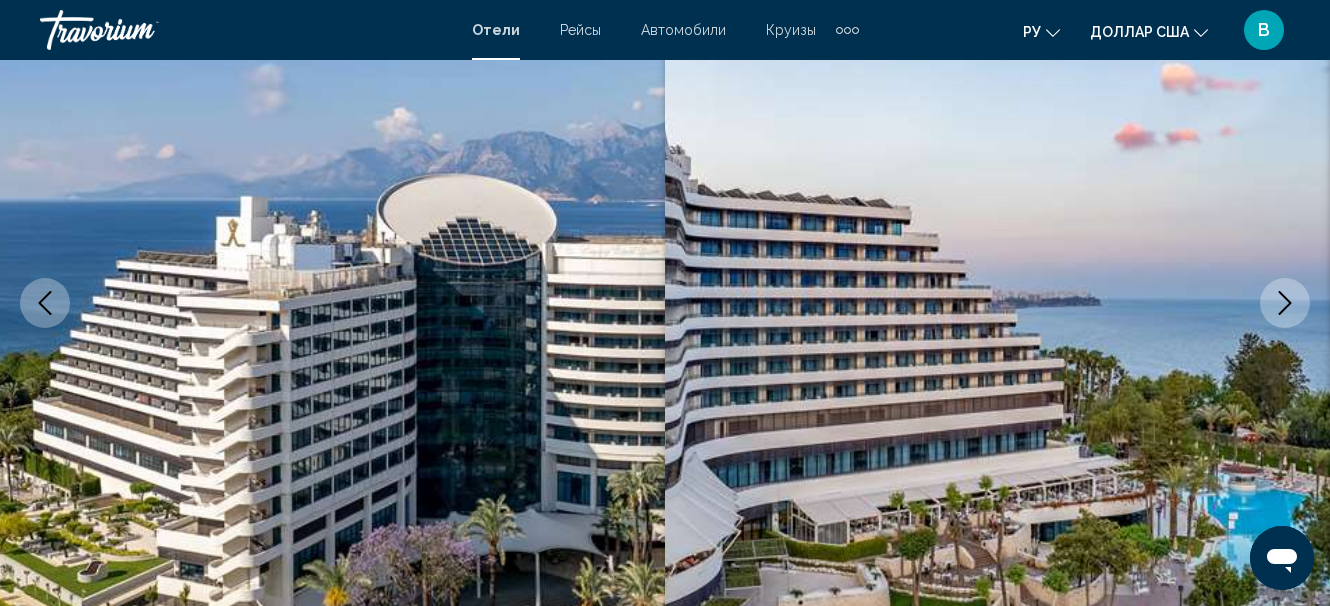 click 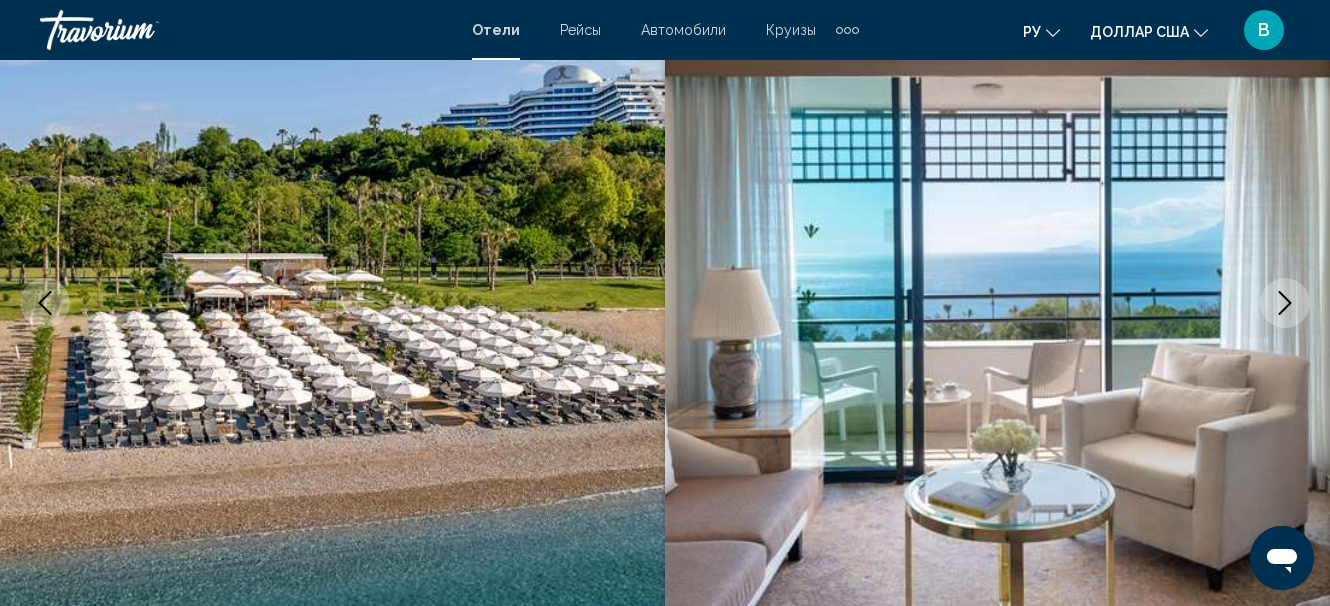 click 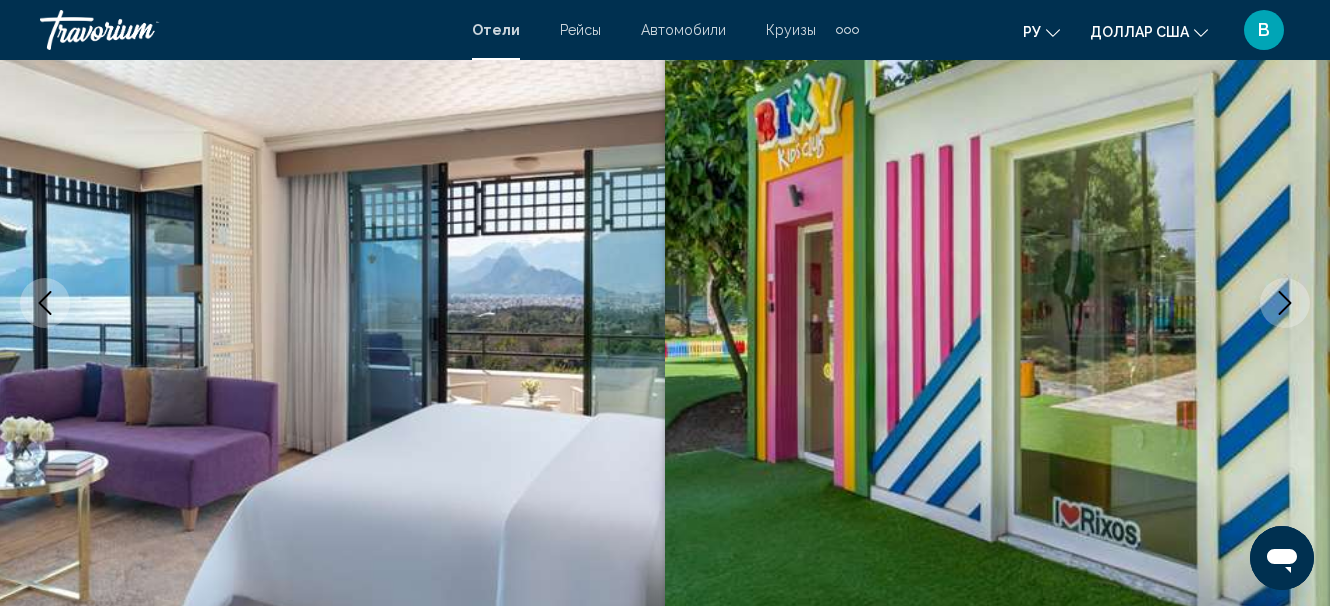 click 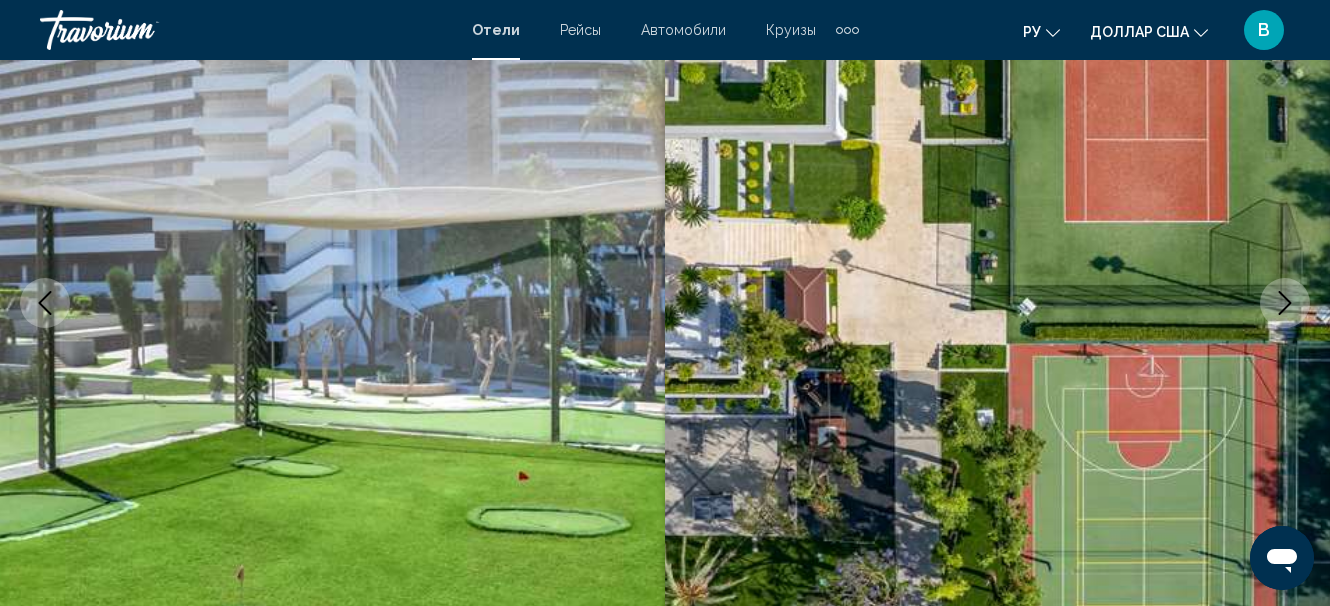 click 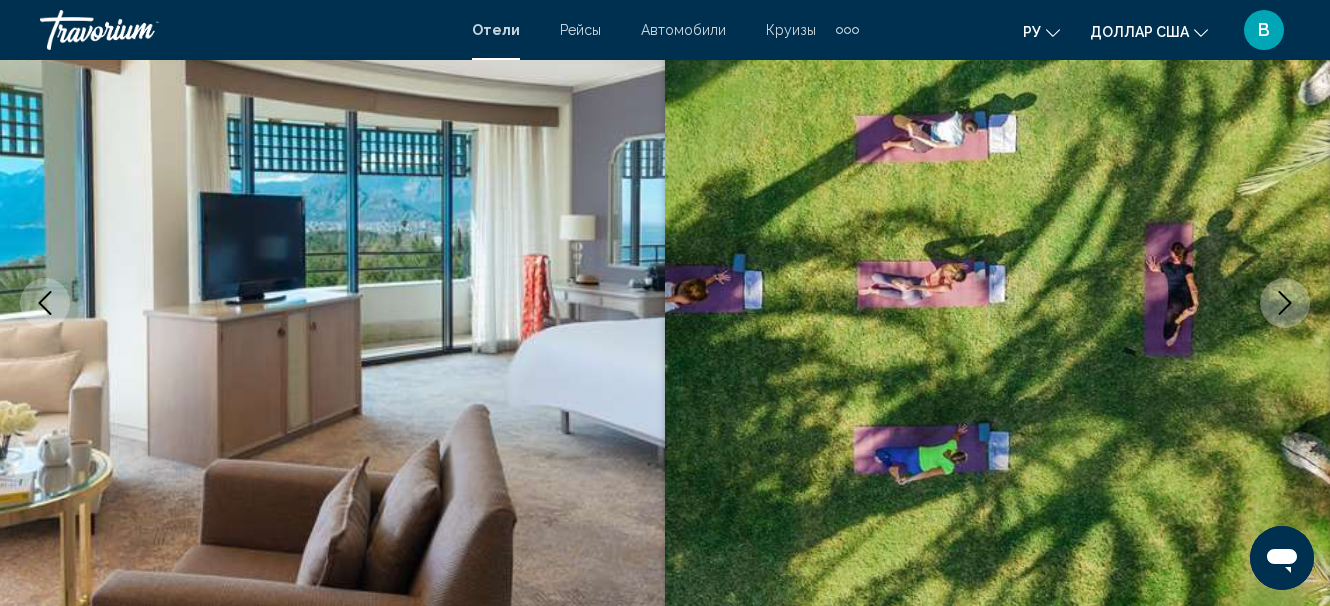 click 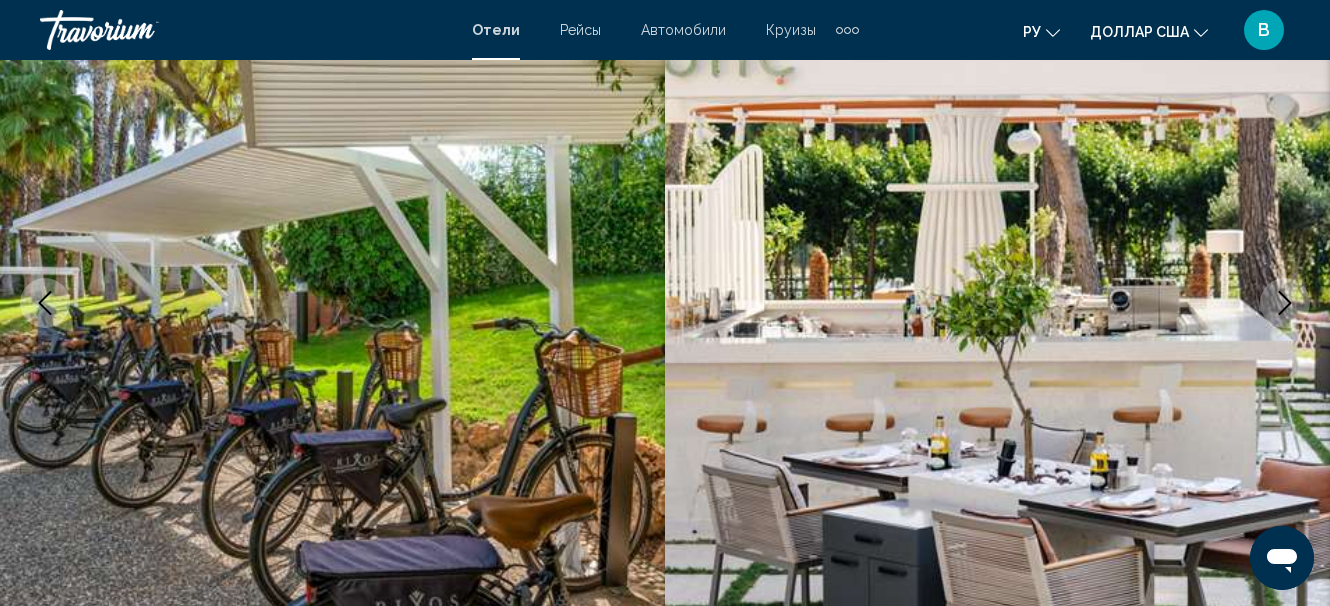 click 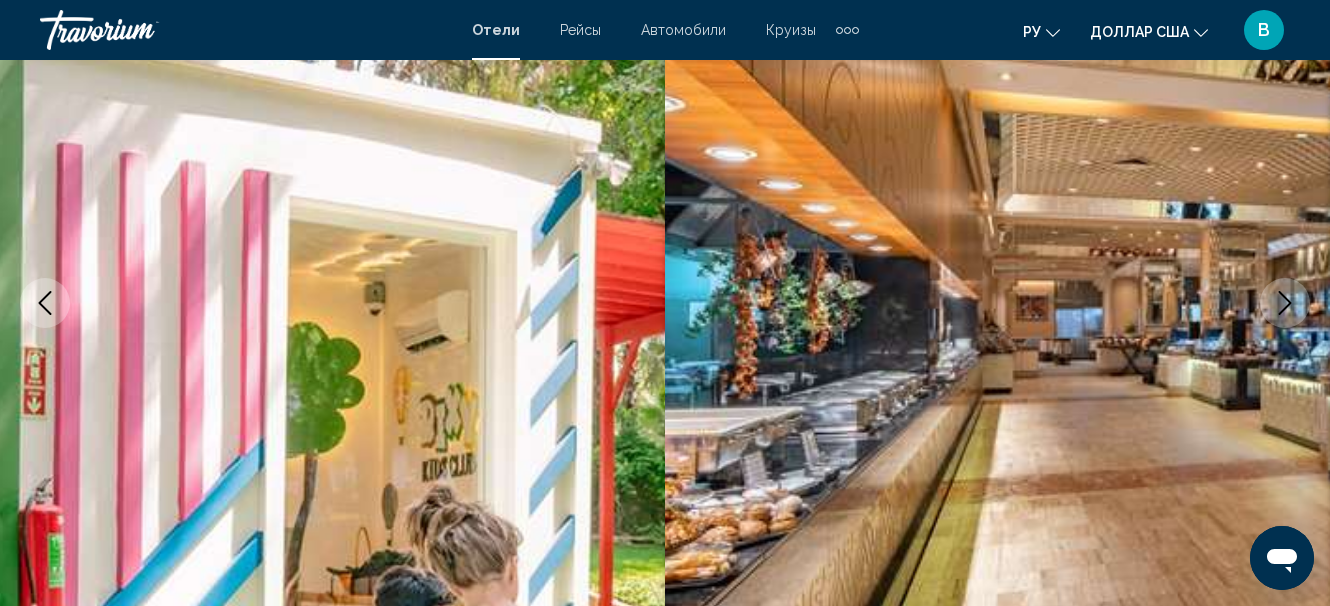 click 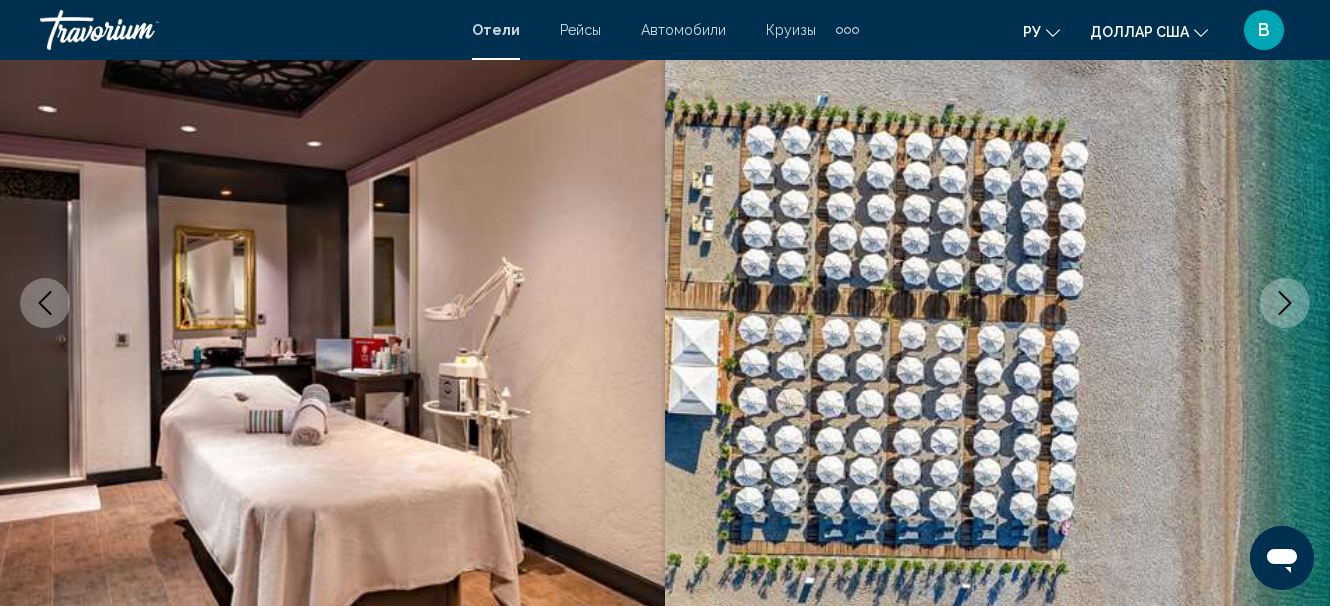 click 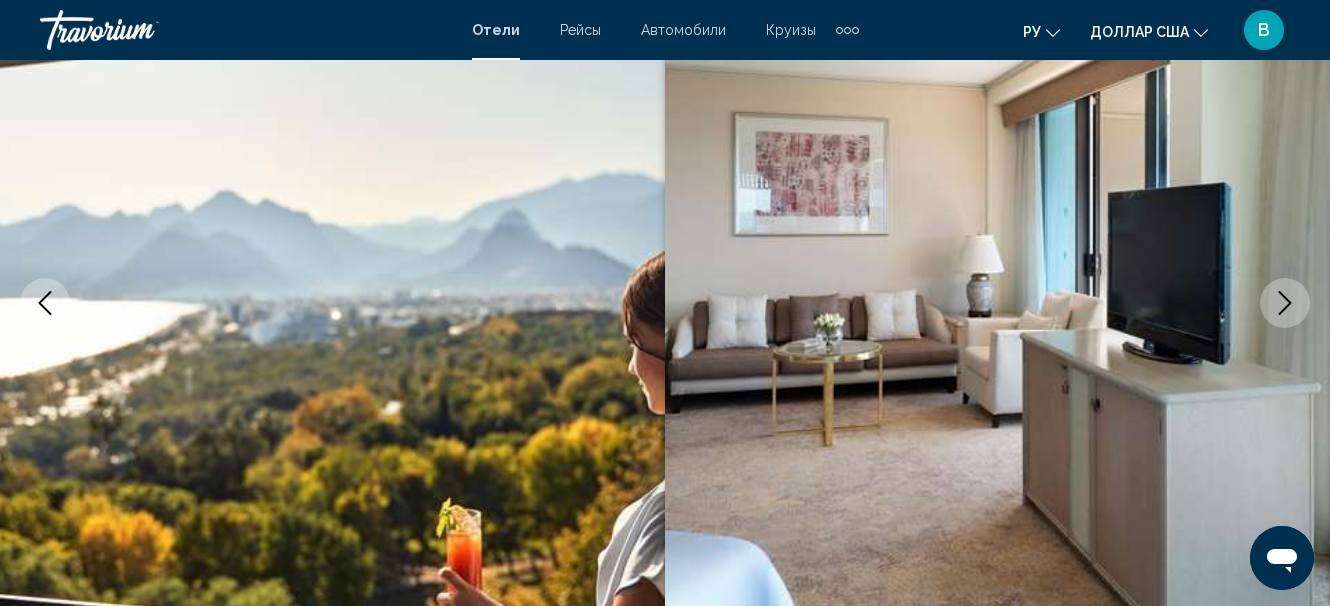 click 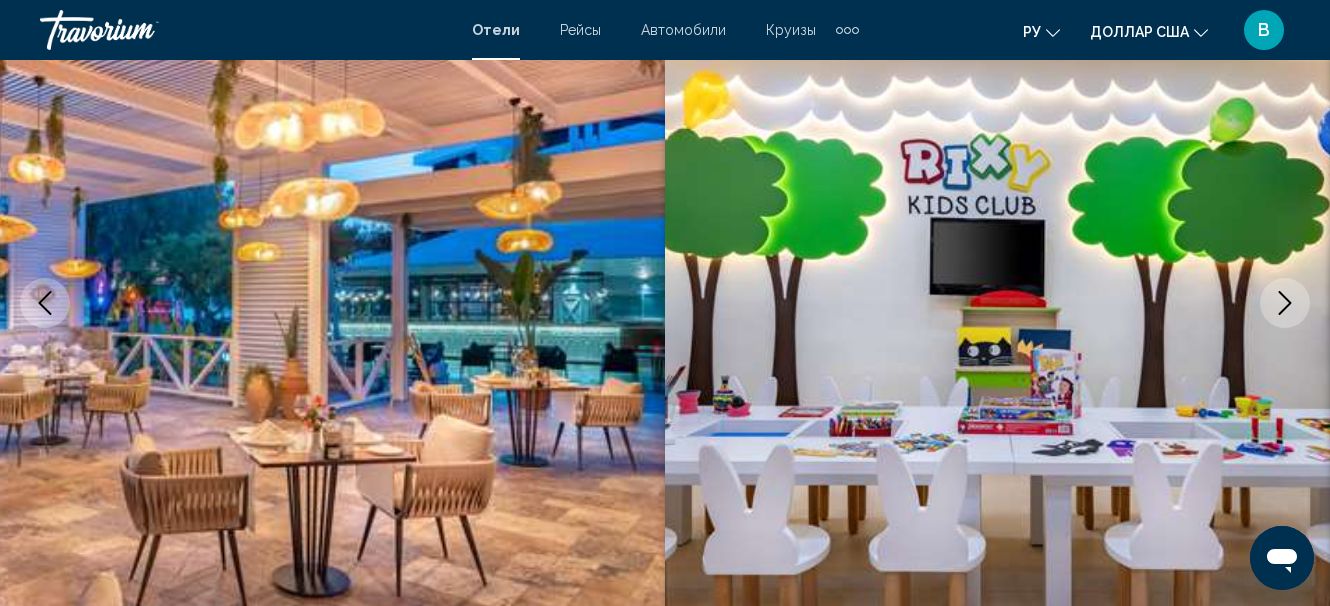 click 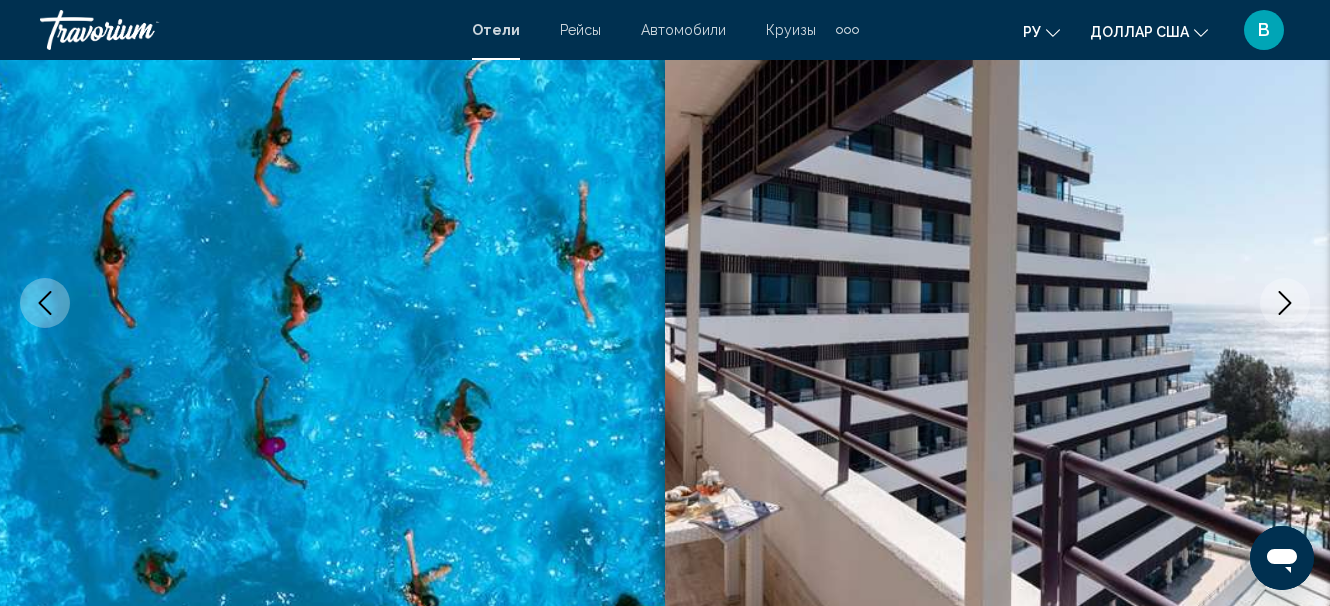 click 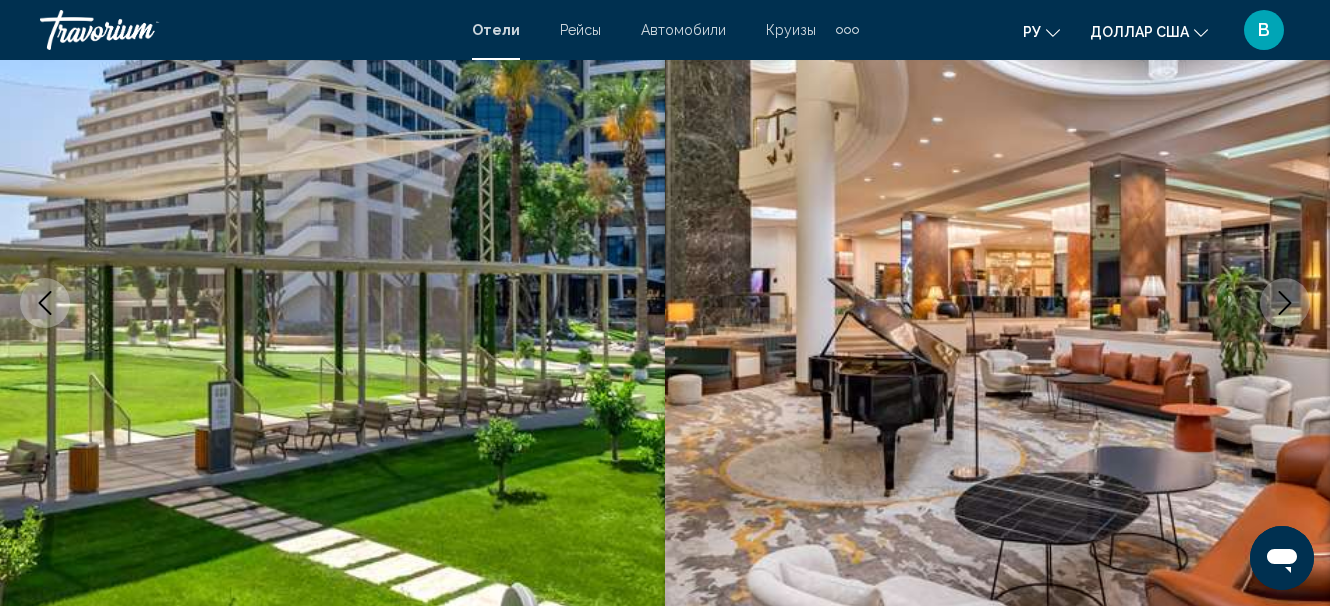 click 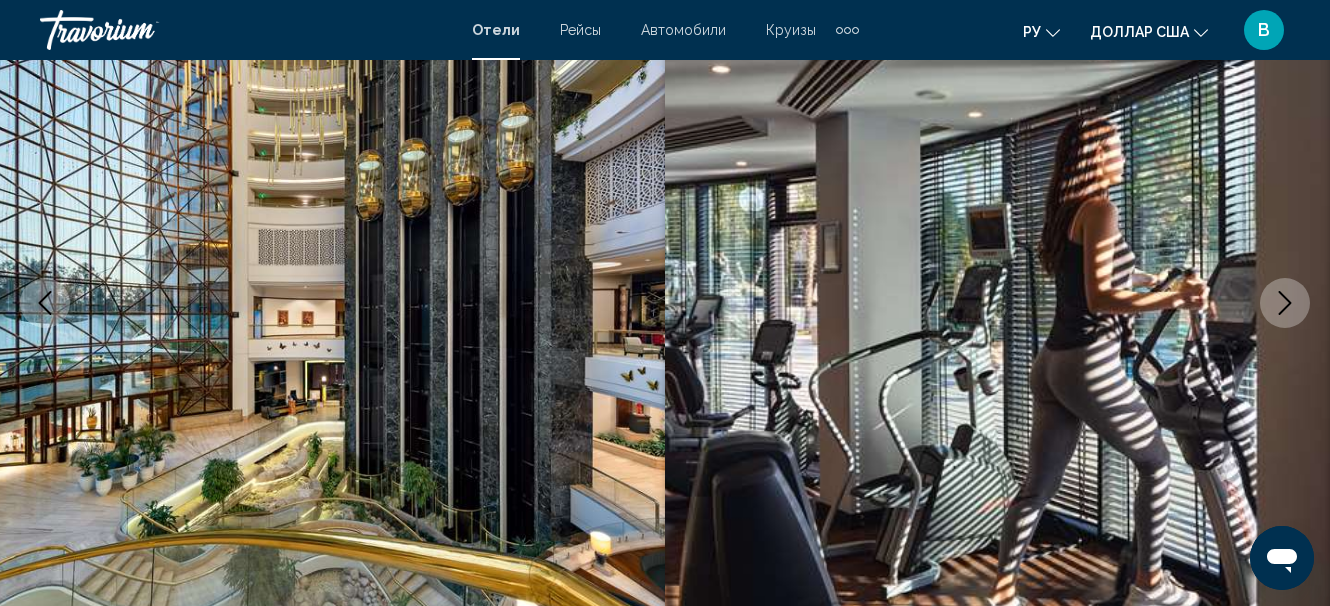 click 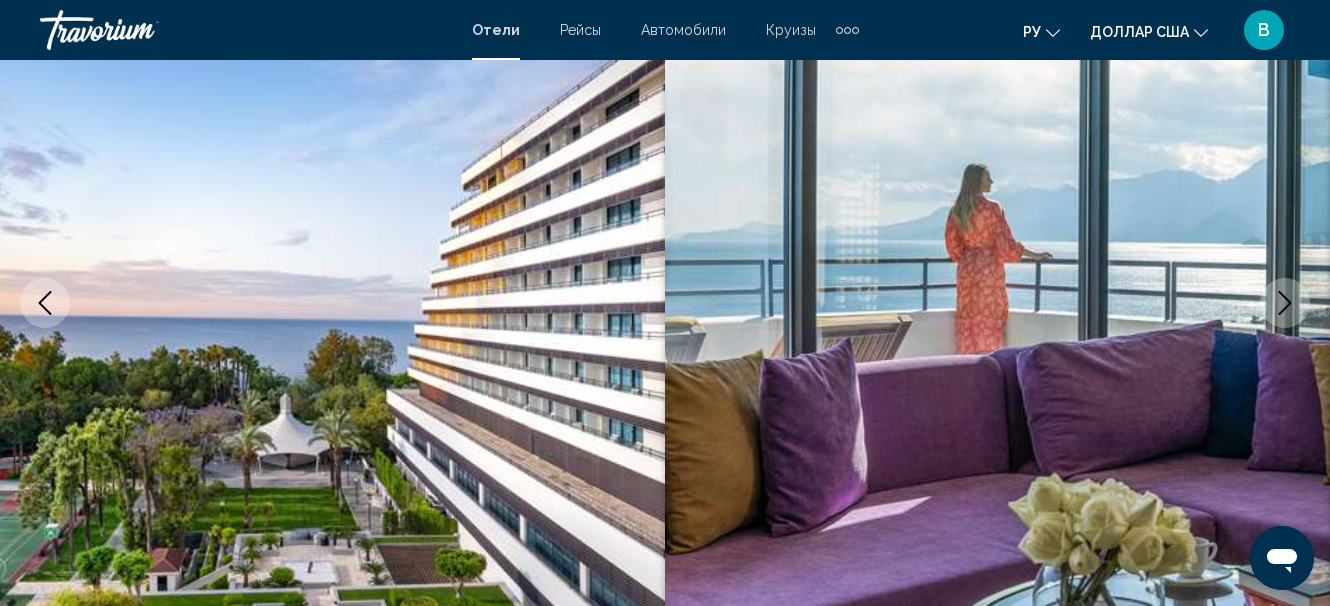 click 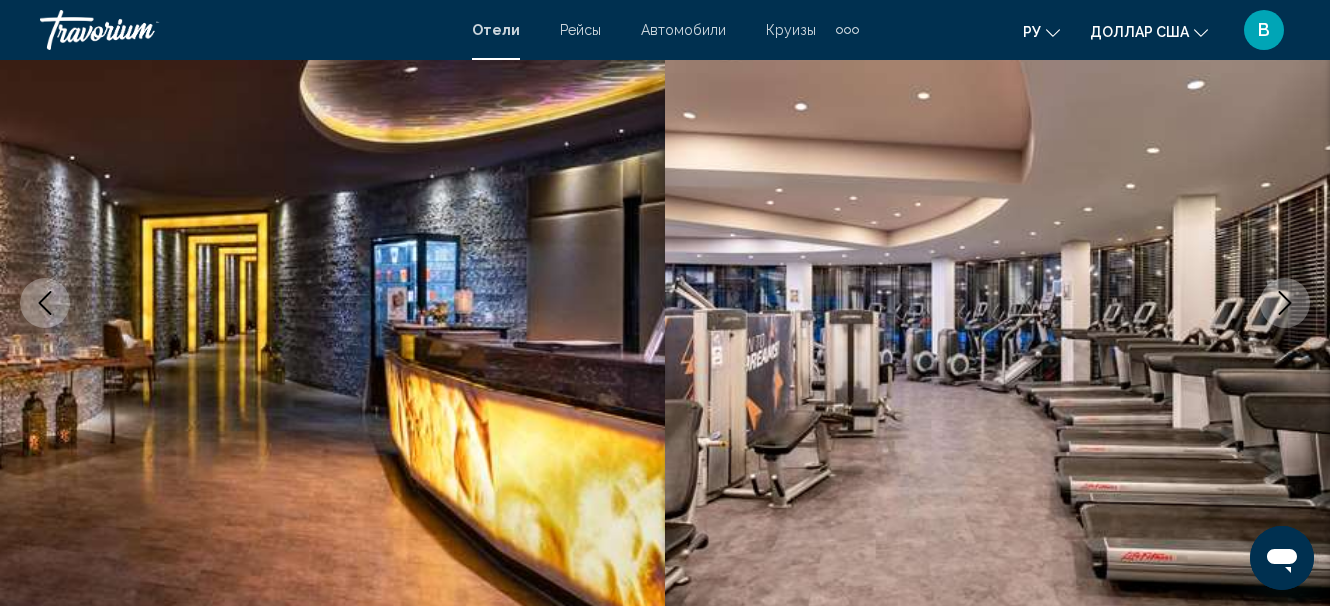 click 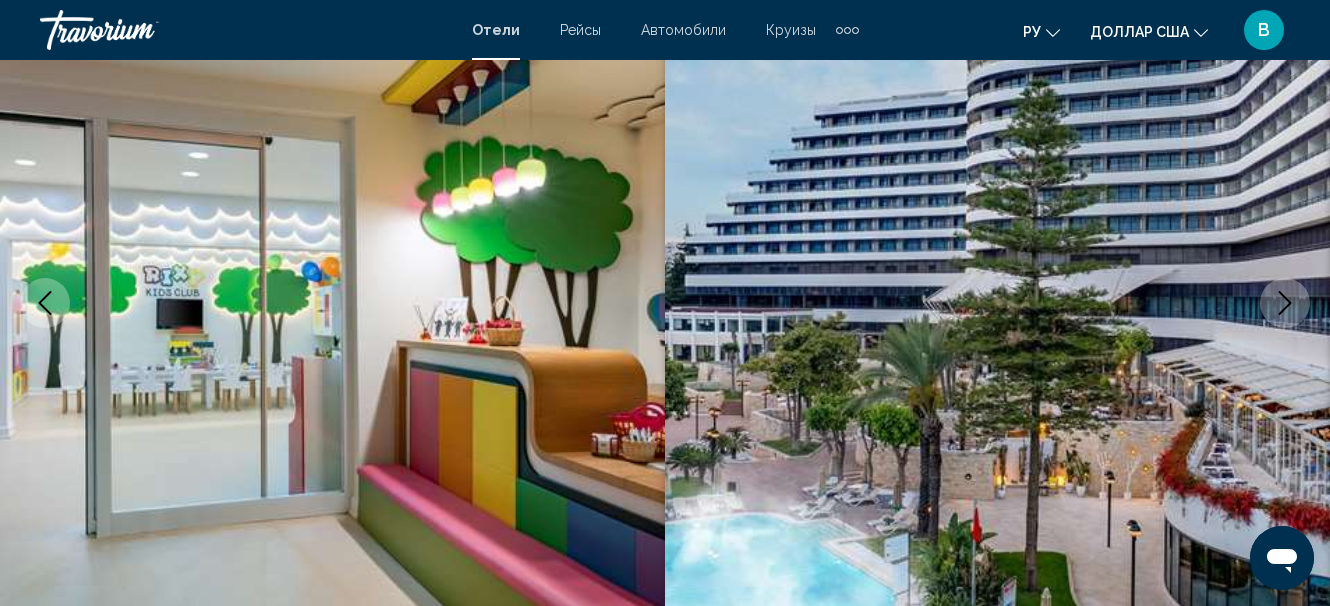 click 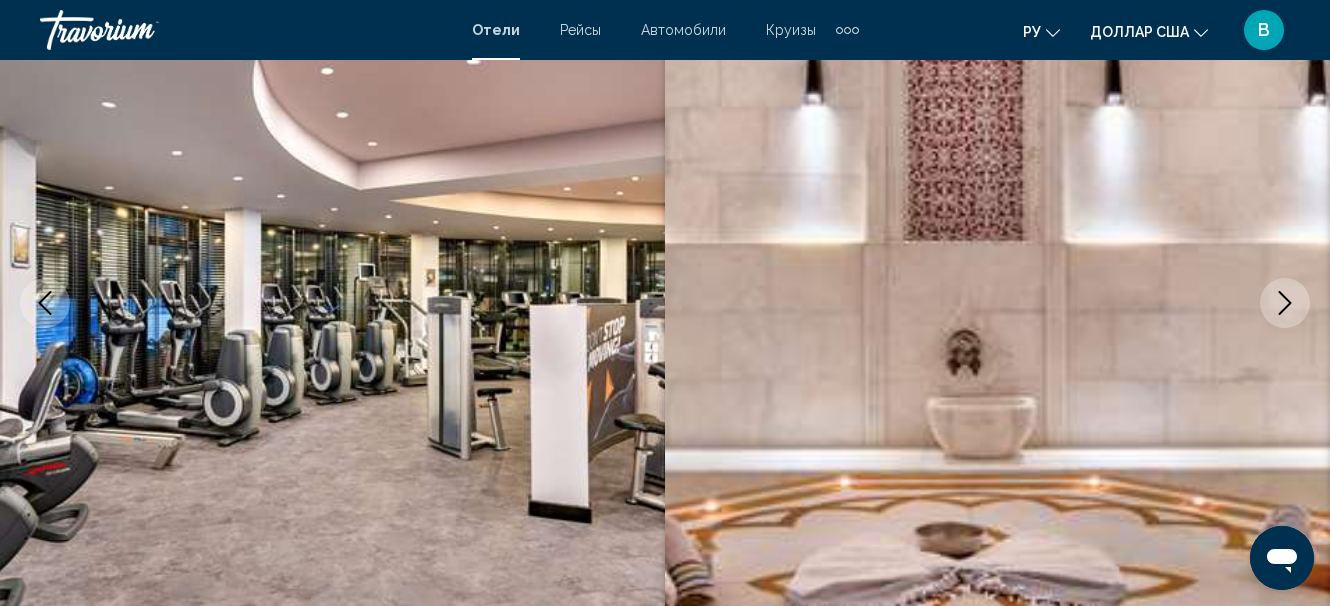 click 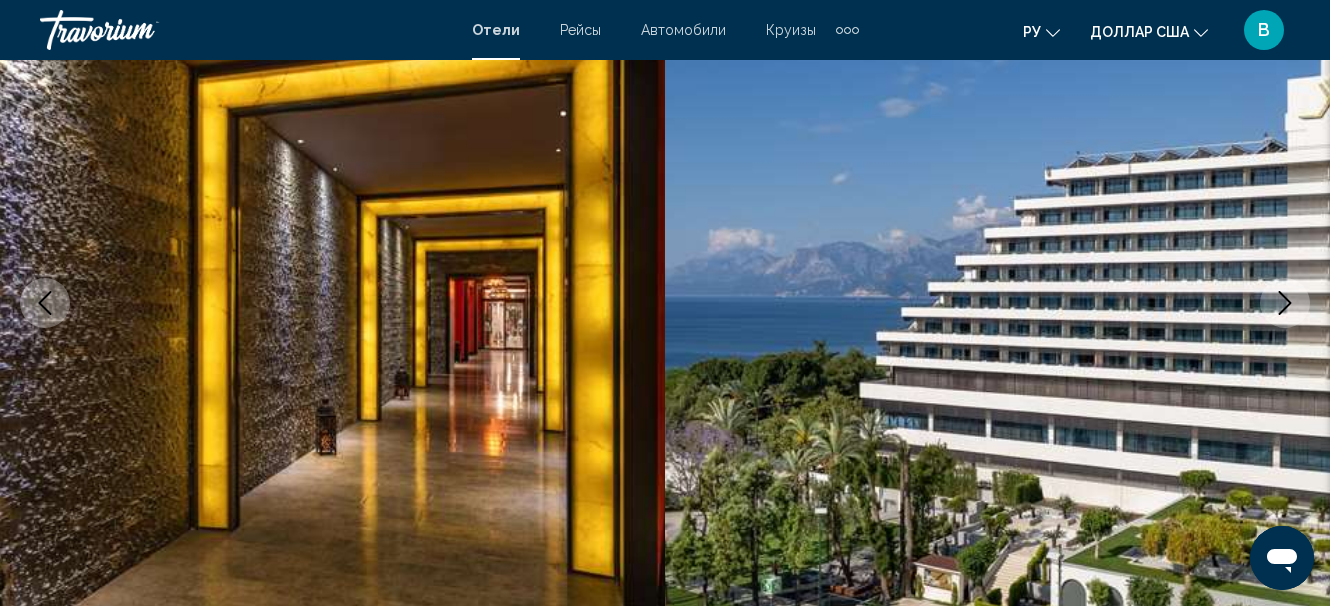 click 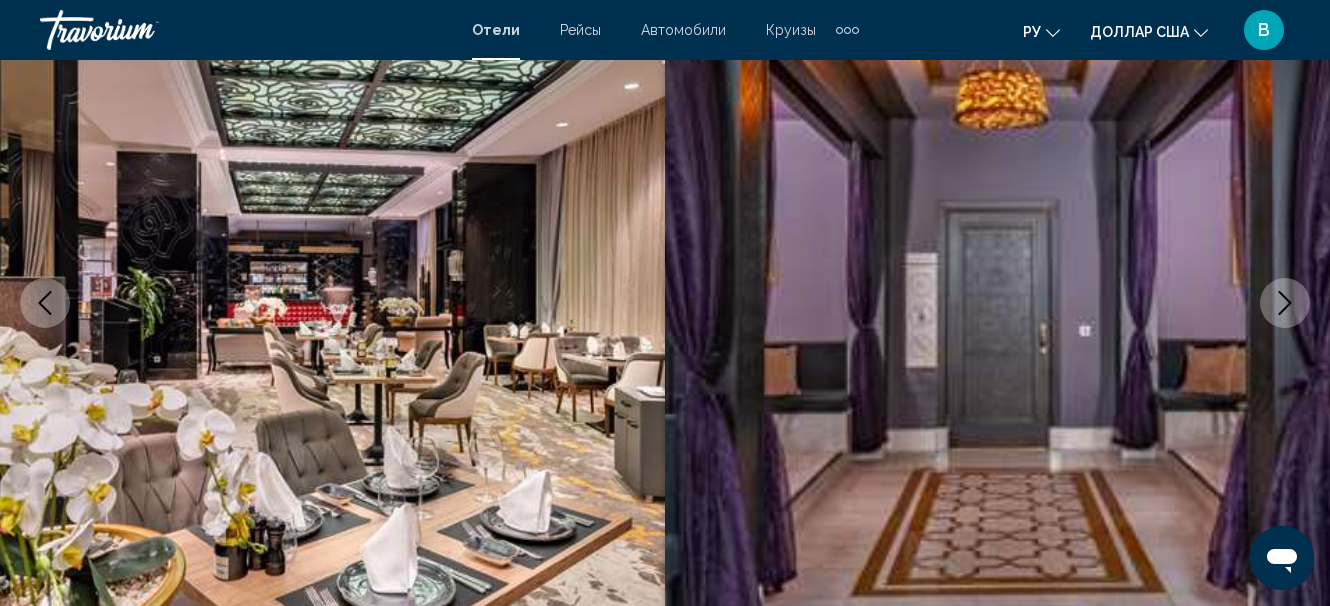 click 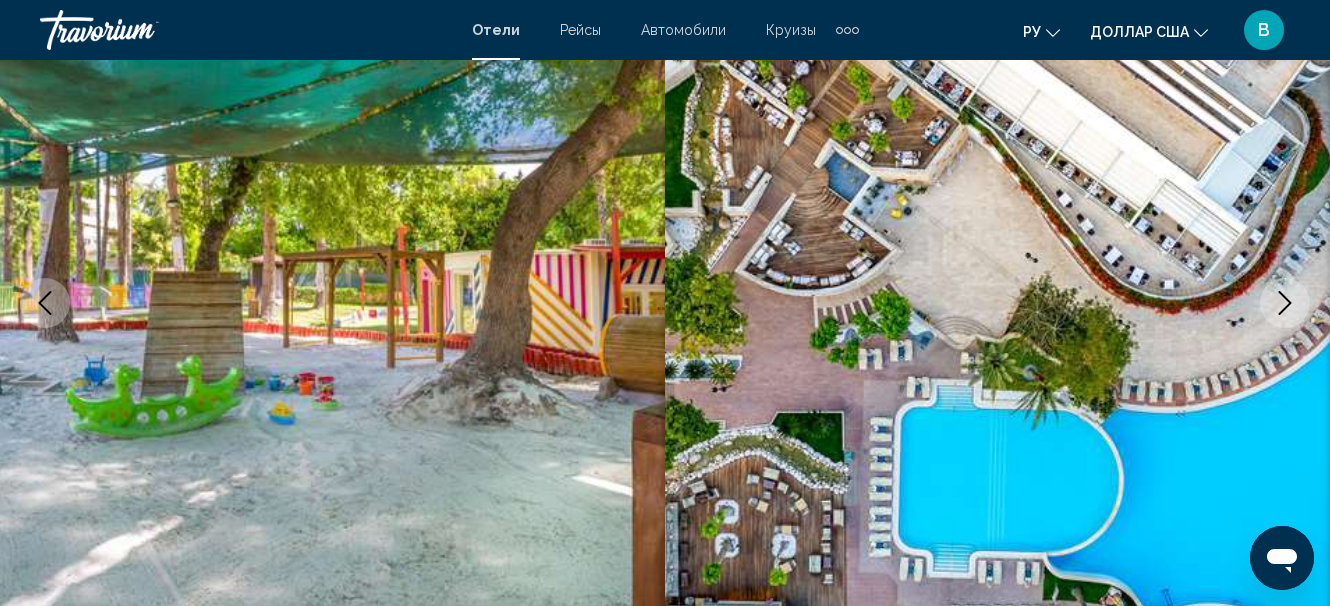 click 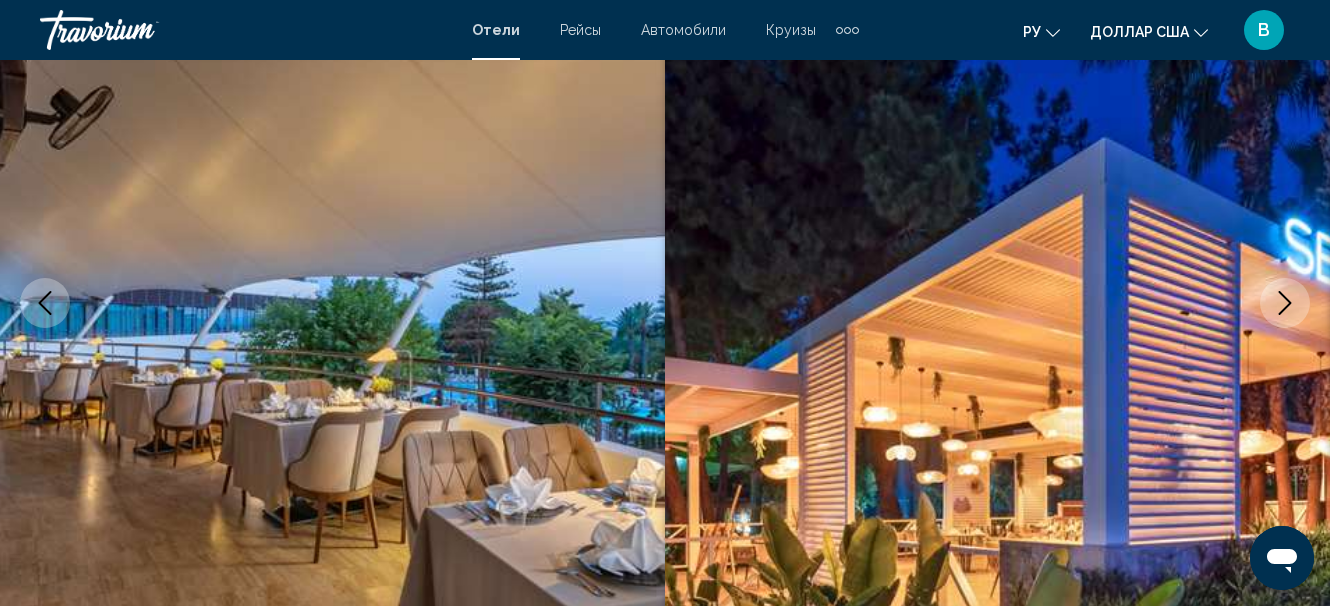 click 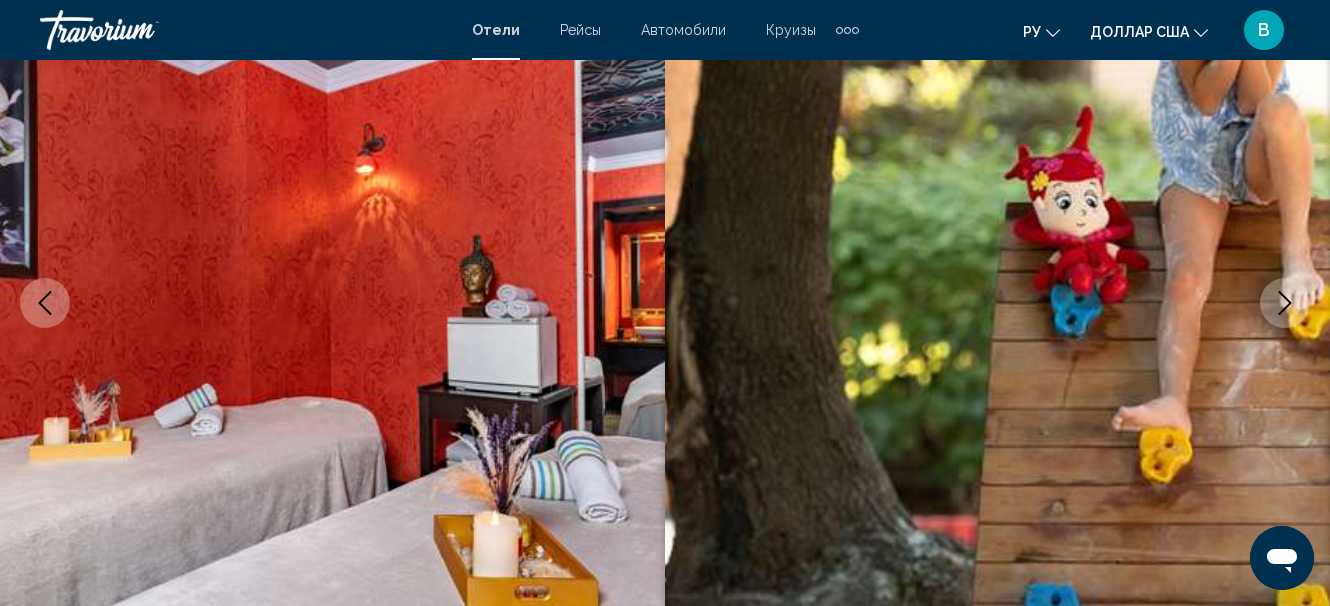 click 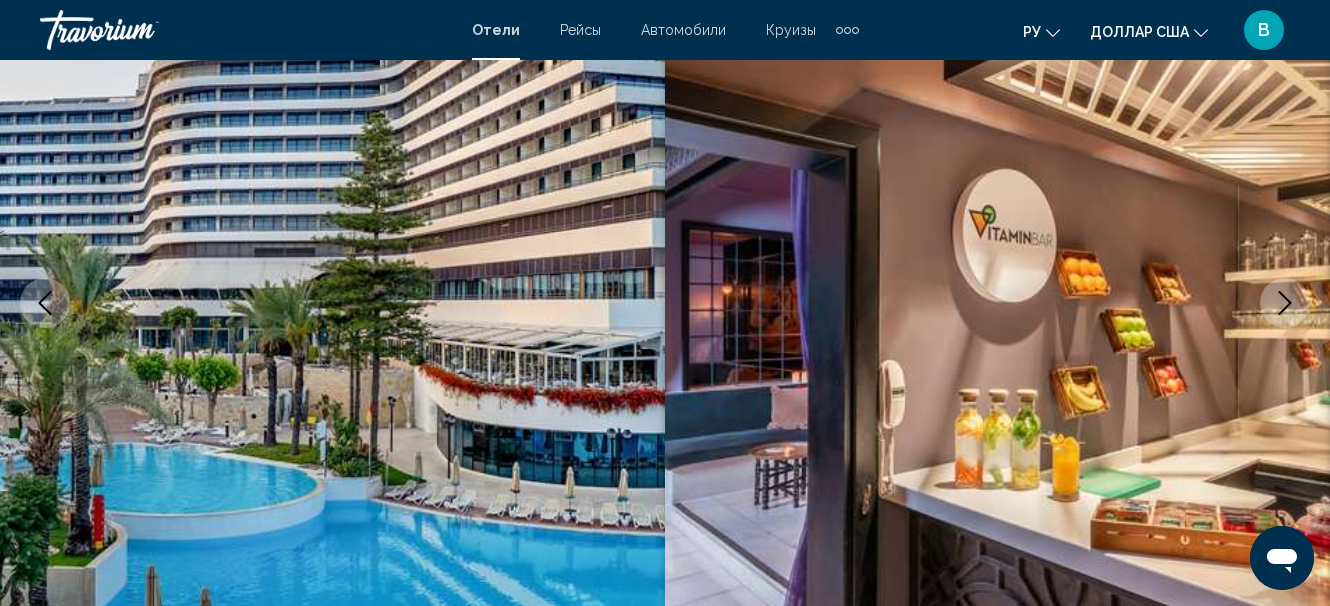 click 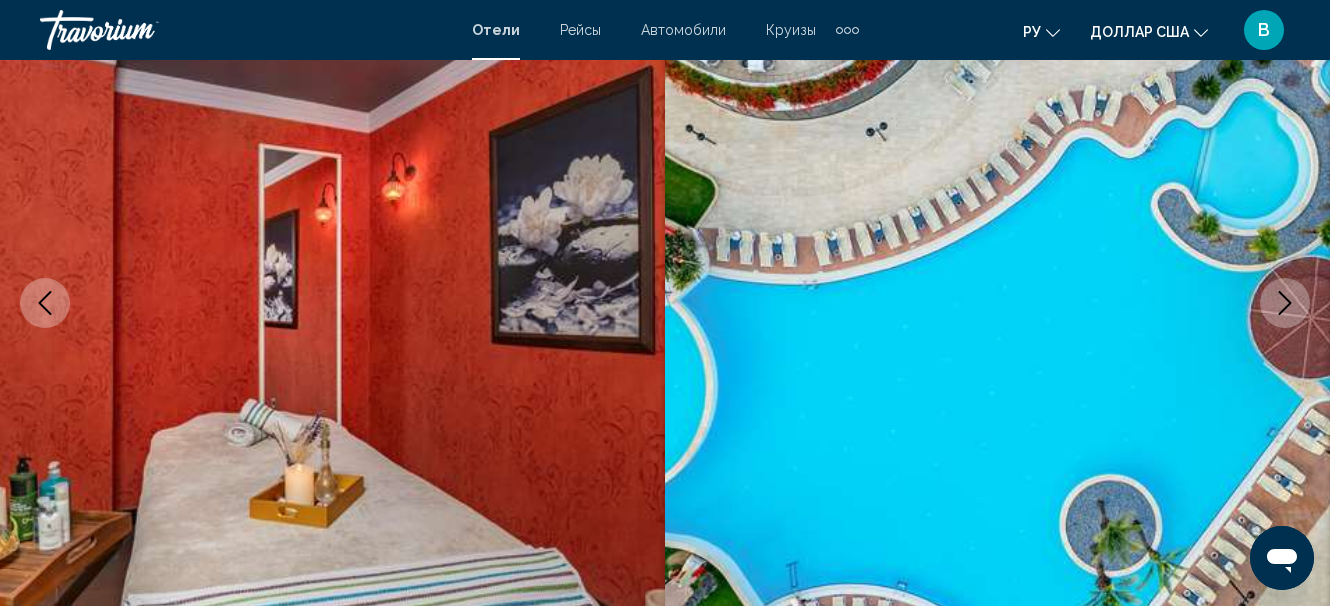 click 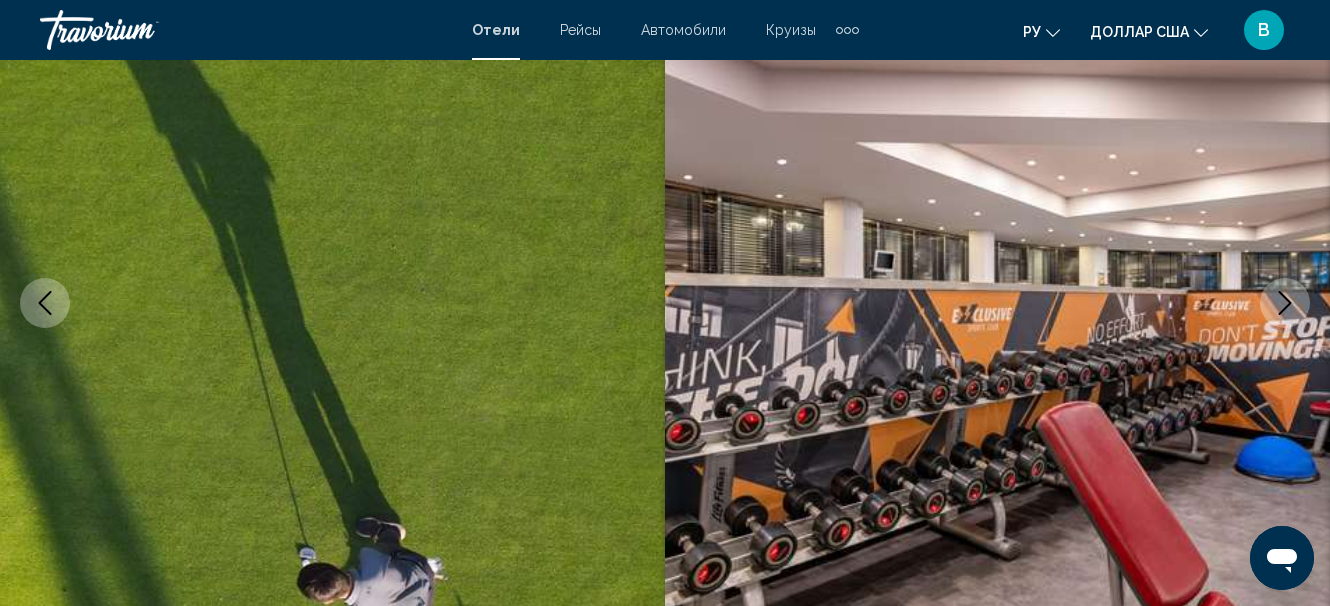click 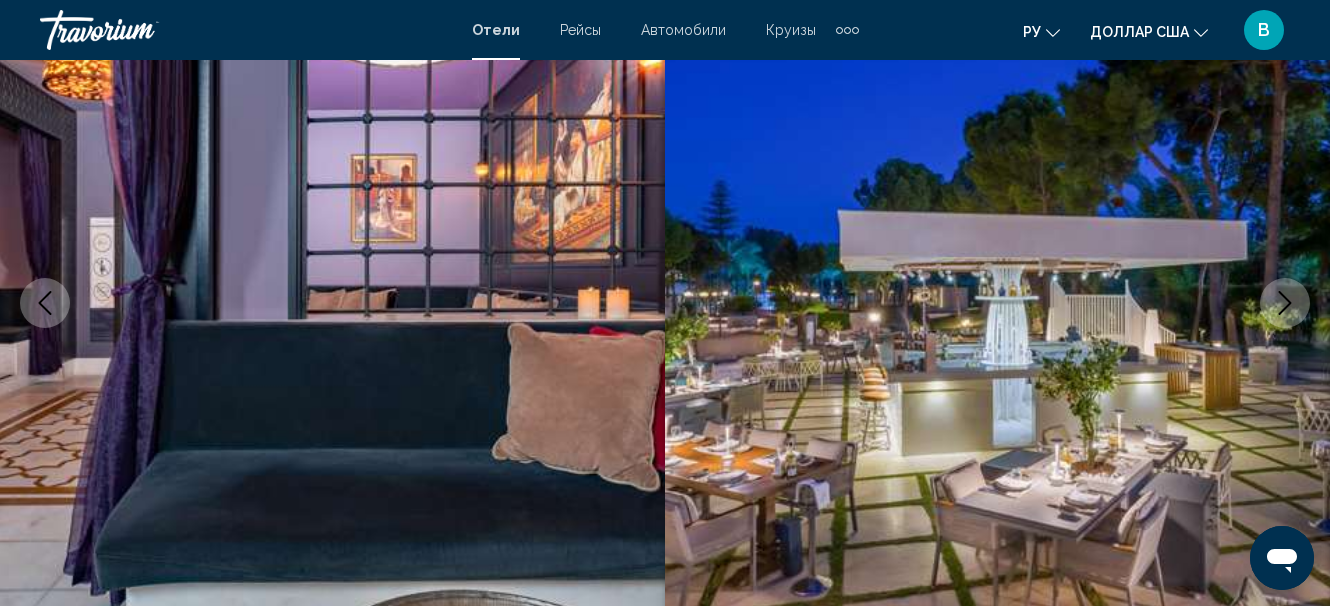 click 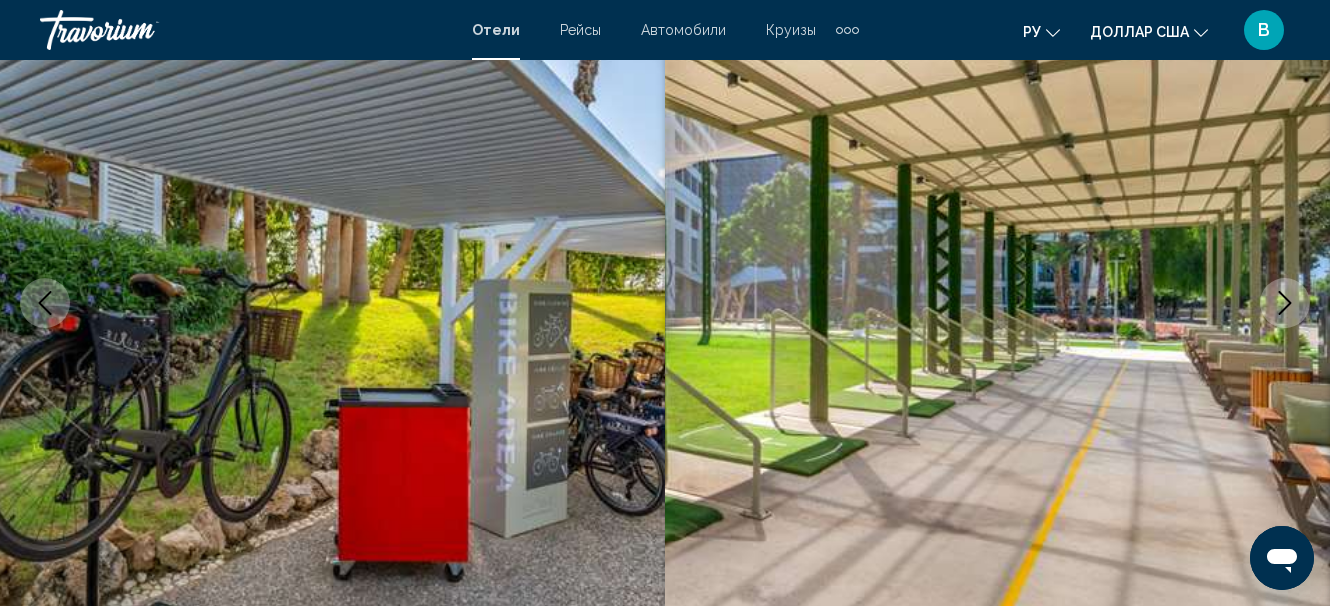 click 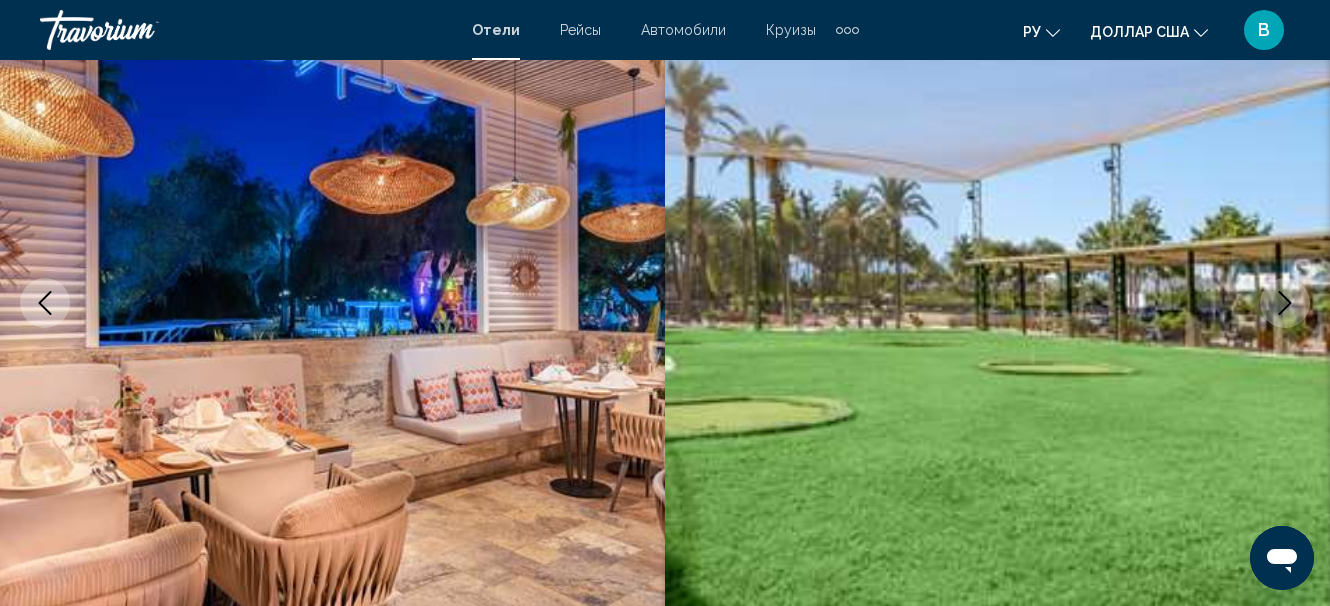 click 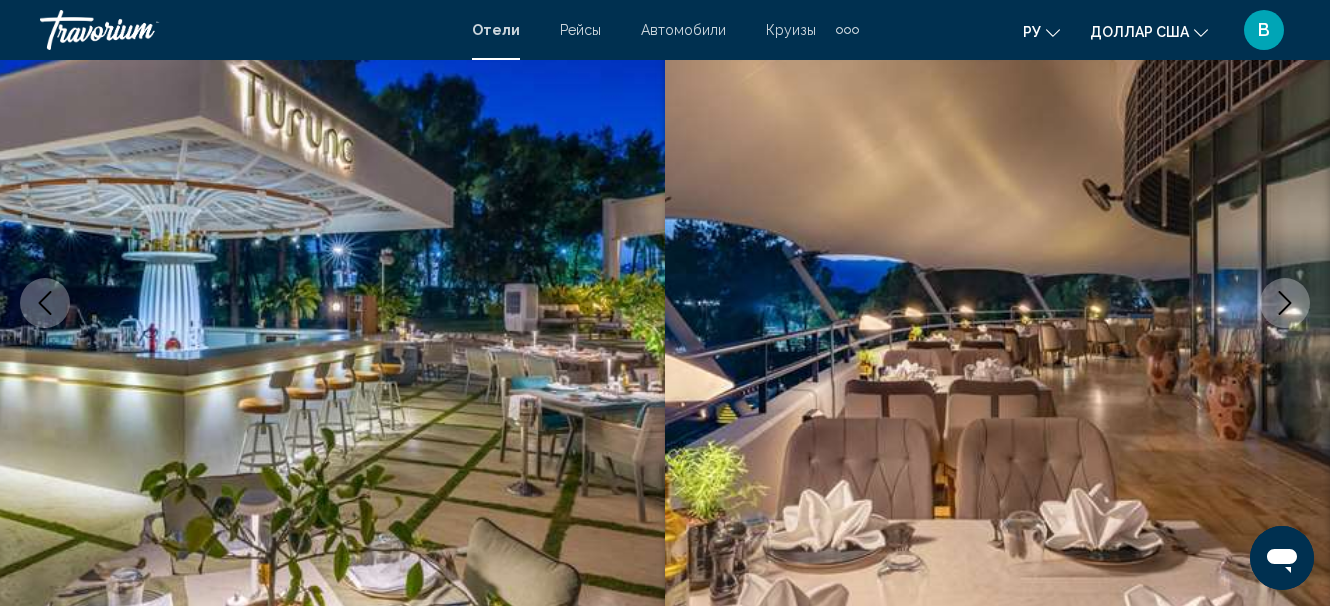 click 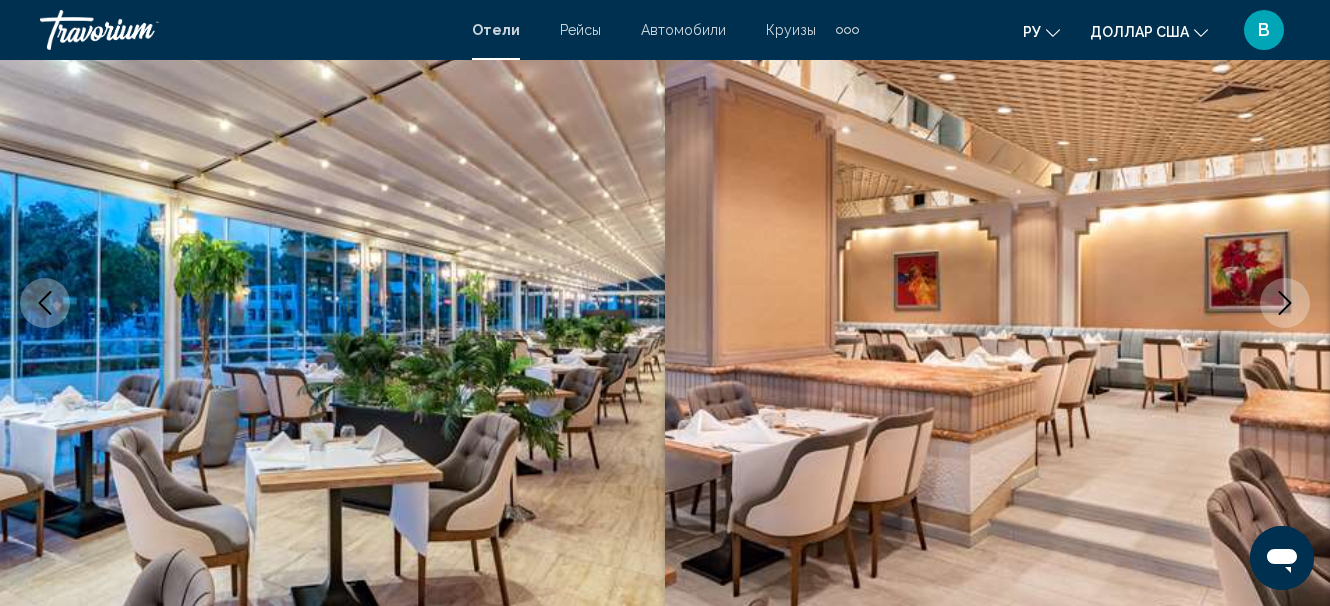 click 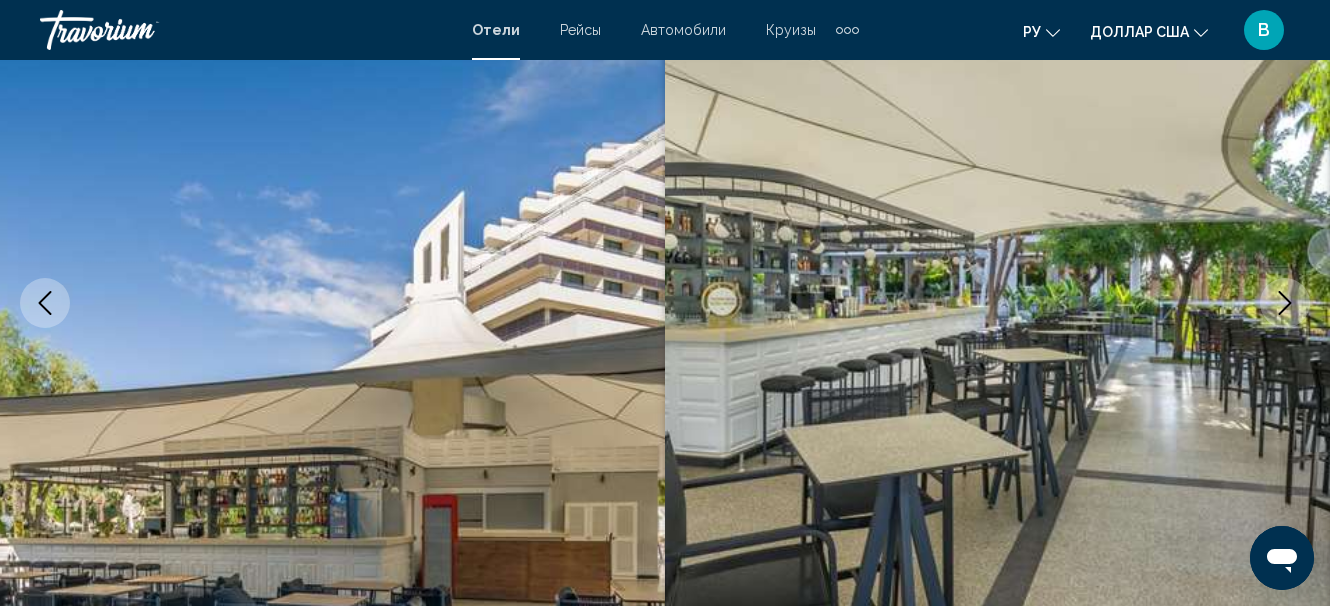click 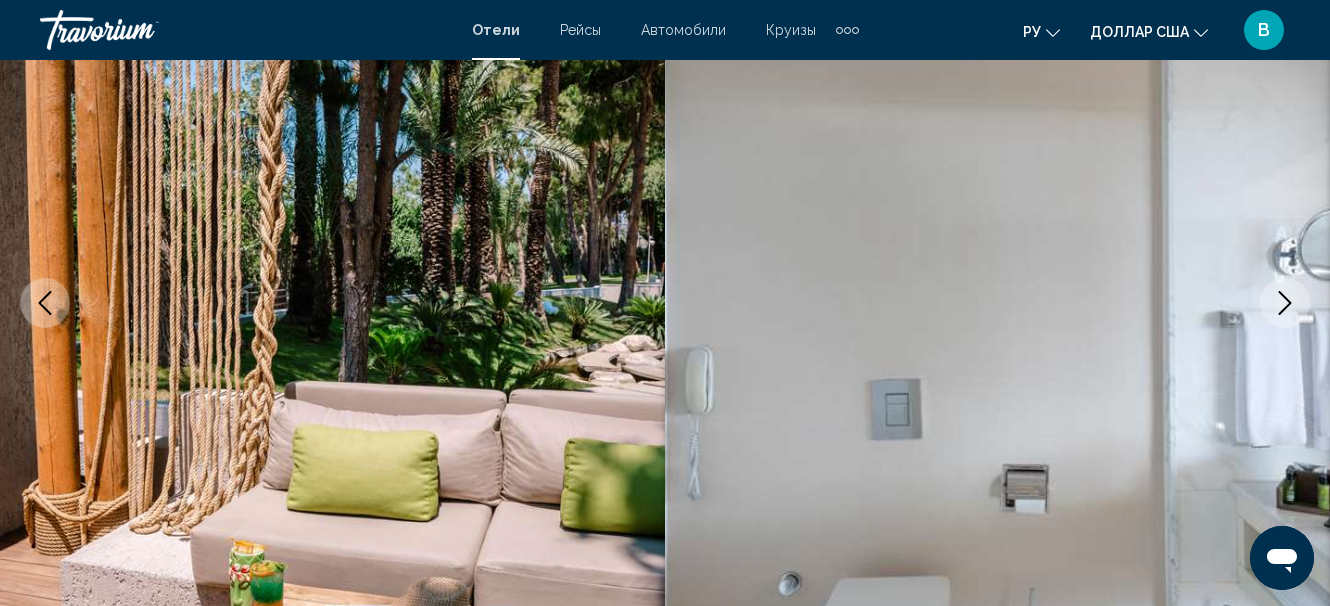 click 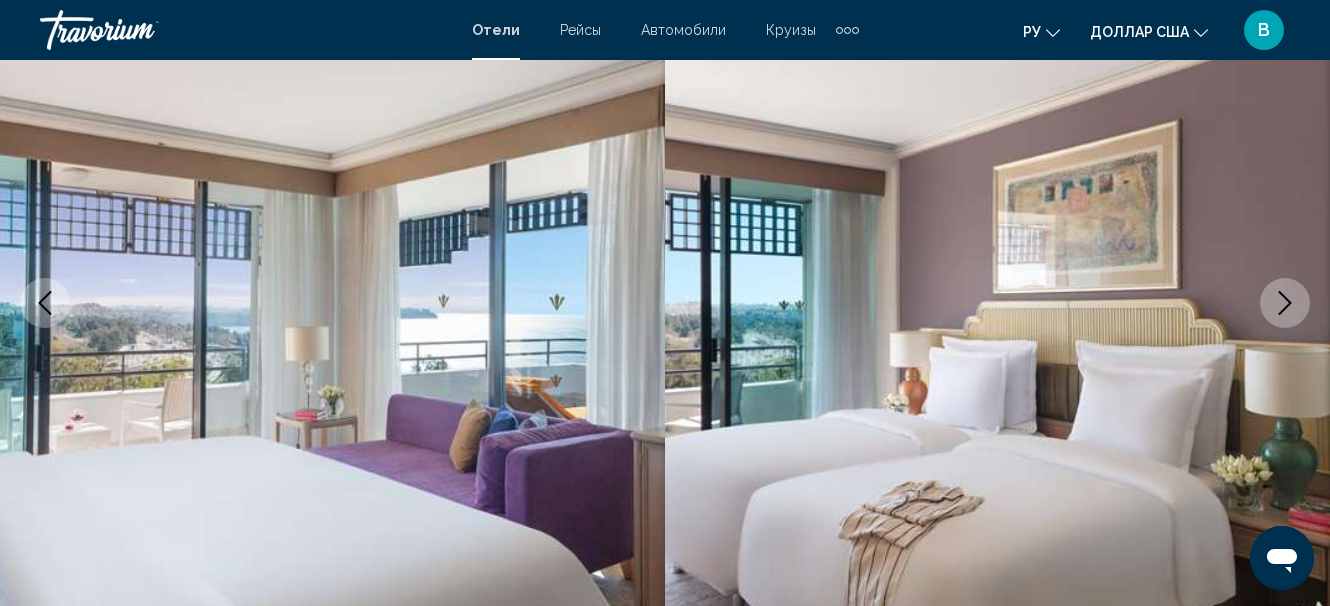 click 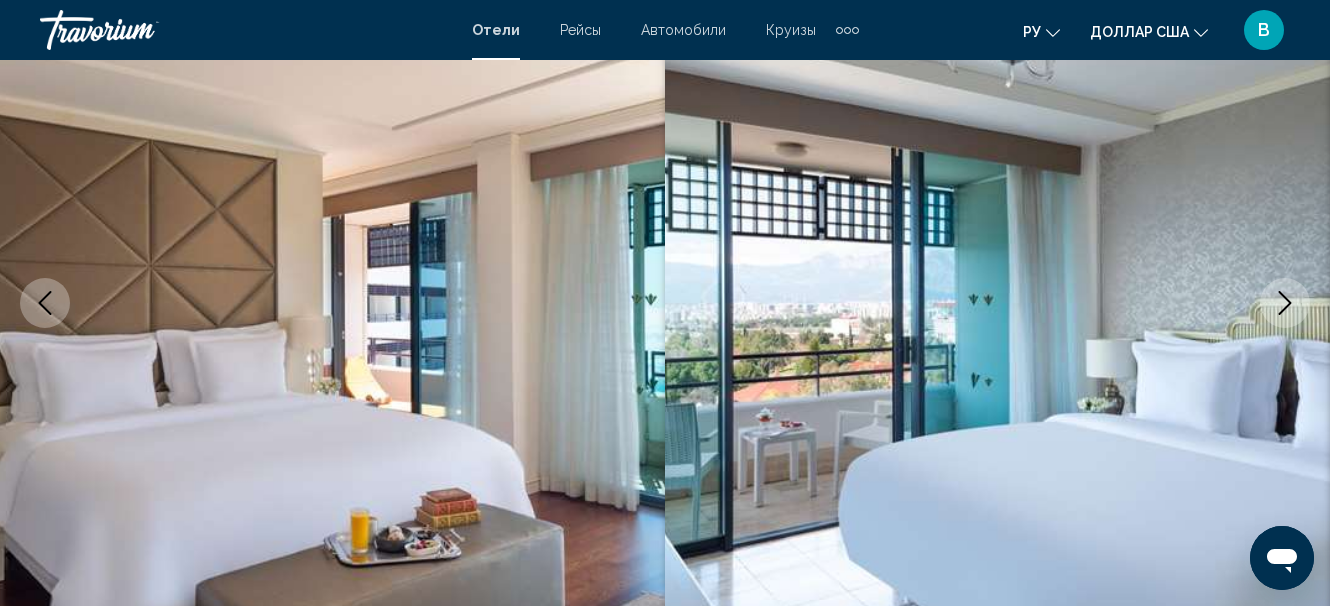 click 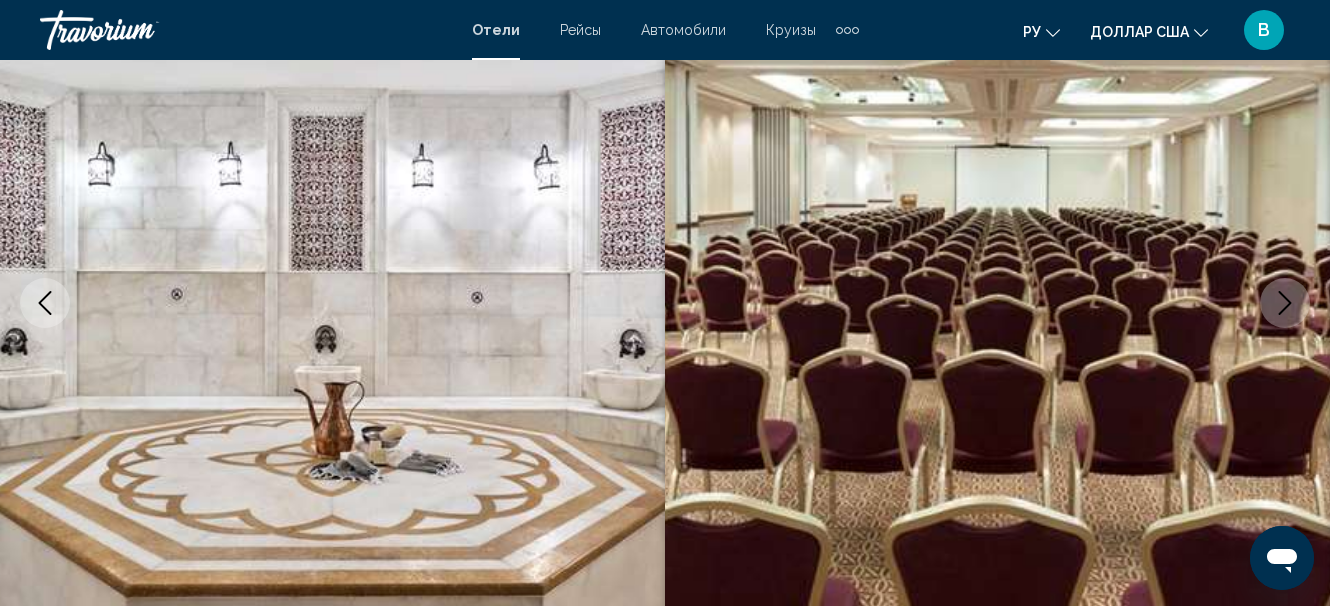click 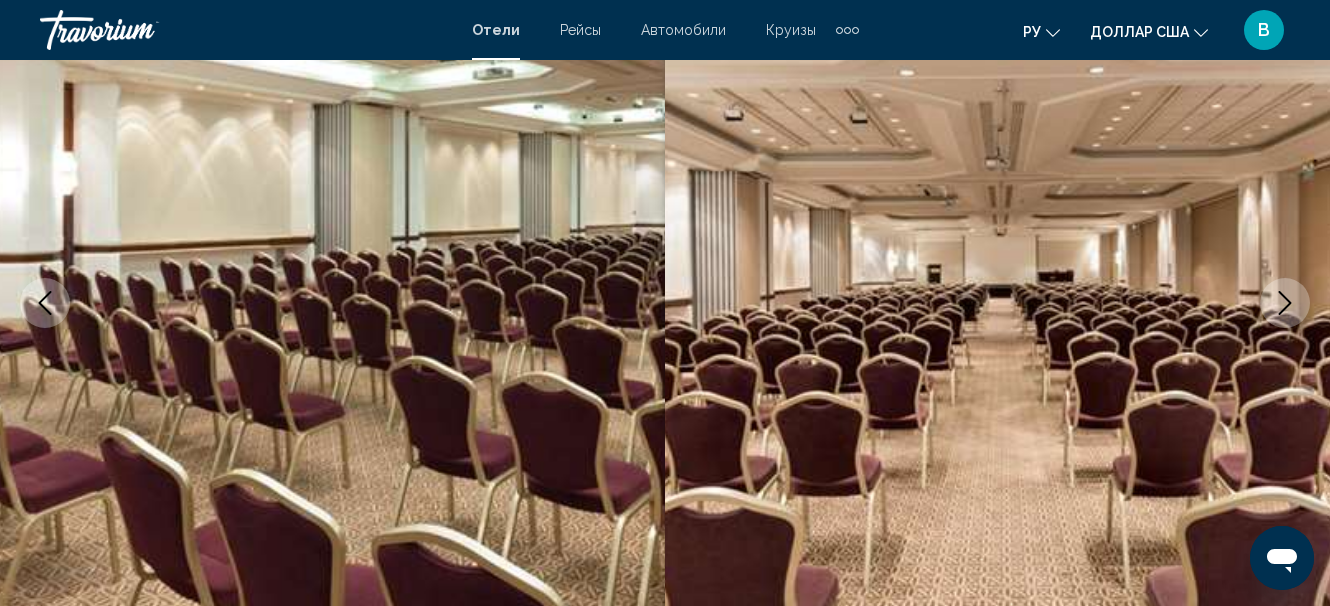 click 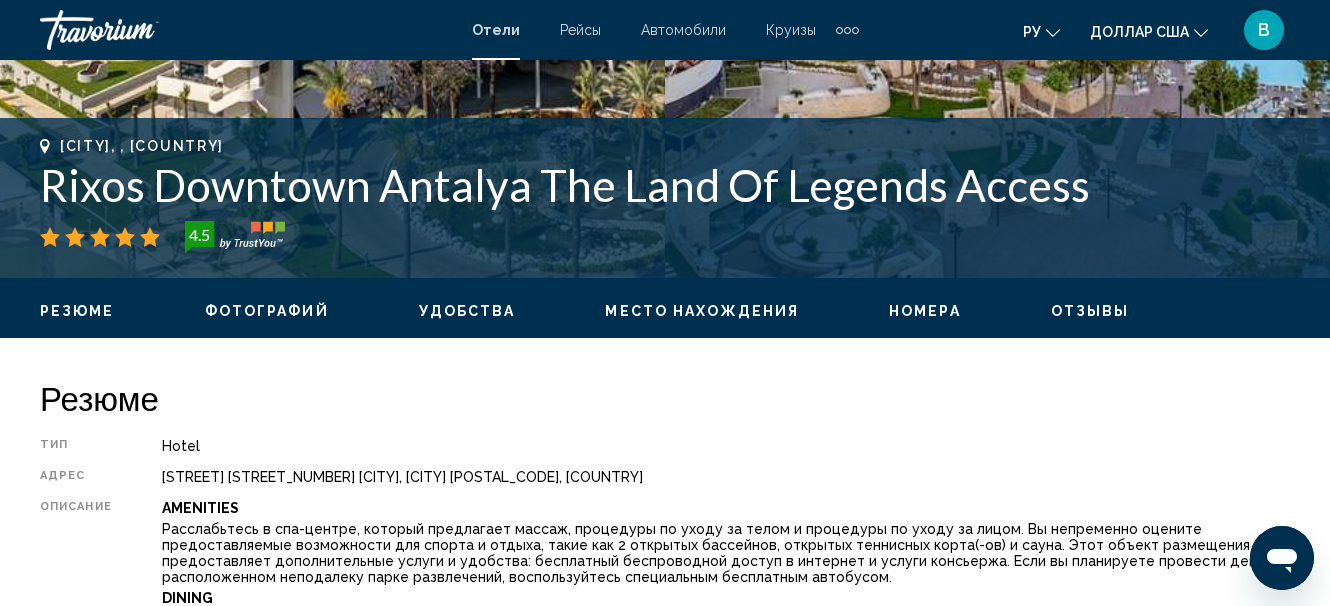 scroll, scrollTop: 1033, scrollLeft: 0, axis: vertical 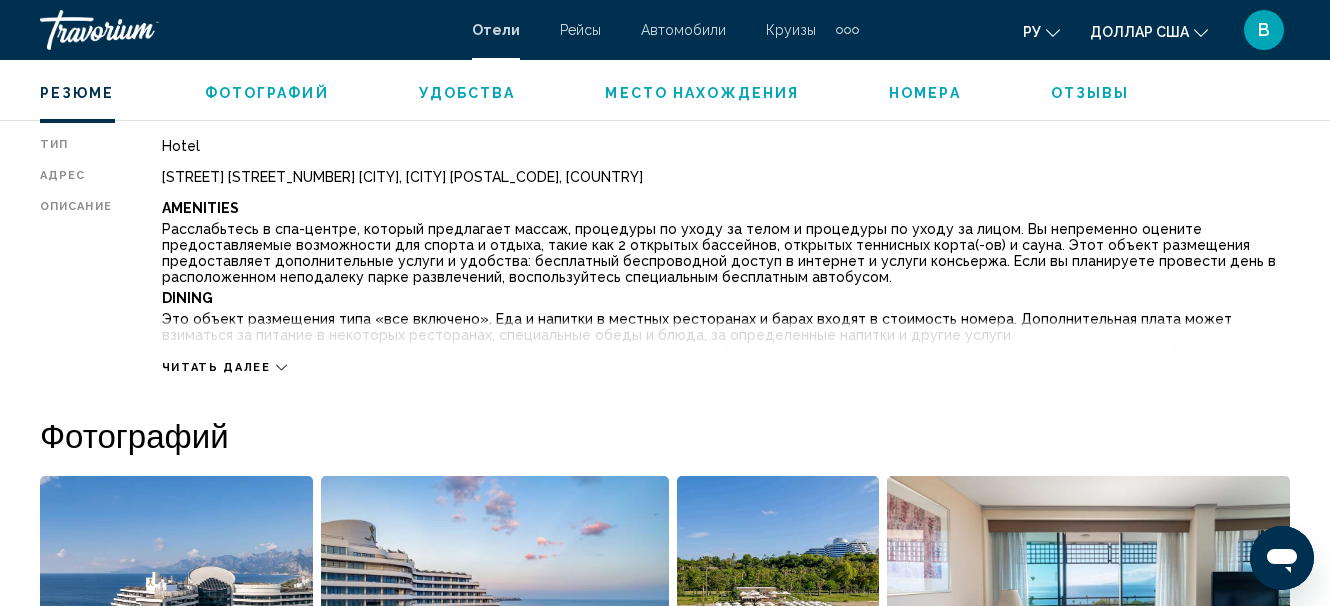 click on "Читать далее" at bounding box center [216, 367] 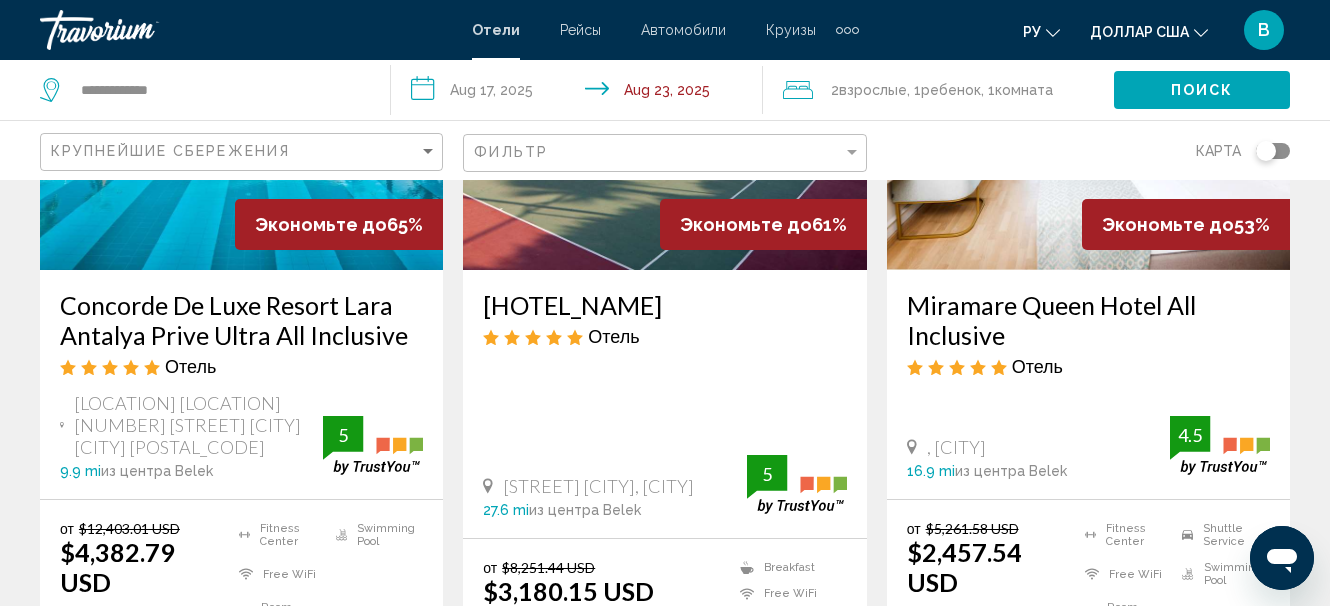 scroll, scrollTop: 500, scrollLeft: 0, axis: vertical 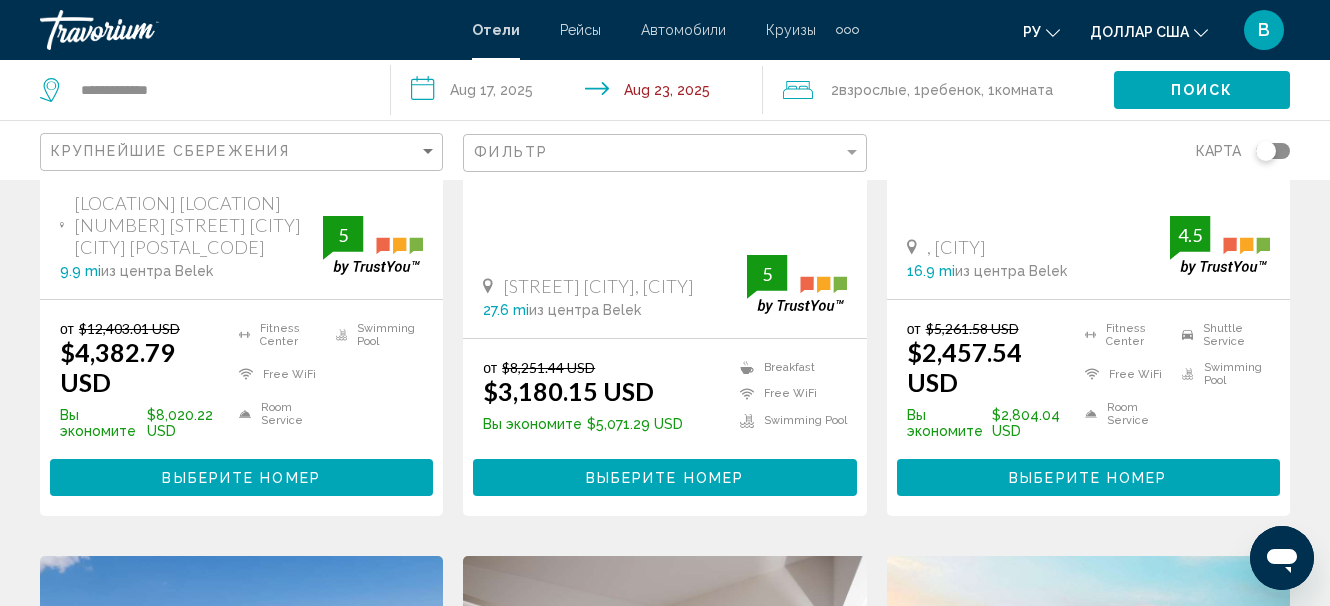click on "**********" at bounding box center [580, 93] 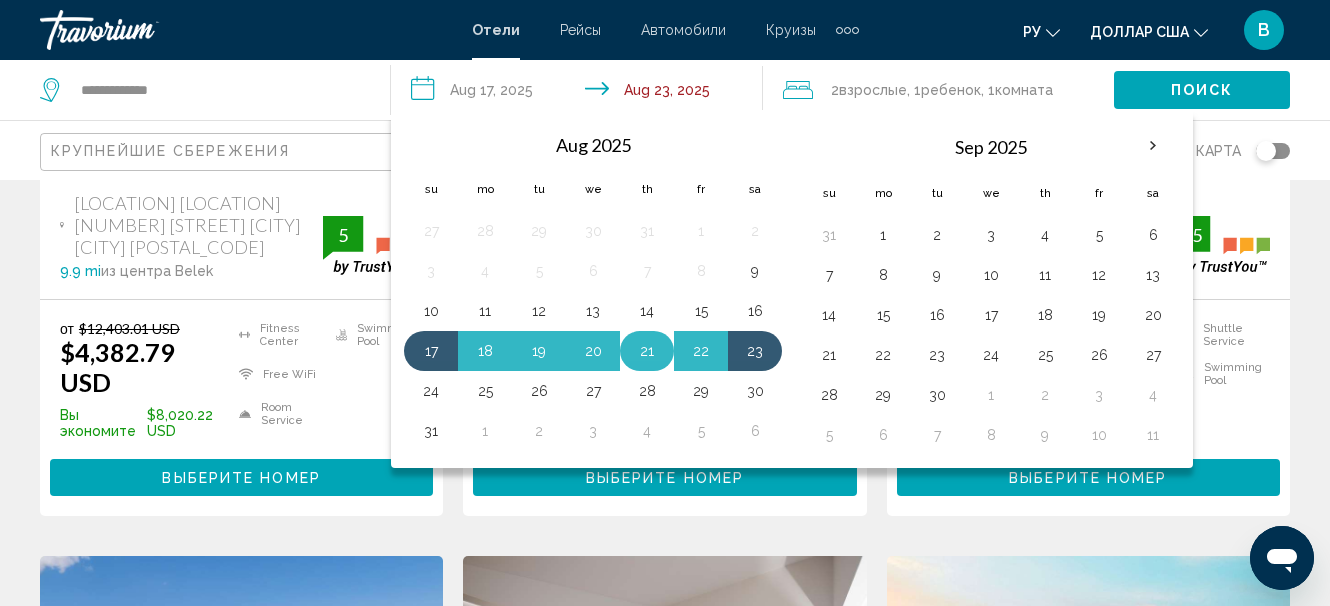 click on "21" at bounding box center [647, 351] 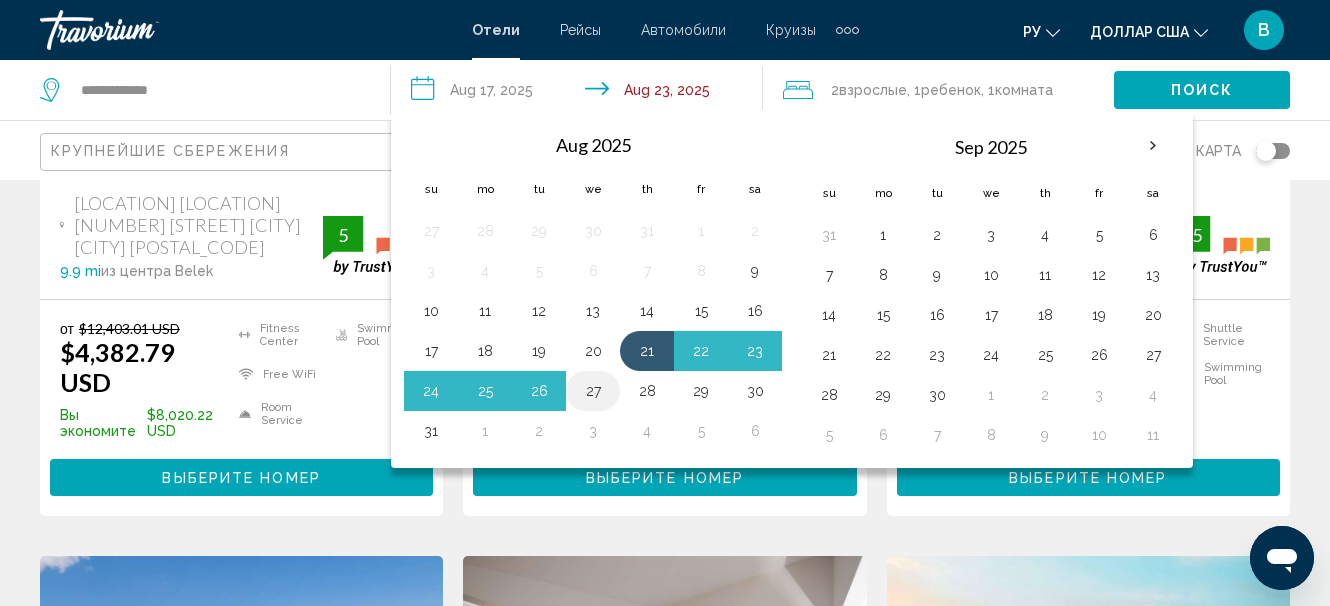 click on "27" at bounding box center (593, 391) 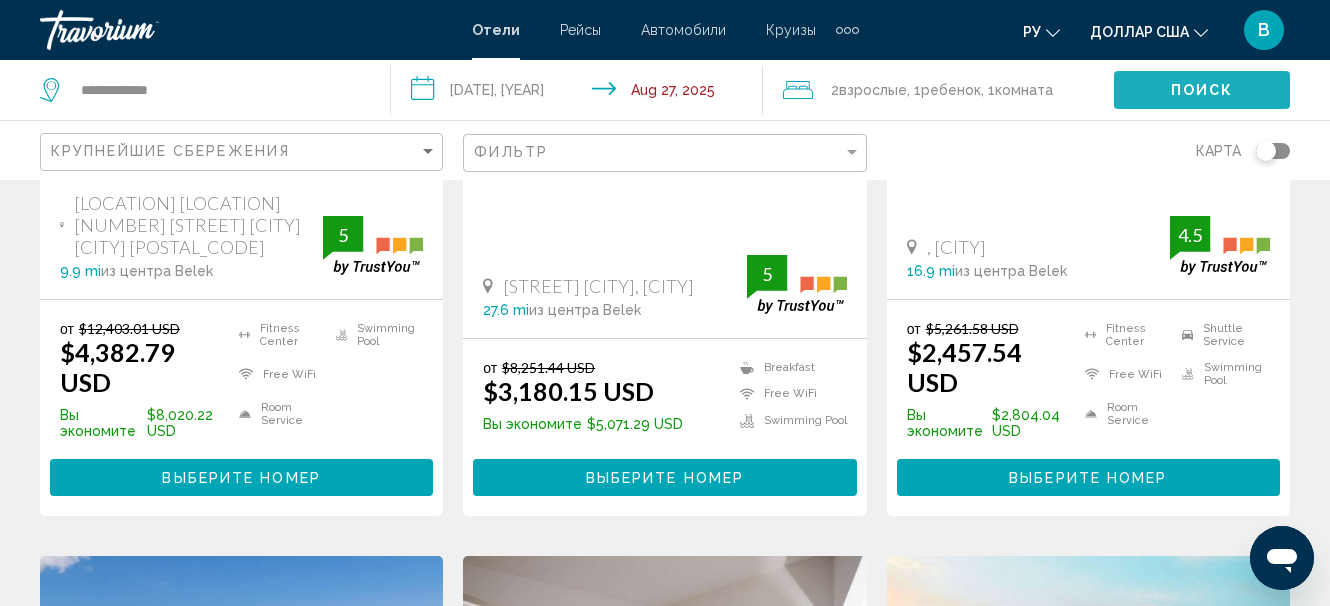 click on "Поиск" 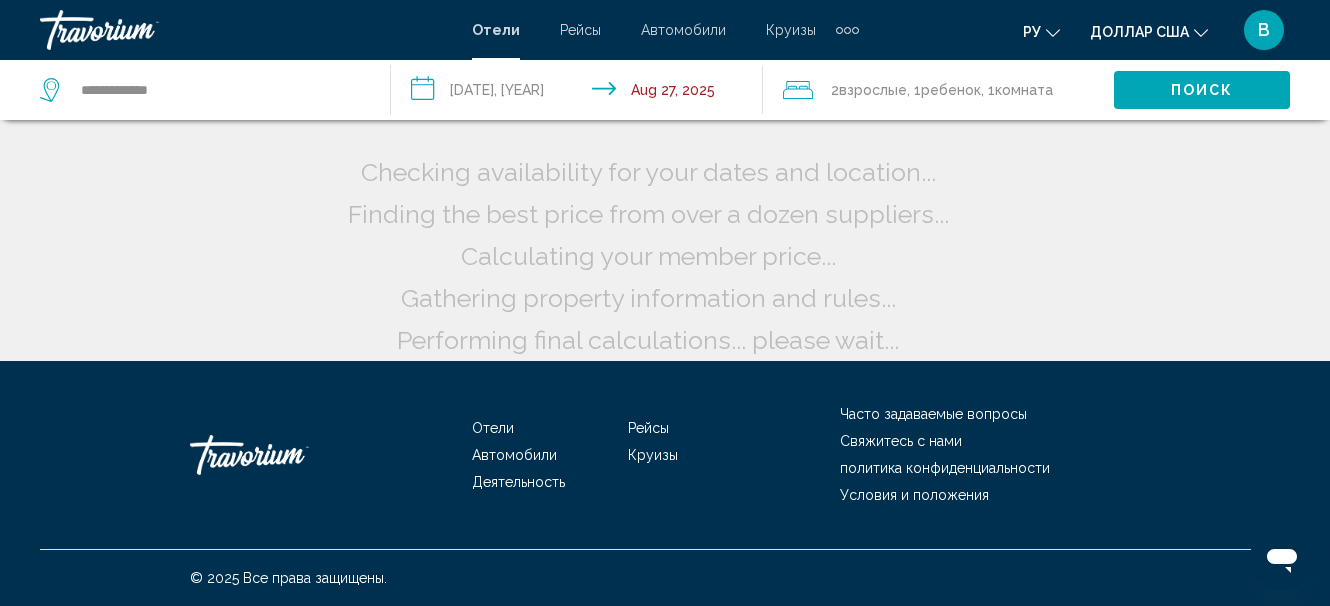 scroll, scrollTop: 51, scrollLeft: 0, axis: vertical 